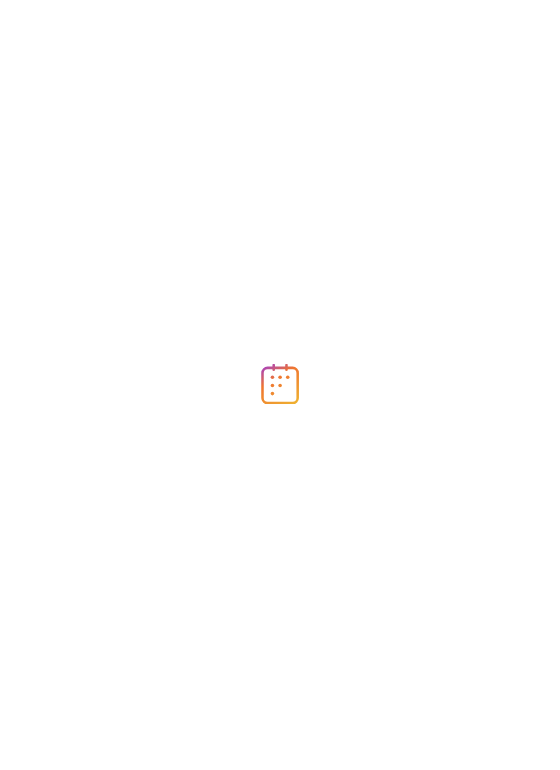 scroll, scrollTop: 0, scrollLeft: 0, axis: both 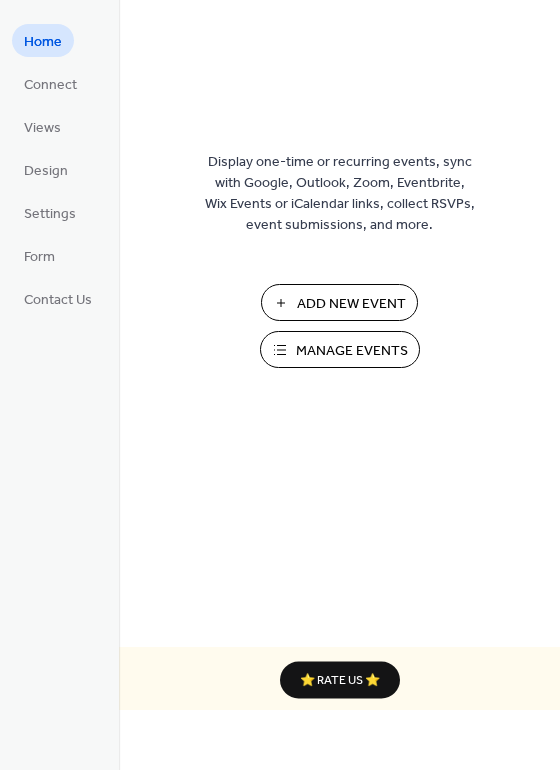 click on "Manage Events" at bounding box center (352, 351) 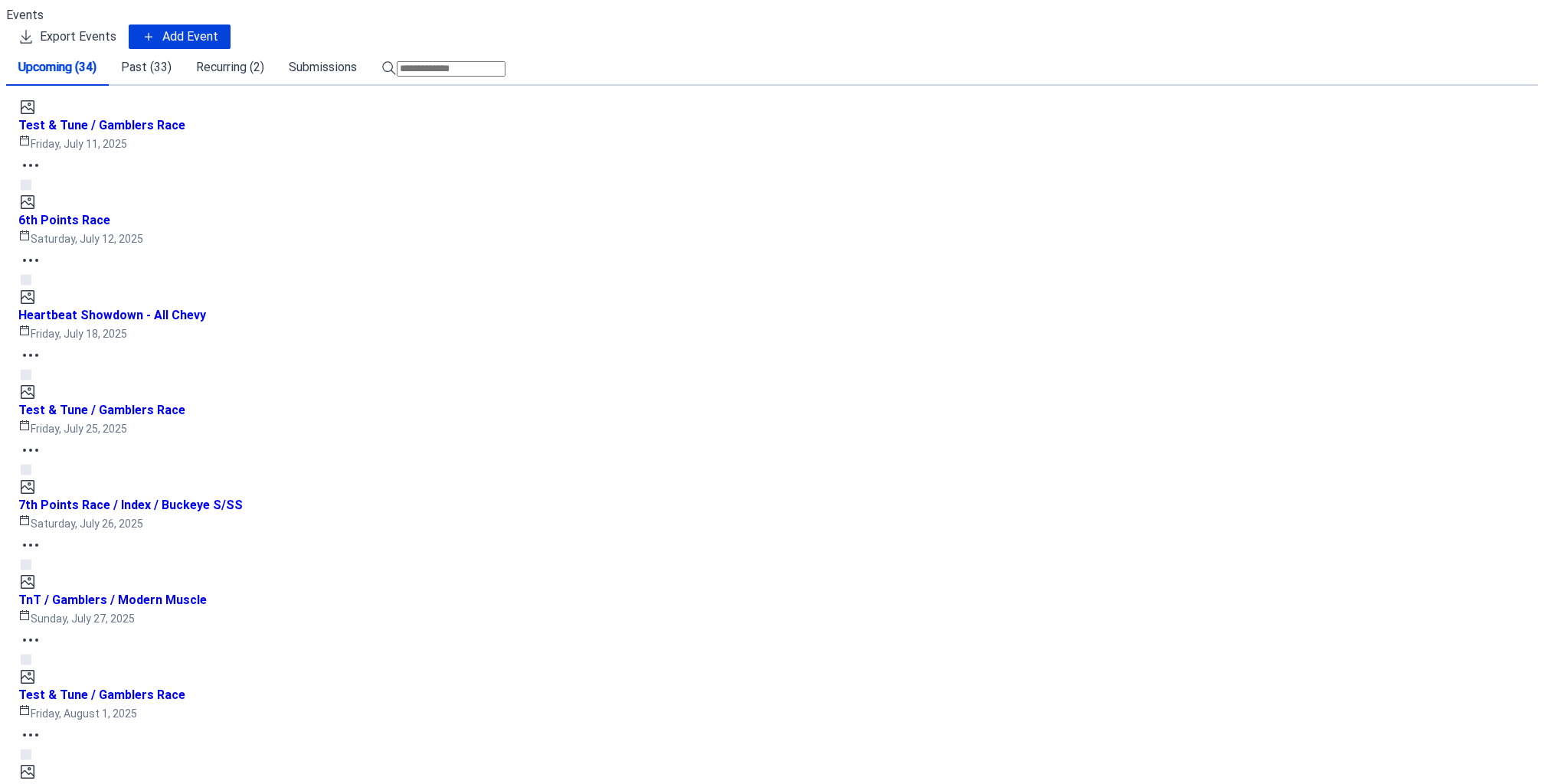 scroll, scrollTop: 0, scrollLeft: 0, axis: both 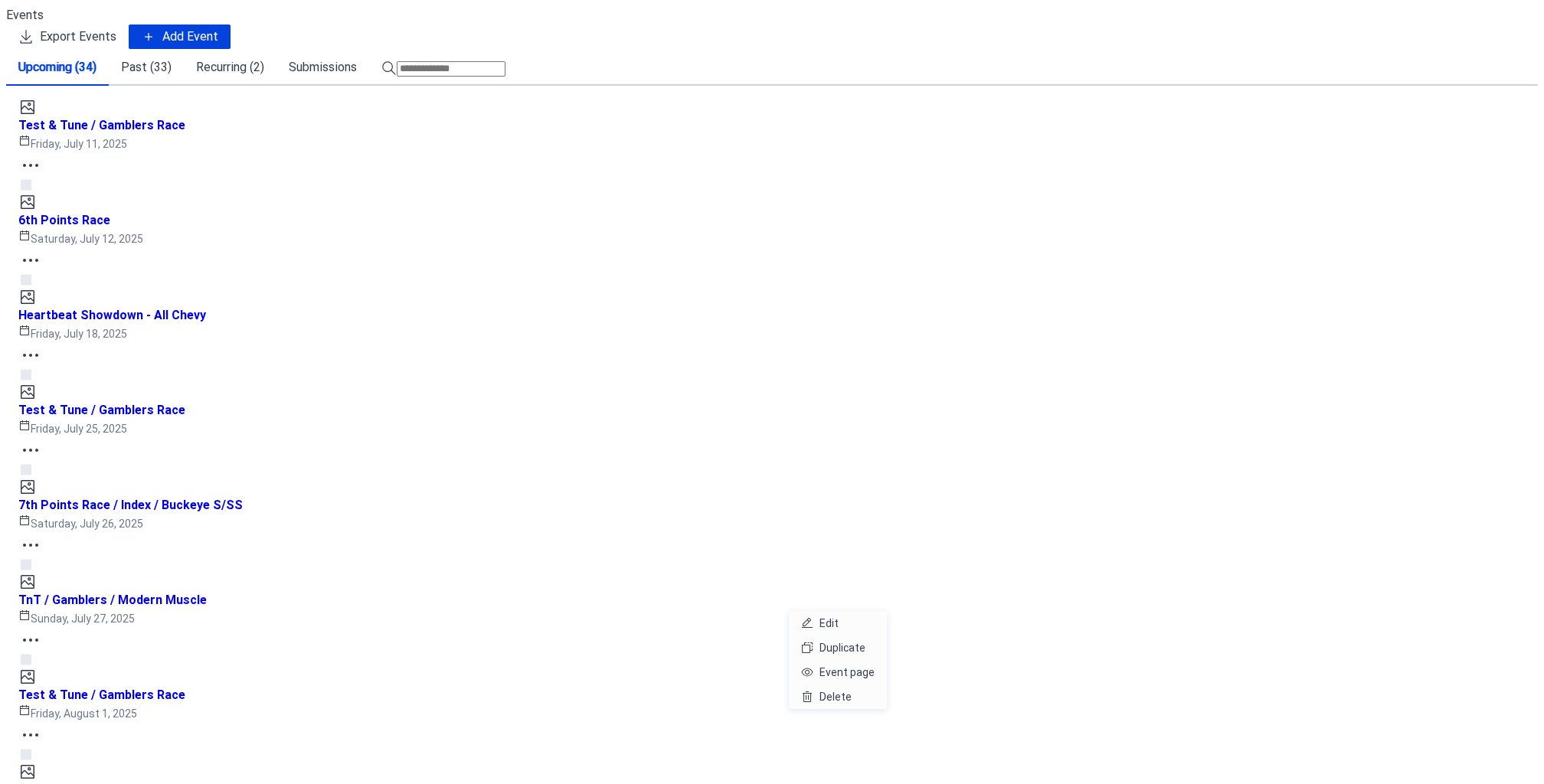 click 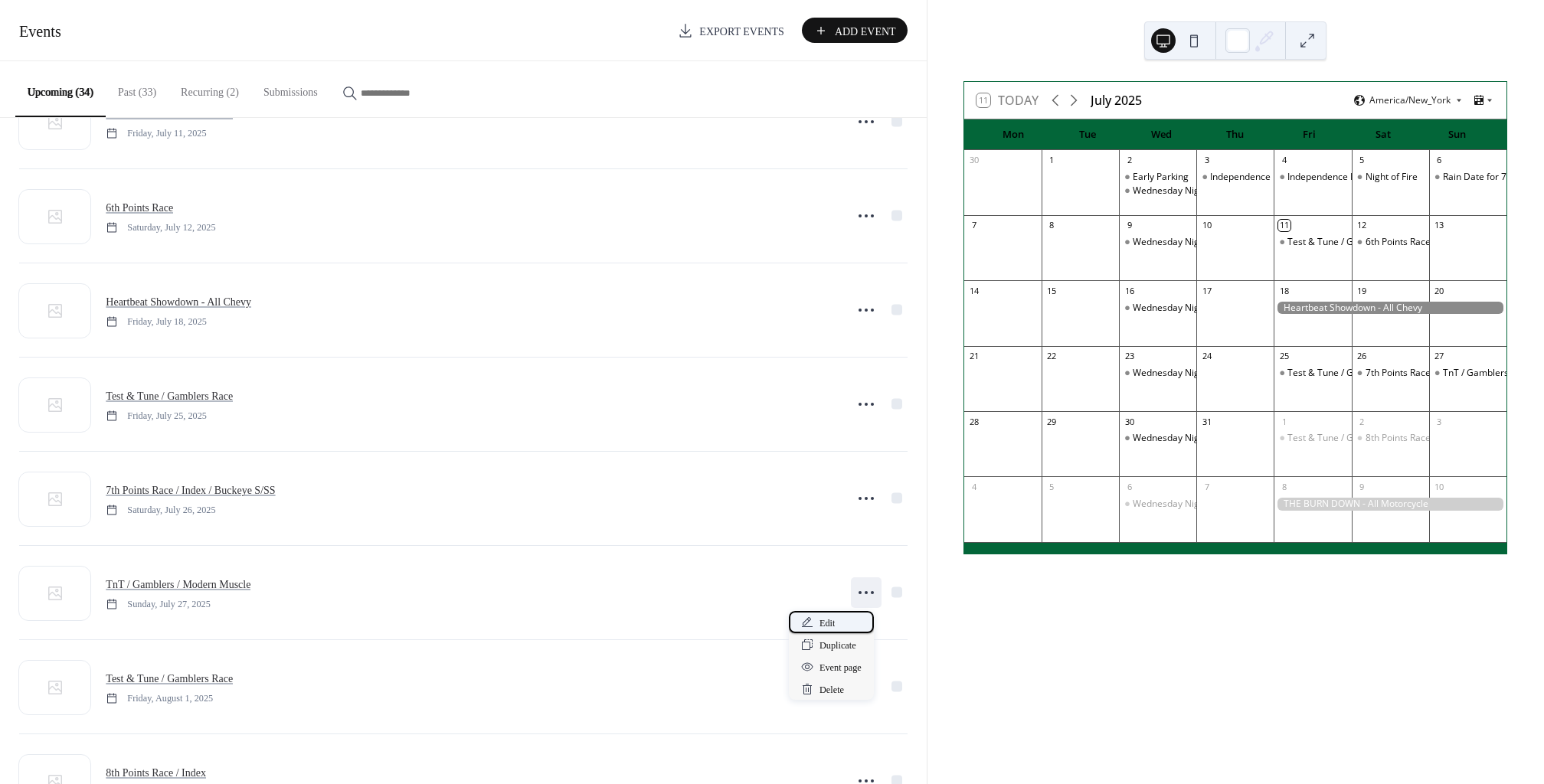 click on "Edit" at bounding box center [831, 622] 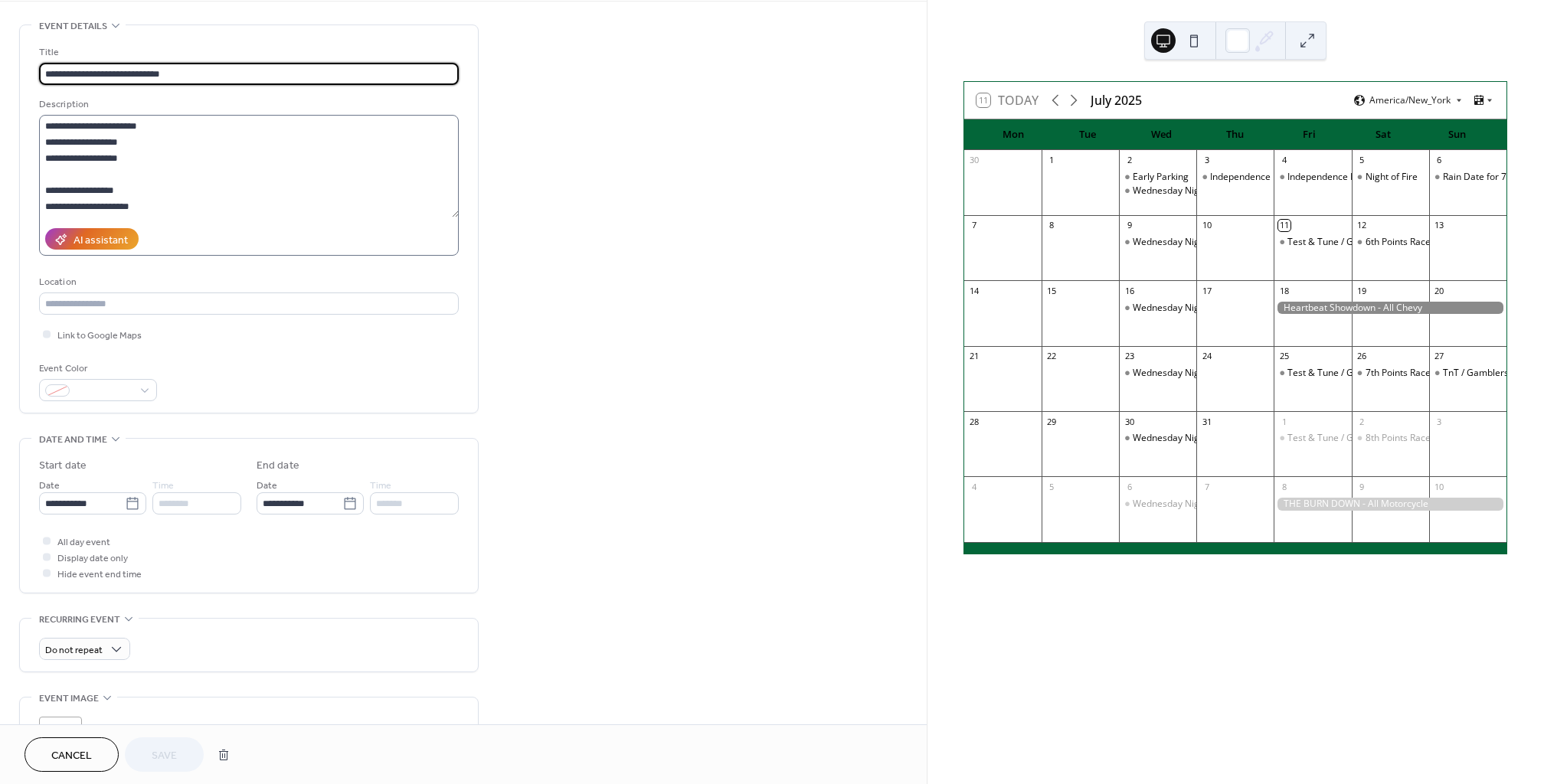 scroll, scrollTop: 0, scrollLeft: 0, axis: both 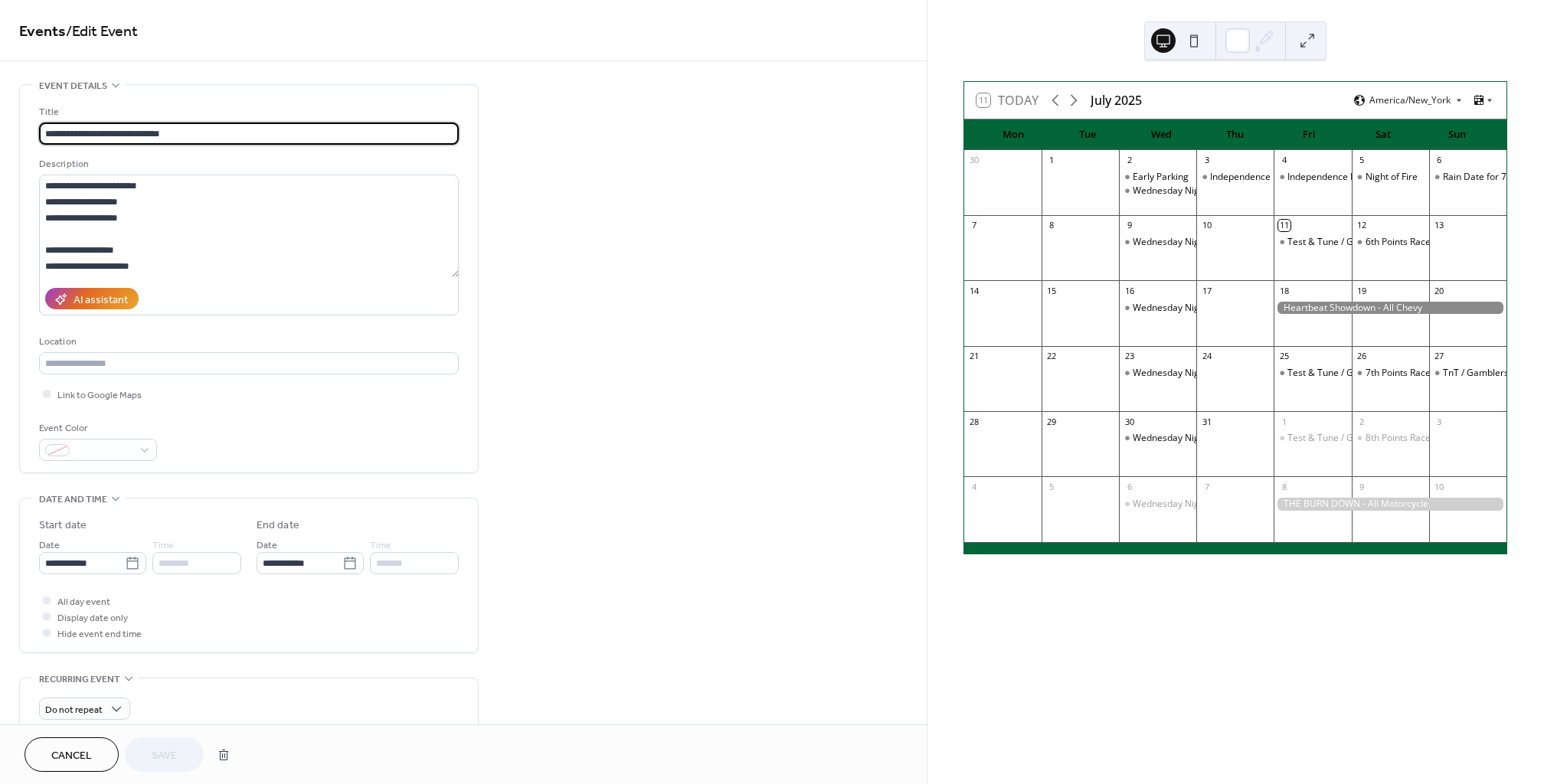 drag, startPoint x: 219, startPoint y: 138, endPoint x: -28, endPoint y: 132, distance: 247.07286 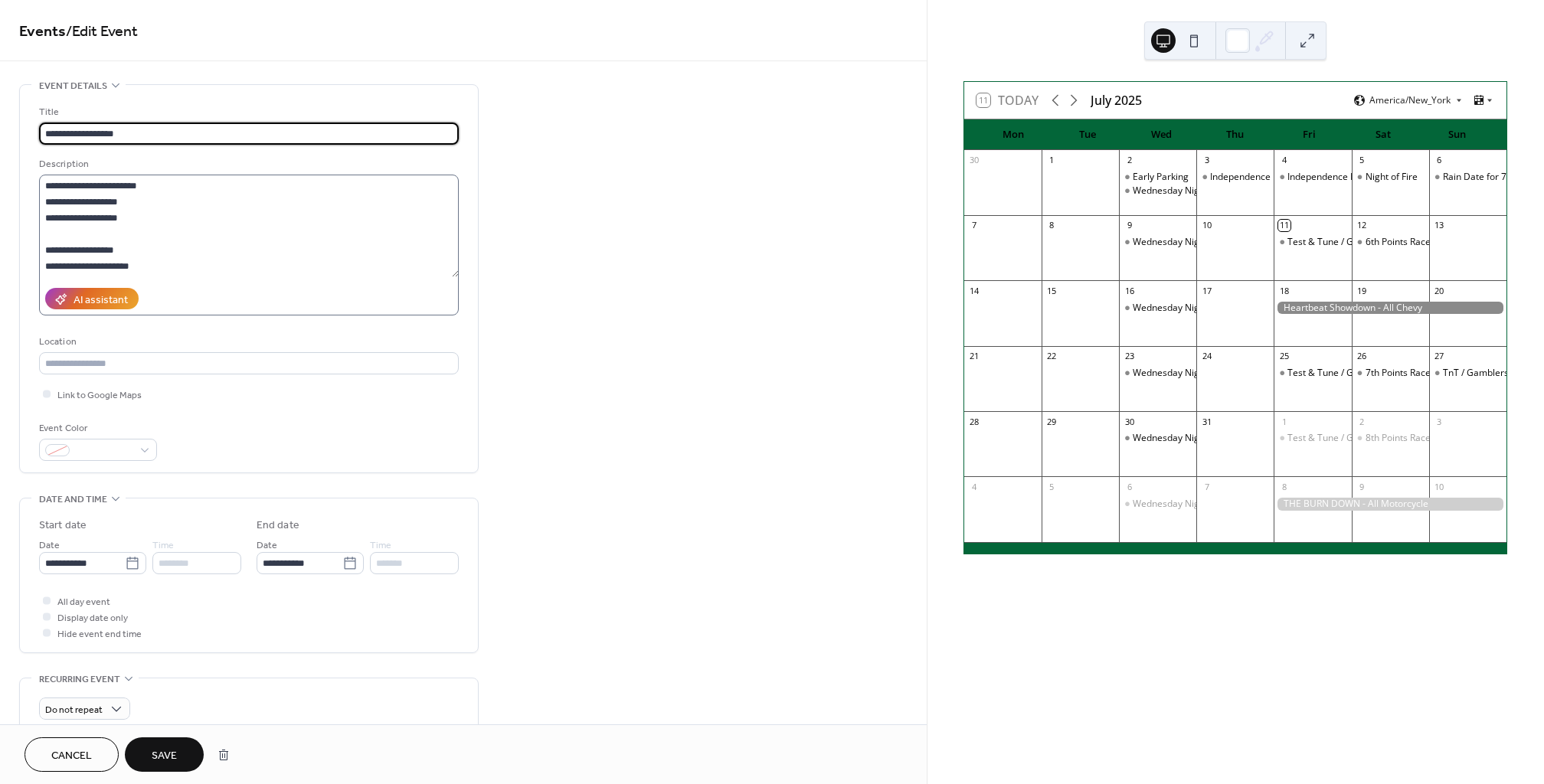 type on "**********" 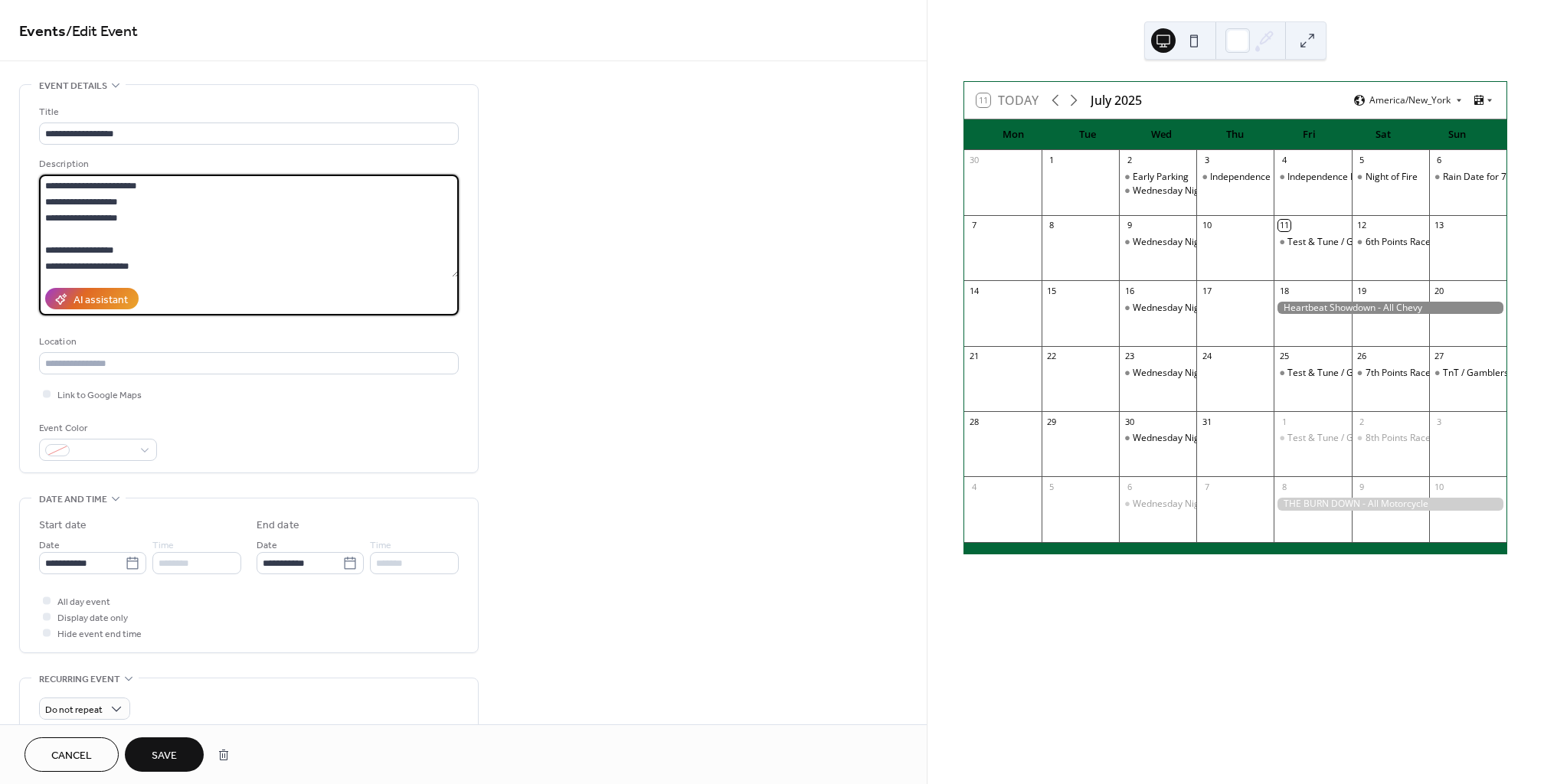drag, startPoint x: 149, startPoint y: 273, endPoint x: -36, endPoint y: 136, distance: 230.20426 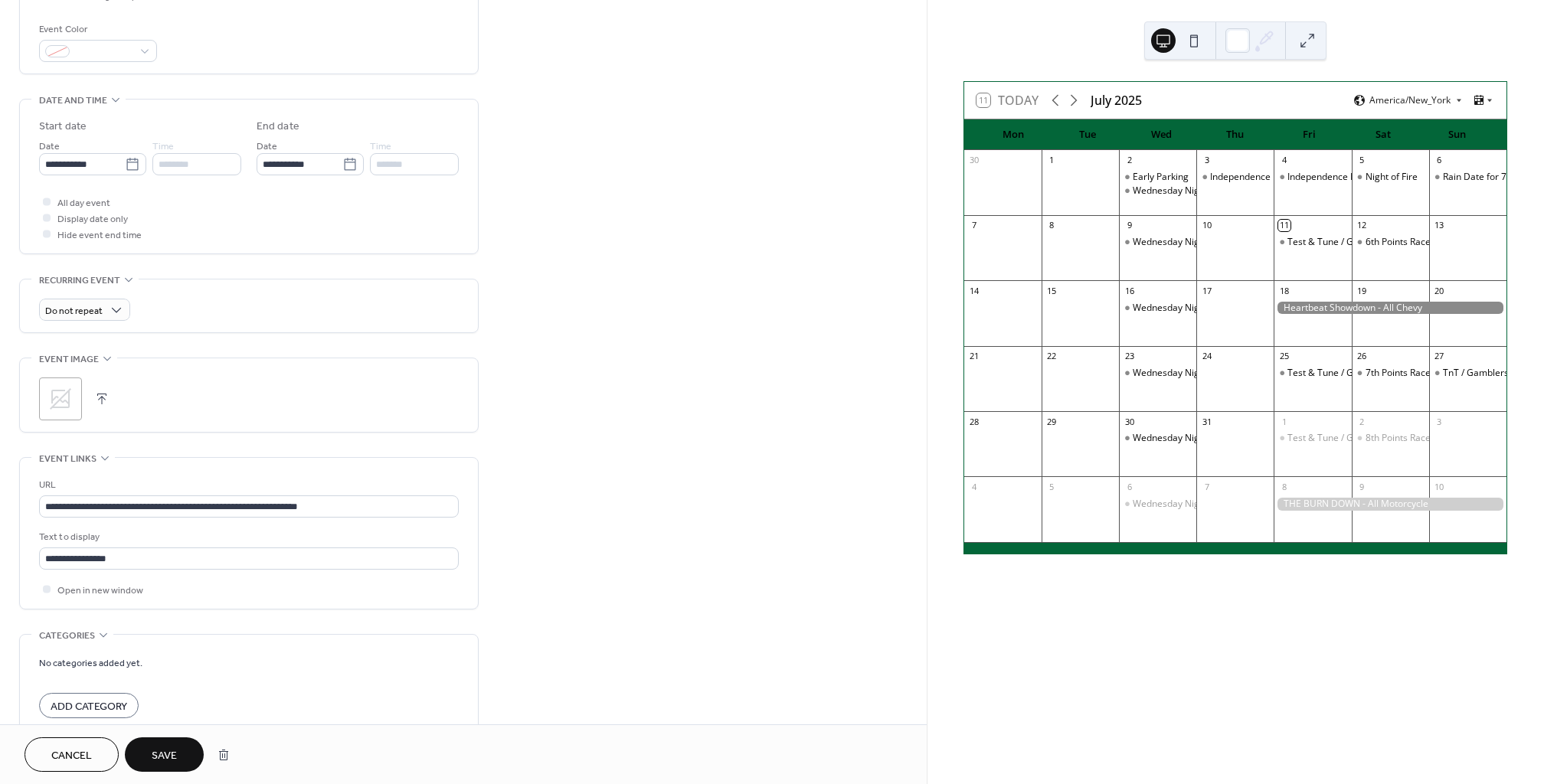 scroll, scrollTop: 477, scrollLeft: 0, axis: vertical 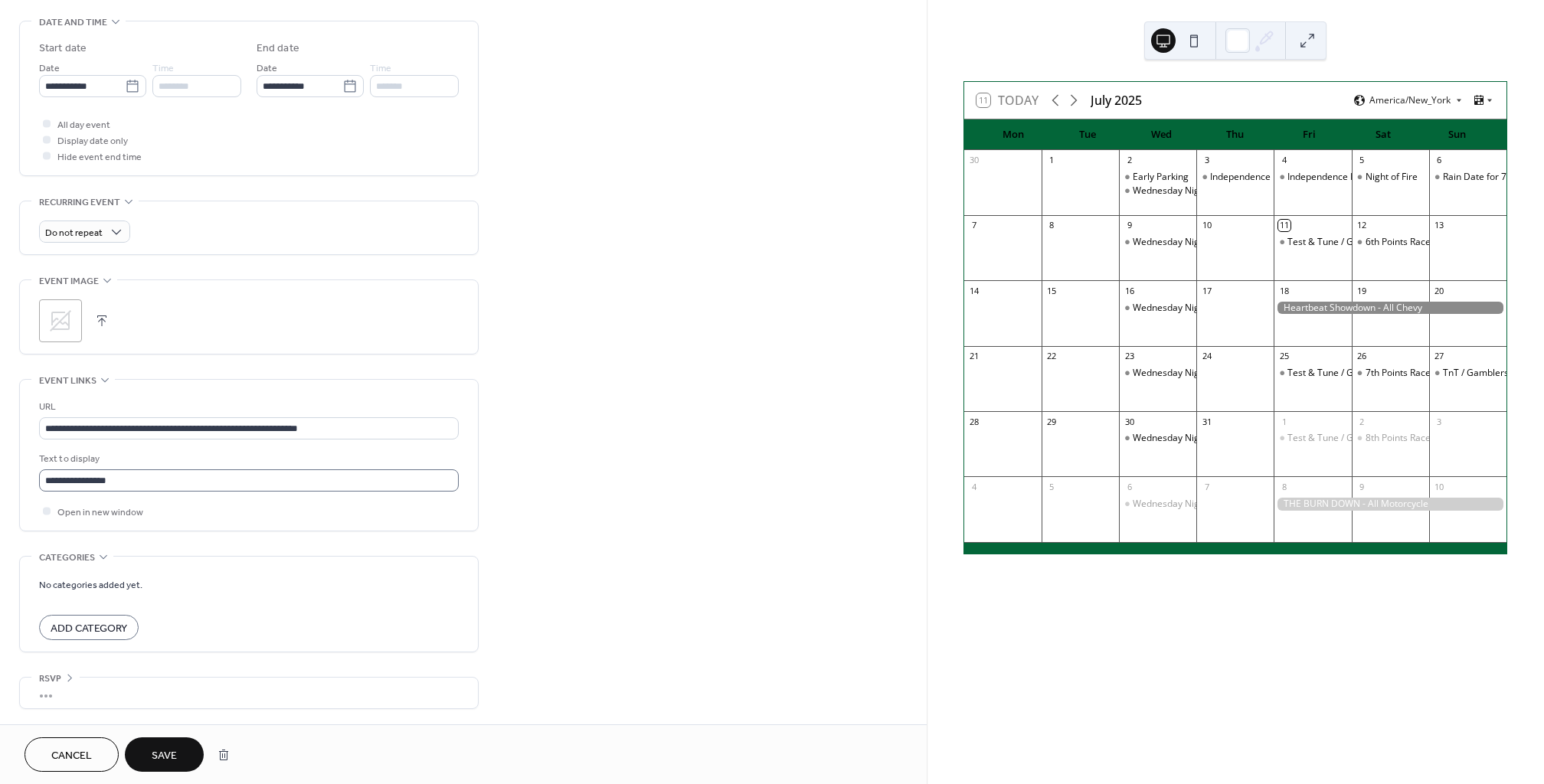type 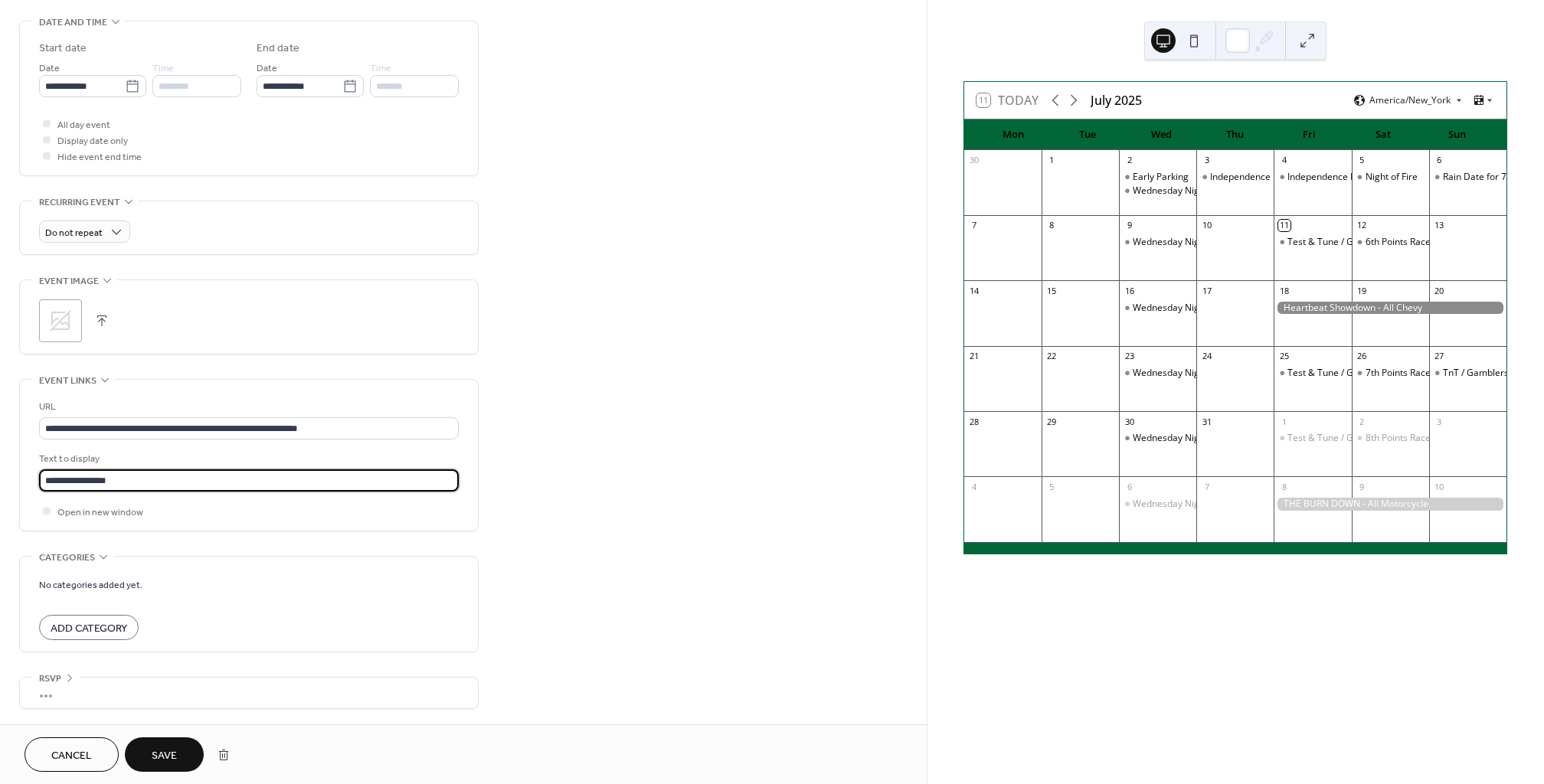 click on "**********" at bounding box center [249, 480] 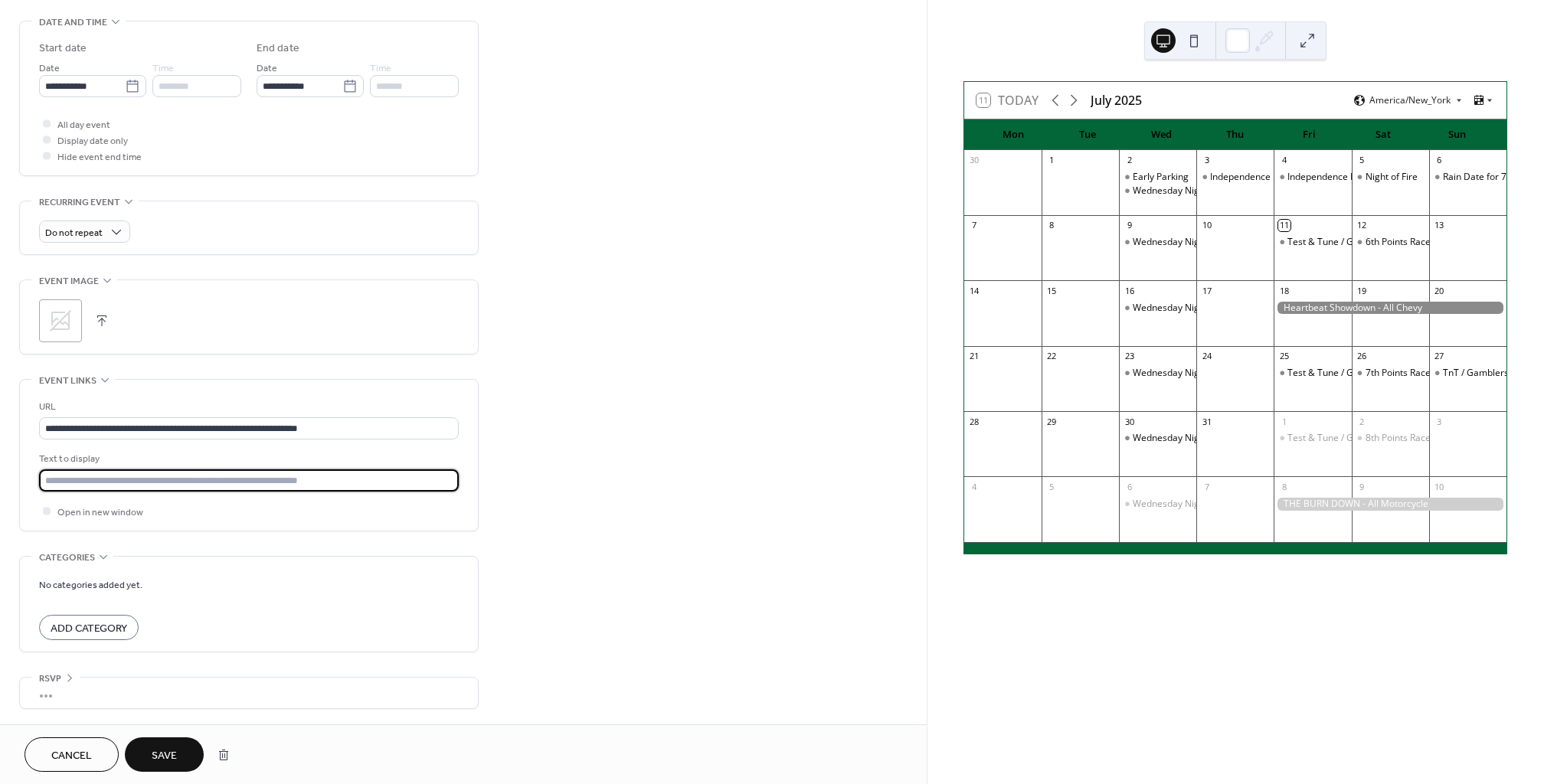 scroll, scrollTop: 0, scrollLeft: 0, axis: both 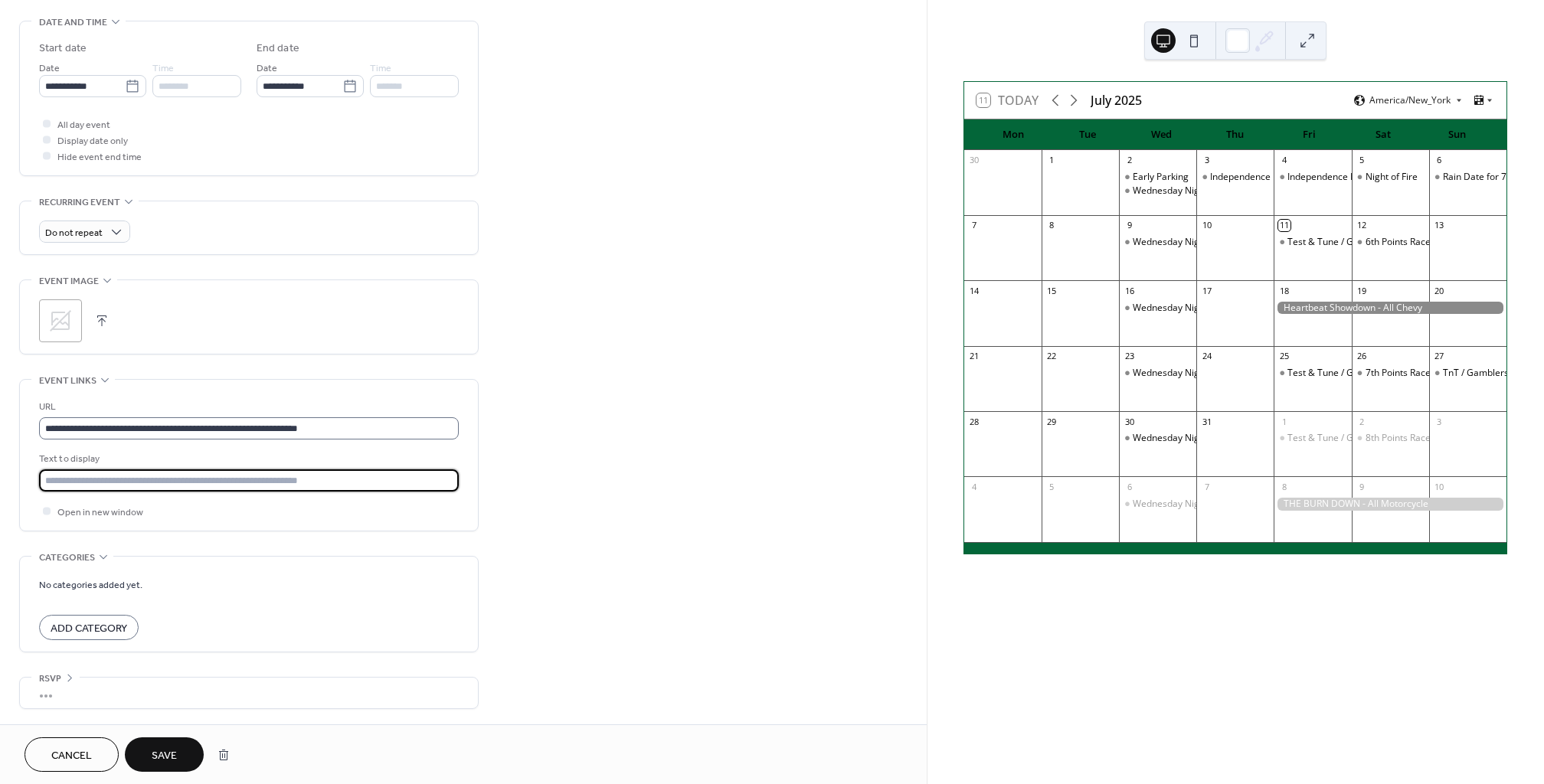 type 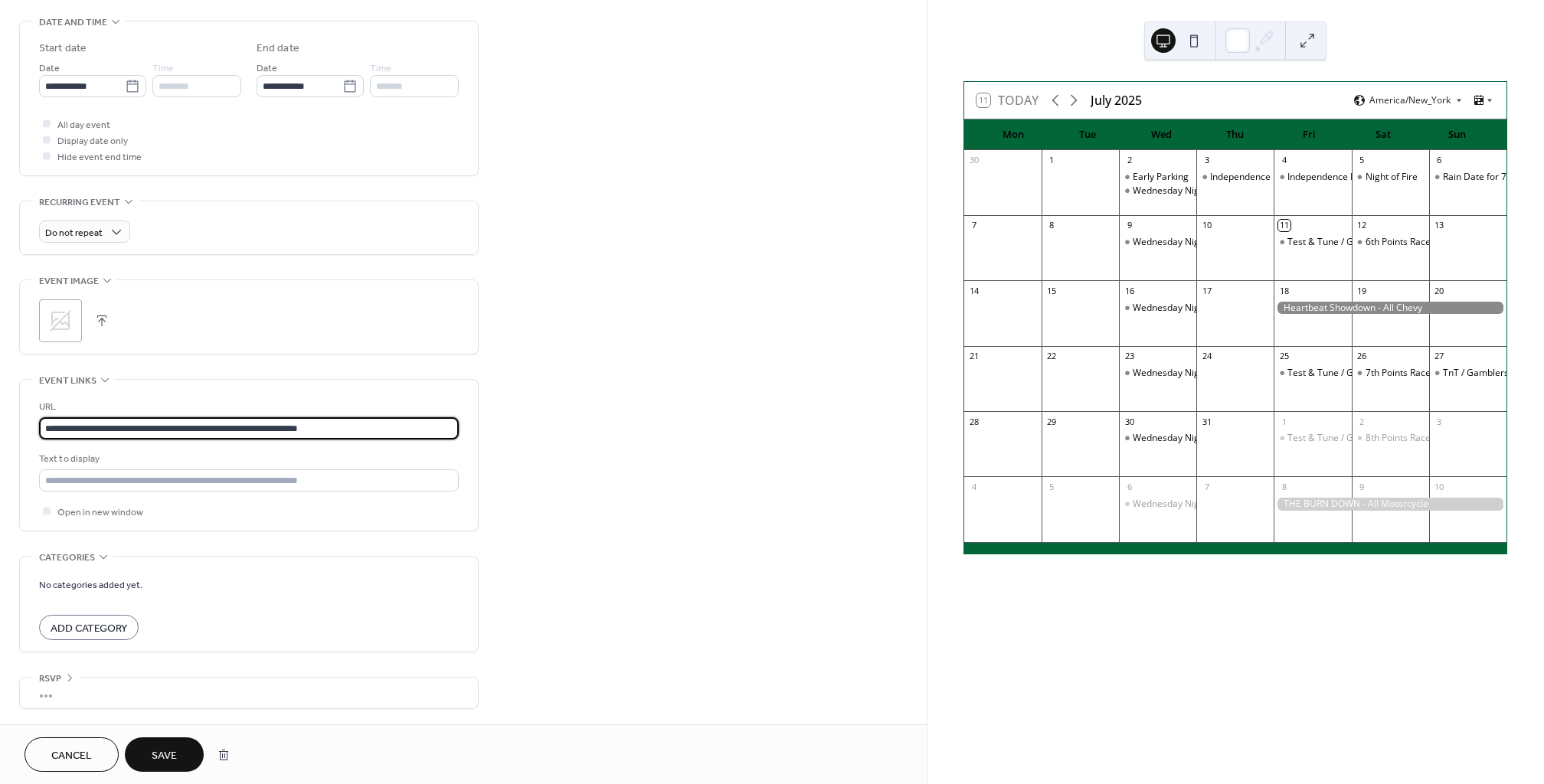 drag, startPoint x: 355, startPoint y: 427, endPoint x: -25, endPoint y: 413, distance: 380.25781 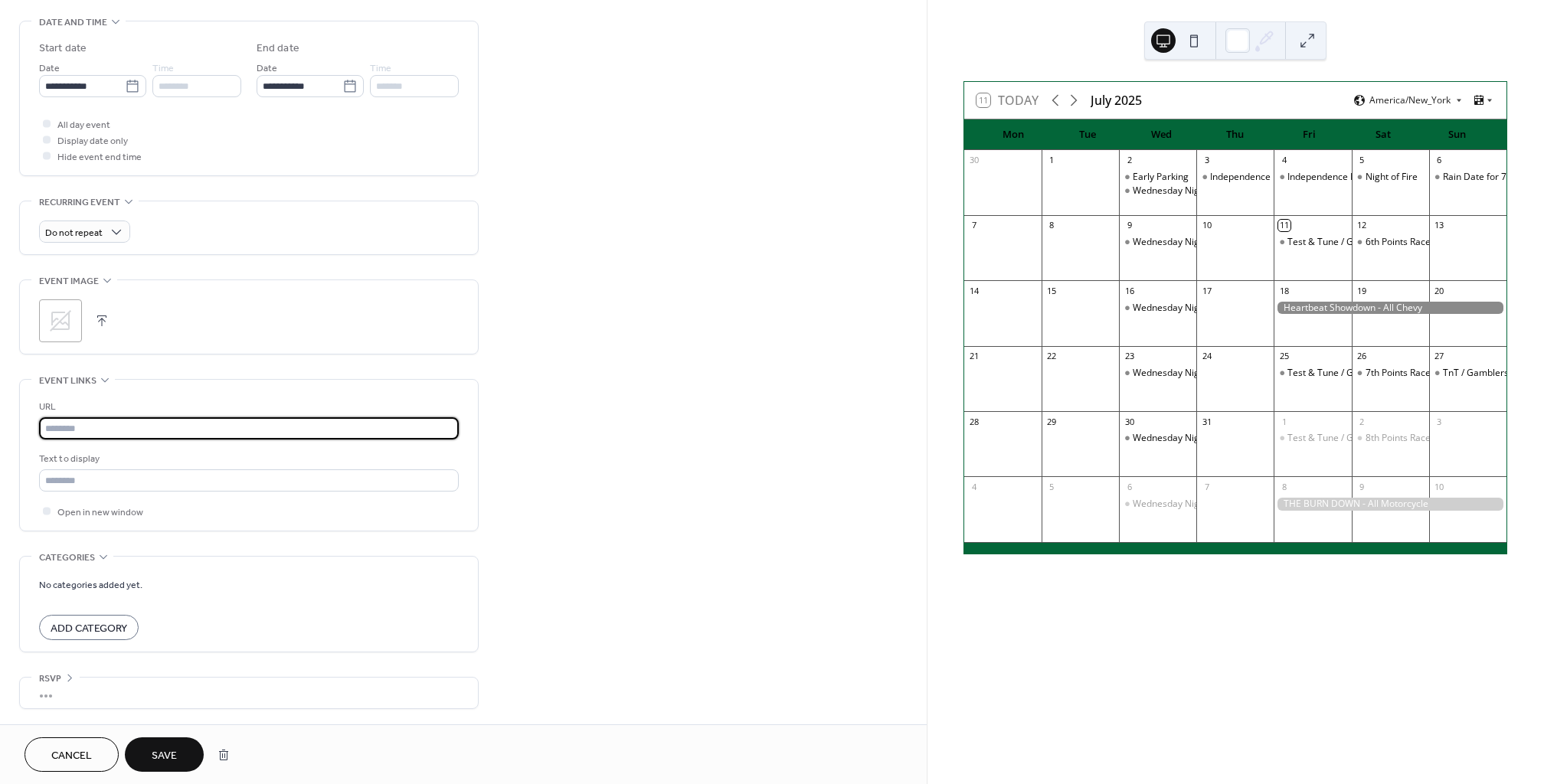 type 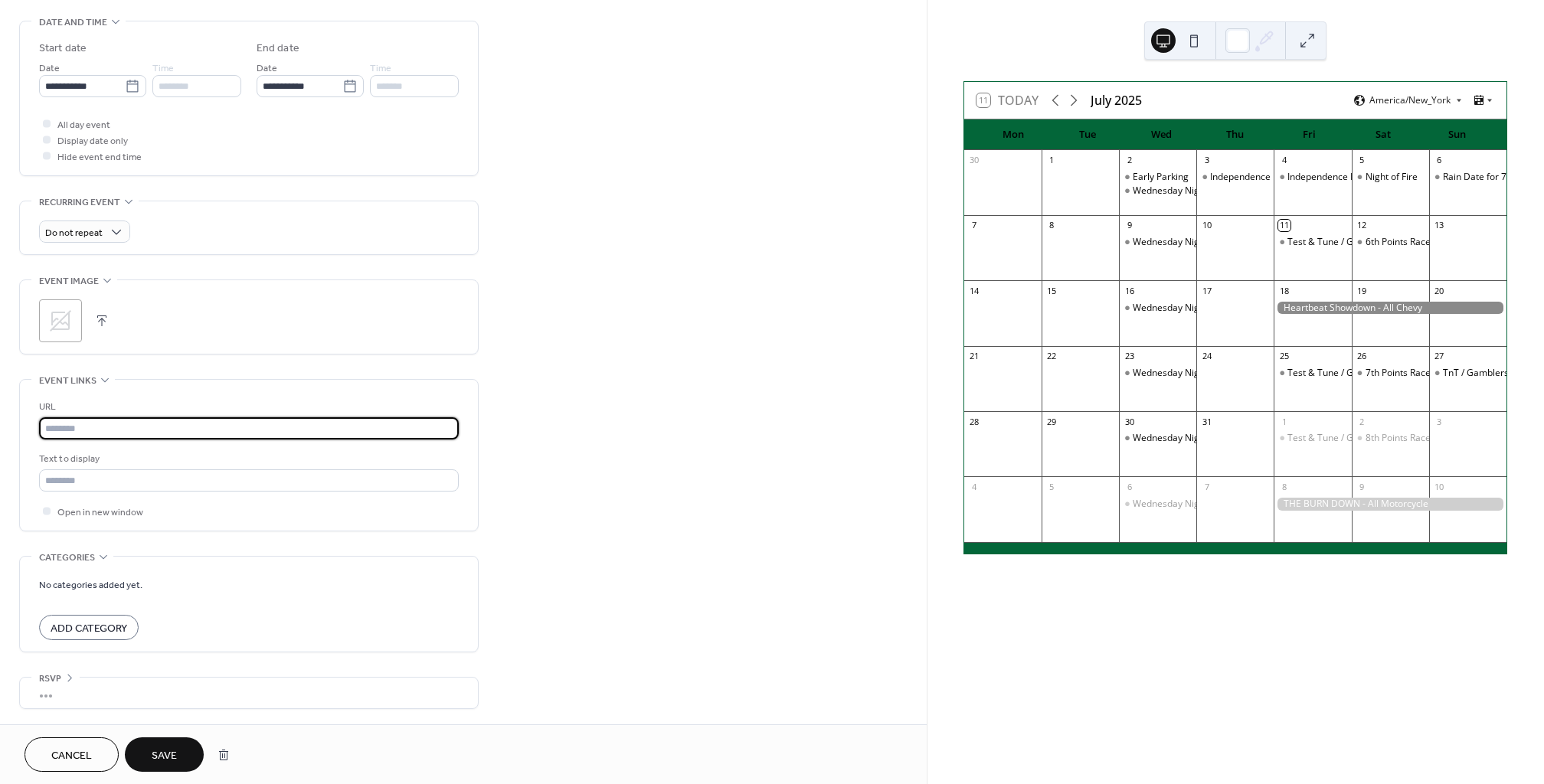 click on "Save" at bounding box center (164, 754) 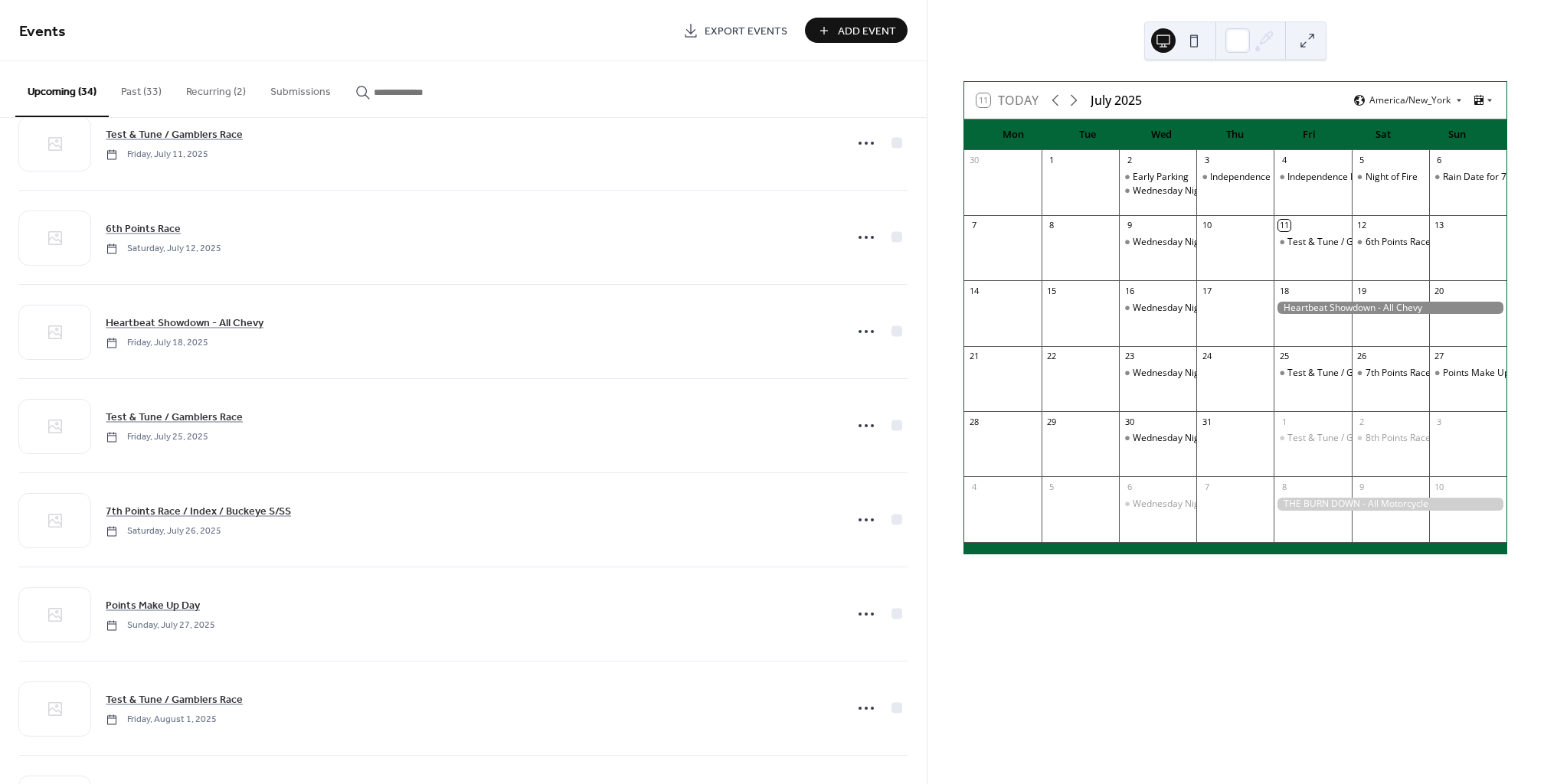scroll, scrollTop: 30, scrollLeft: 0, axis: vertical 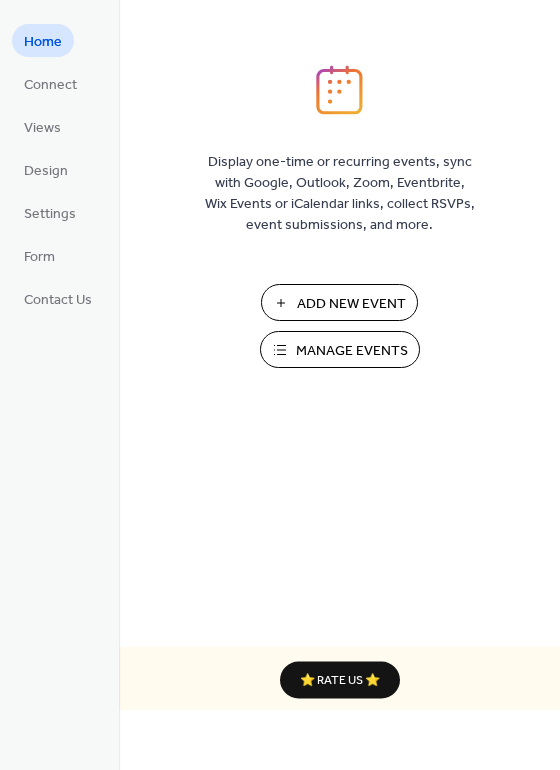 click on "Manage Events" at bounding box center (352, 351) 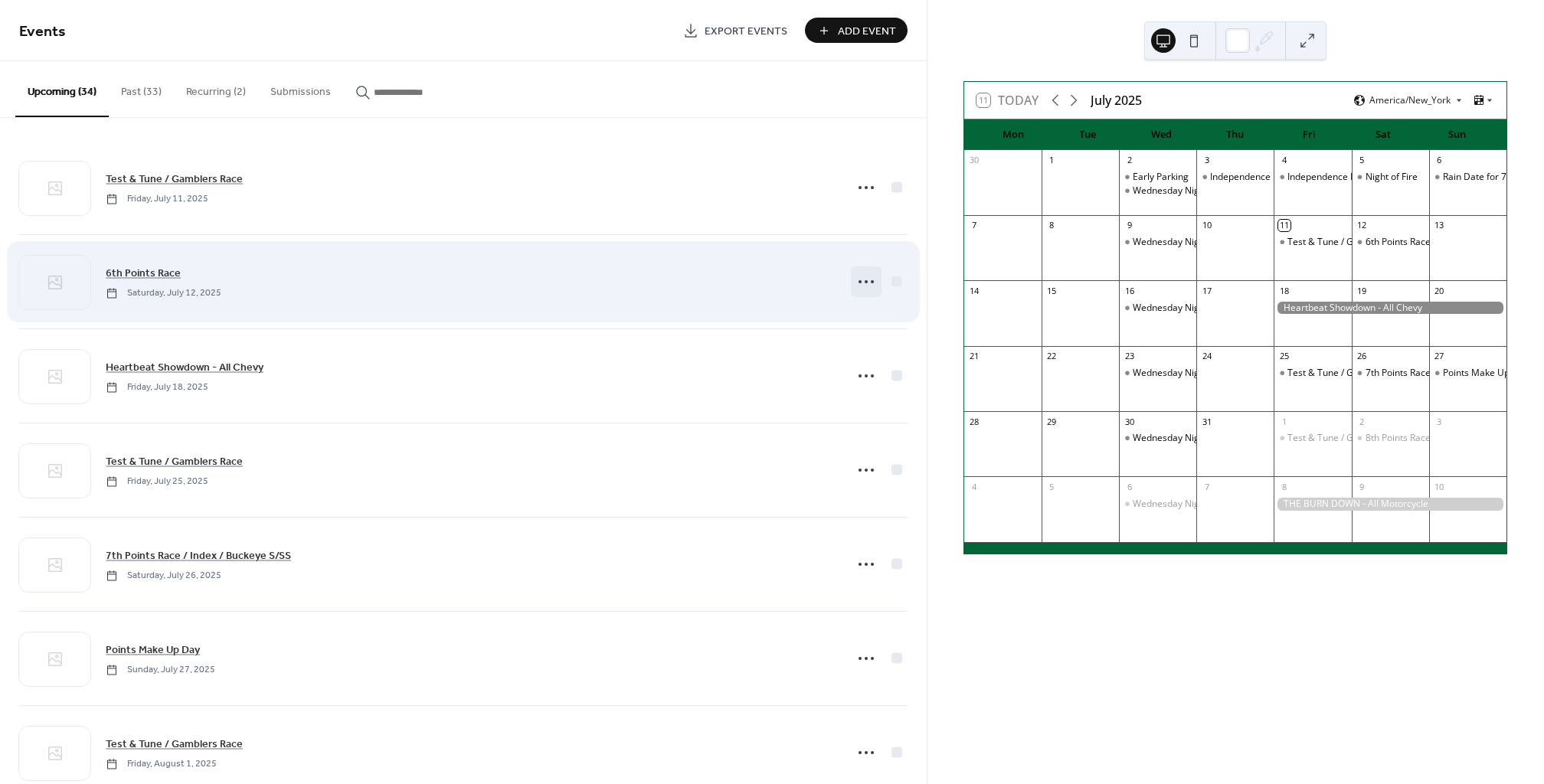 scroll, scrollTop: 0, scrollLeft: 0, axis: both 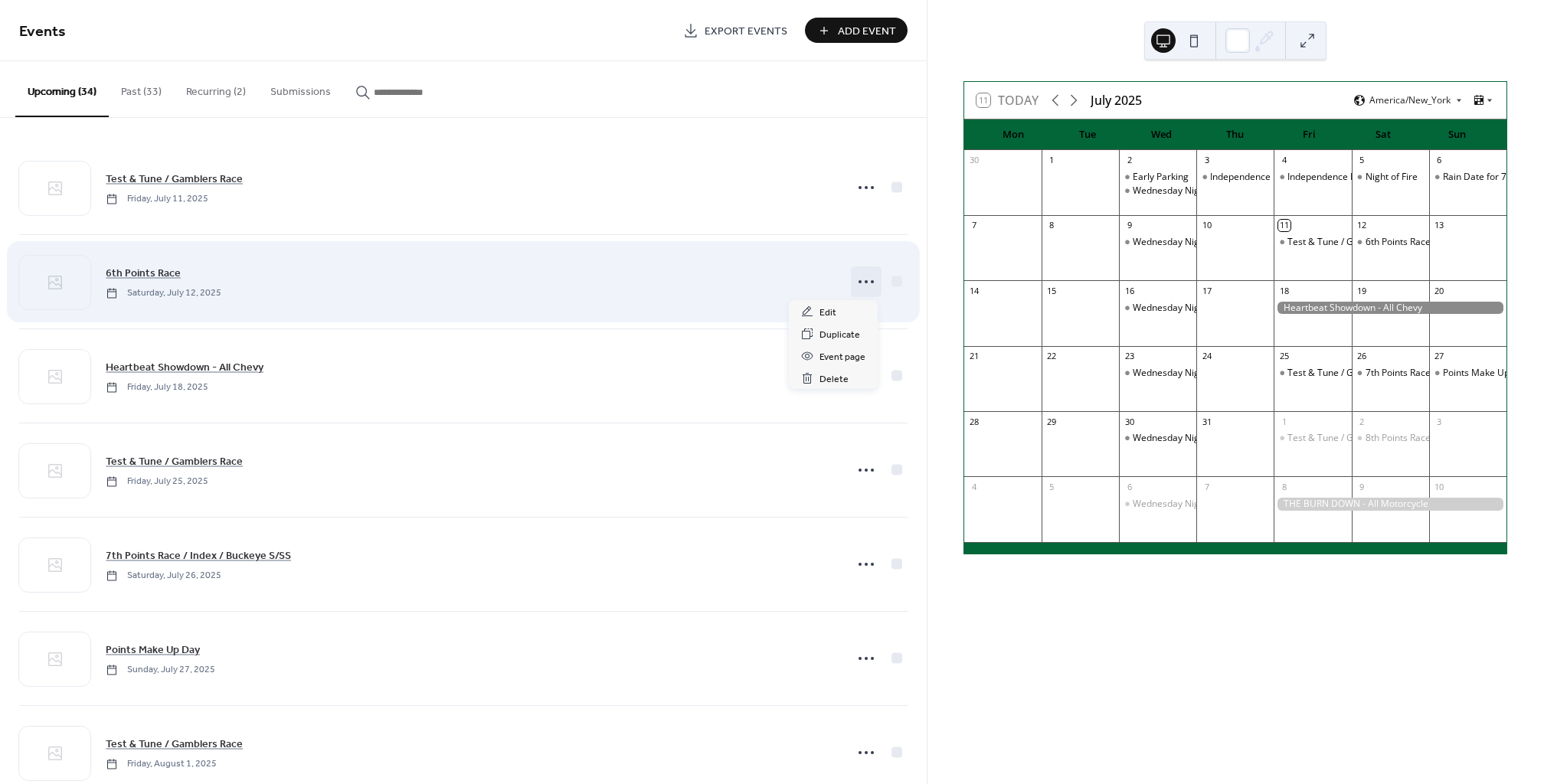 click 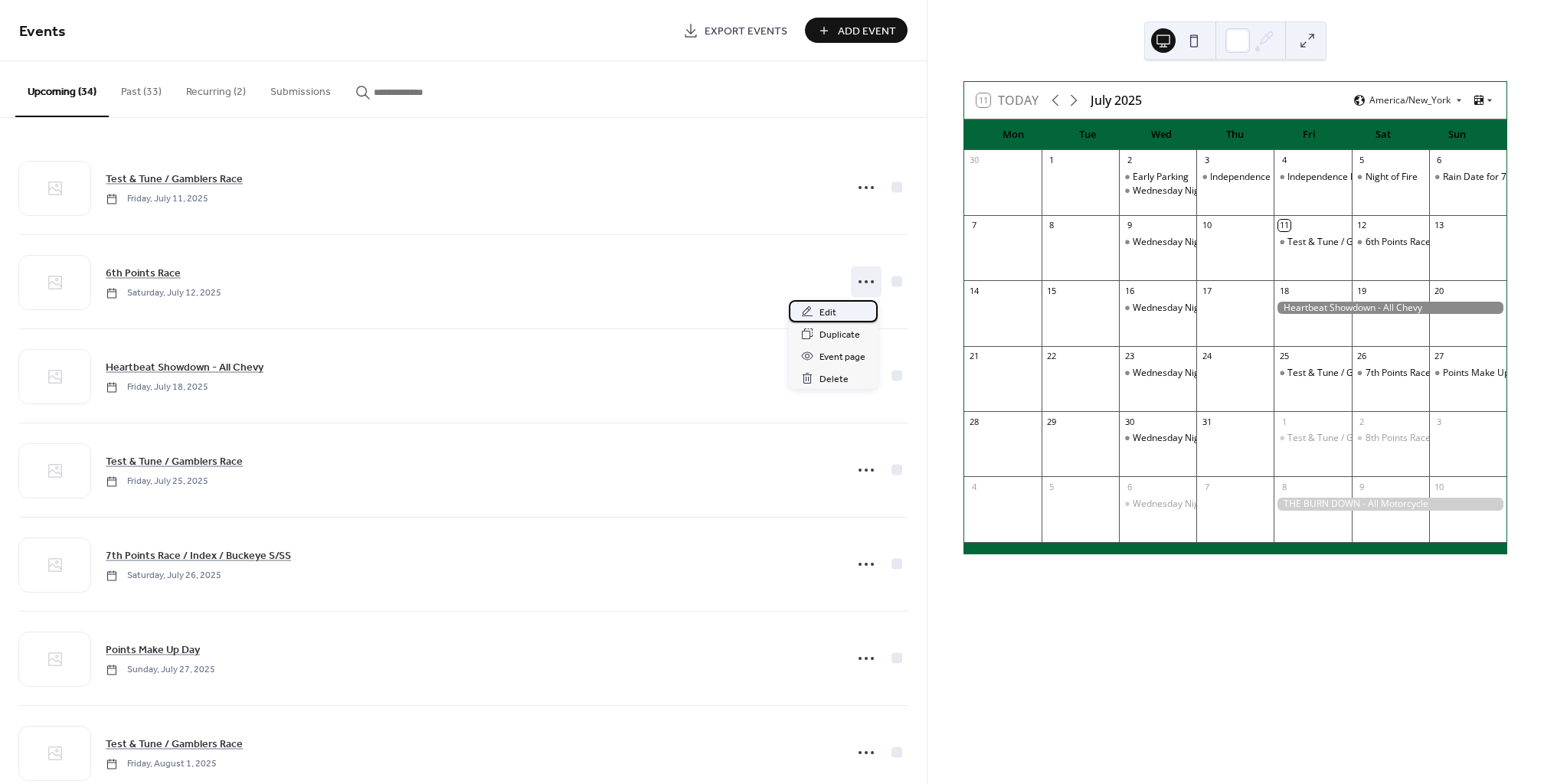 click on "Edit" at bounding box center (828, 312) 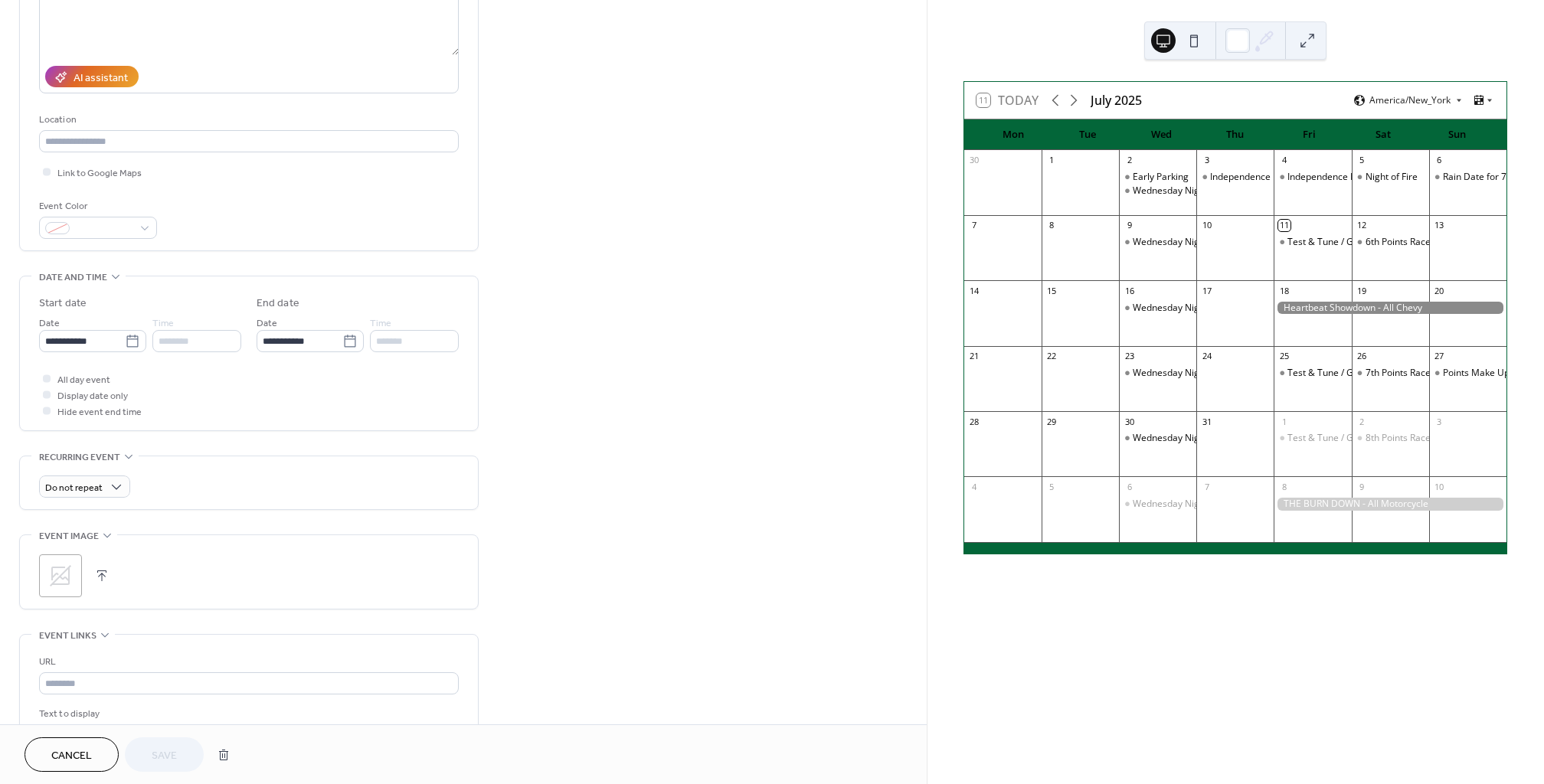 scroll, scrollTop: 243, scrollLeft: 0, axis: vertical 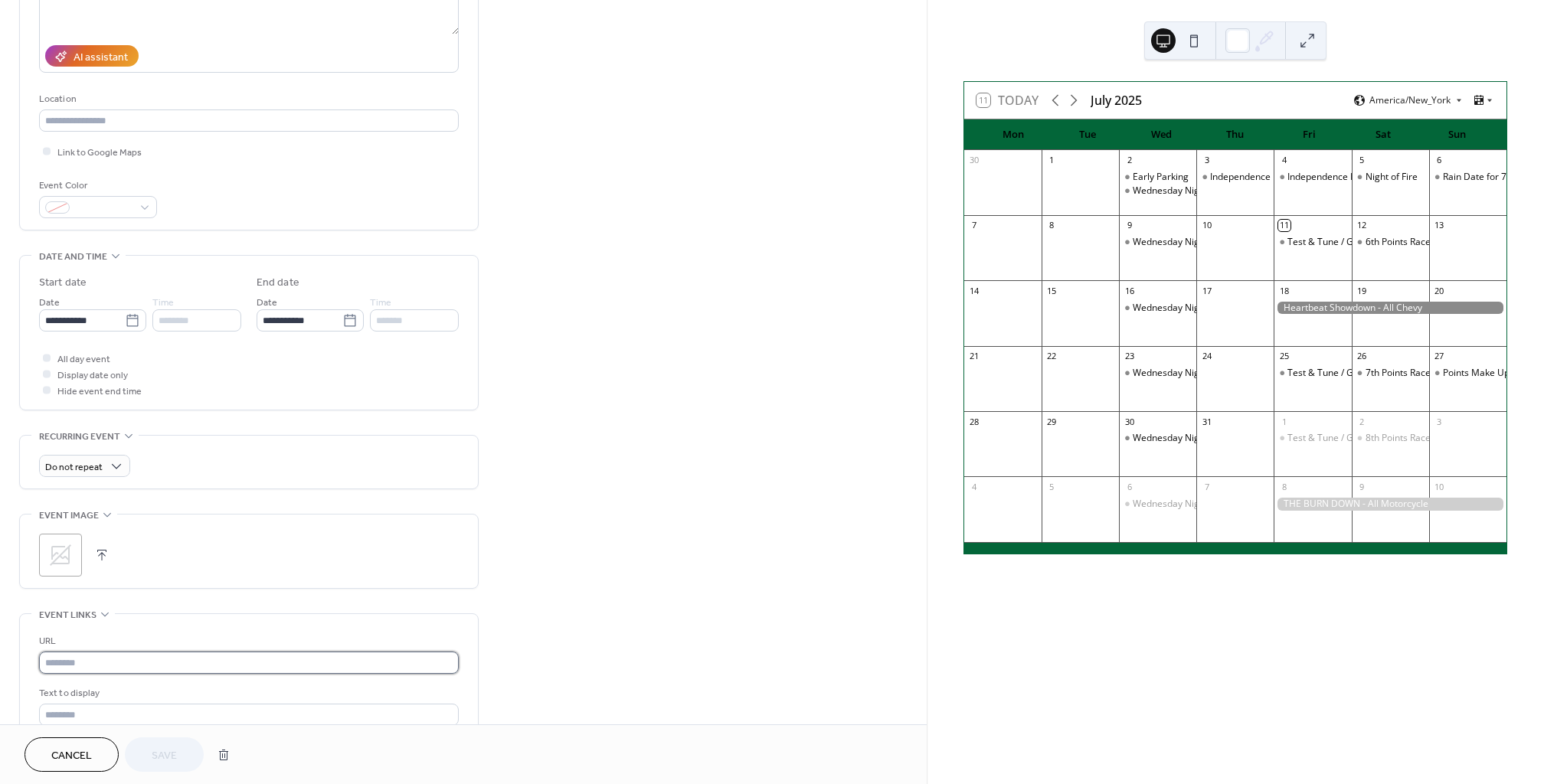 click at bounding box center (249, 662) 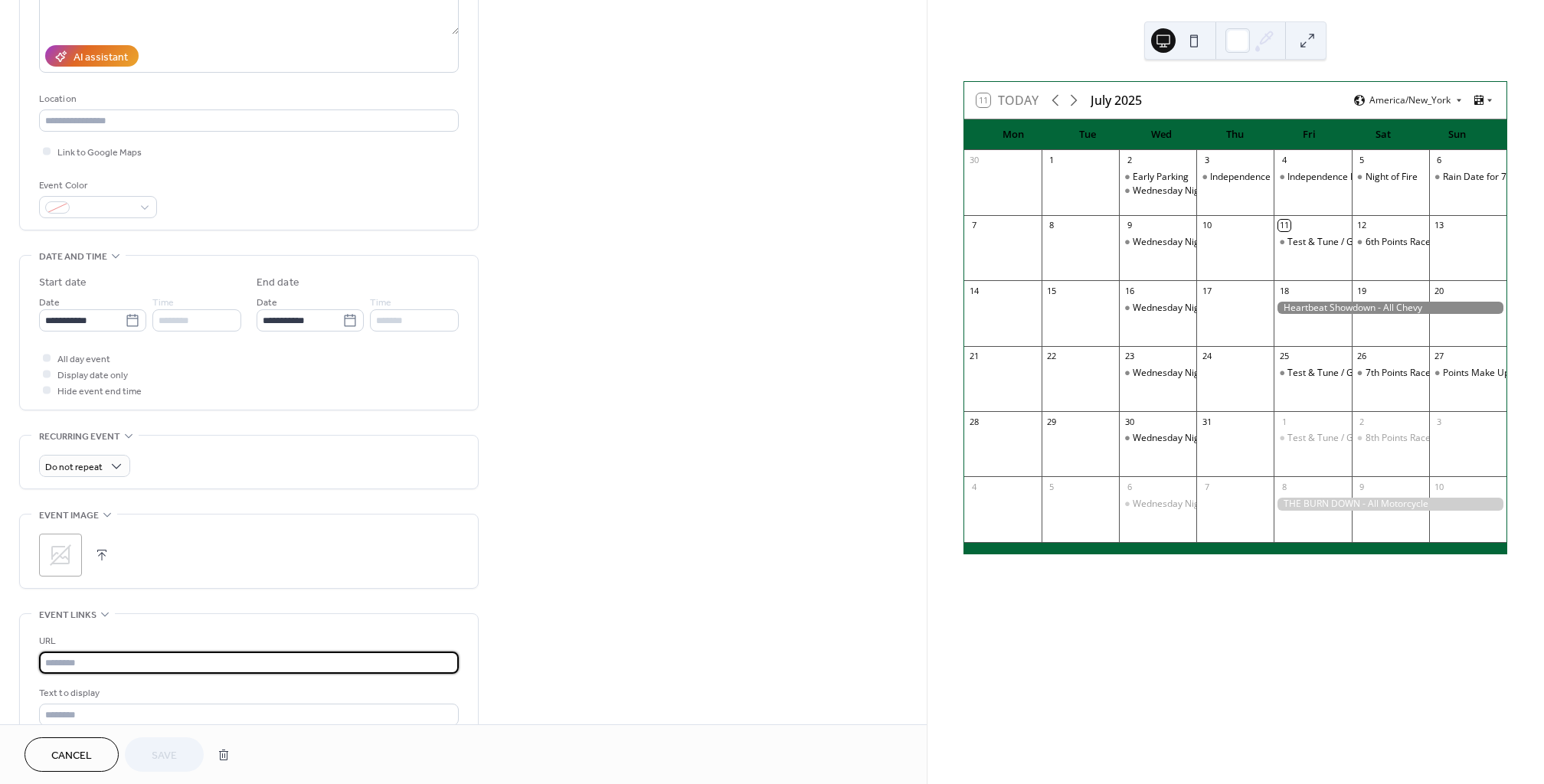 paste on "**********" 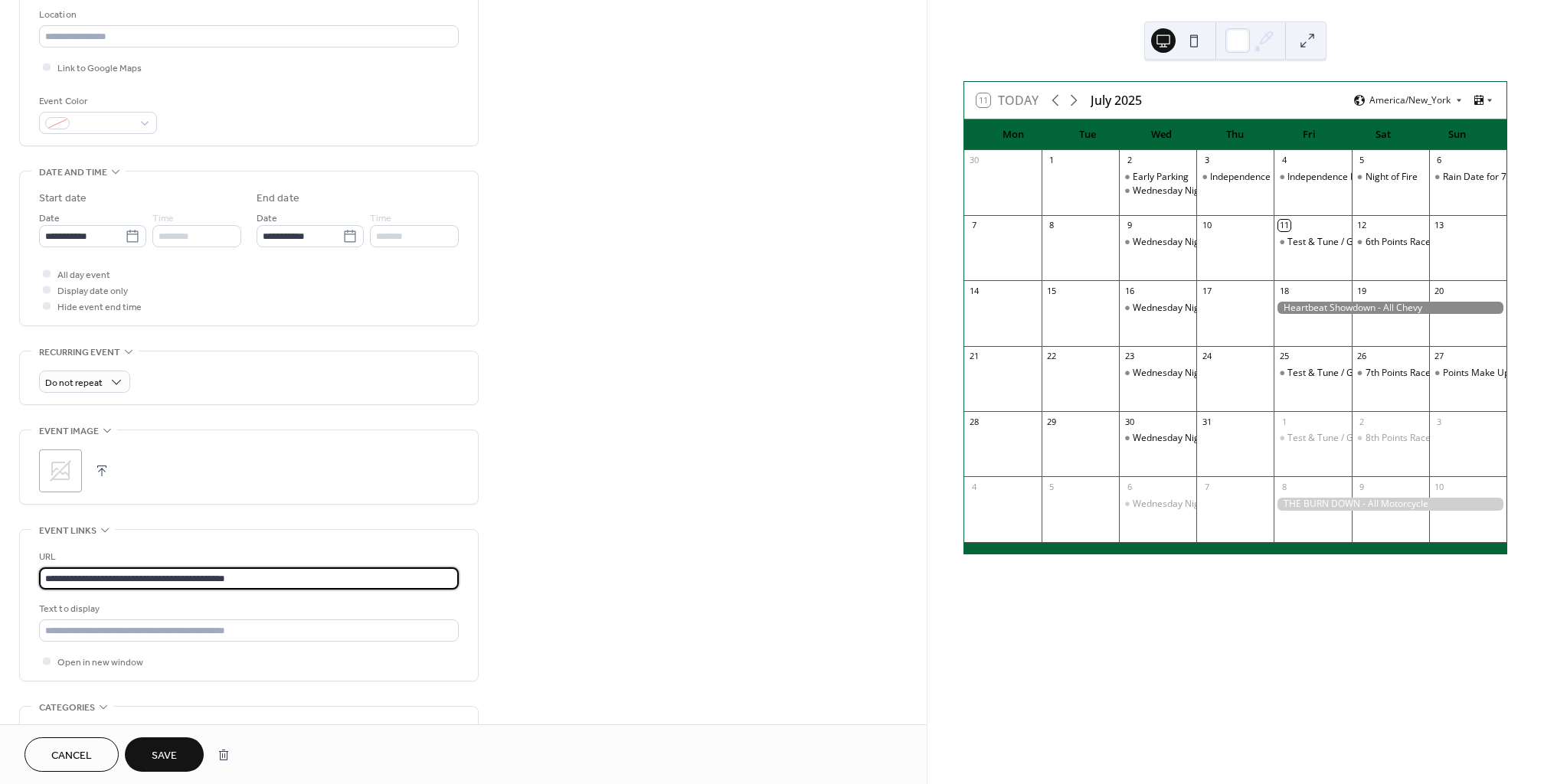 scroll, scrollTop: 329, scrollLeft: 0, axis: vertical 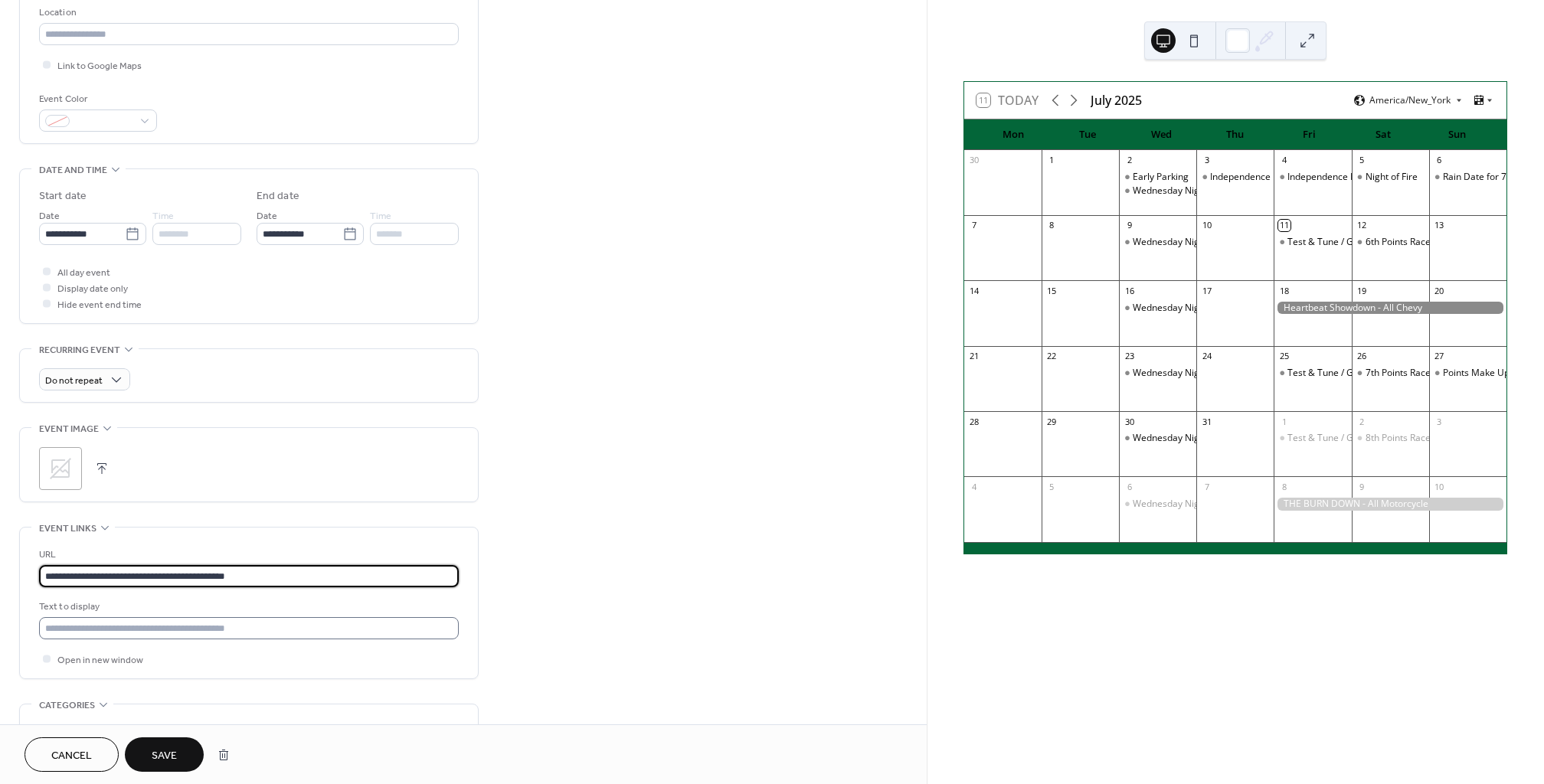 type on "**********" 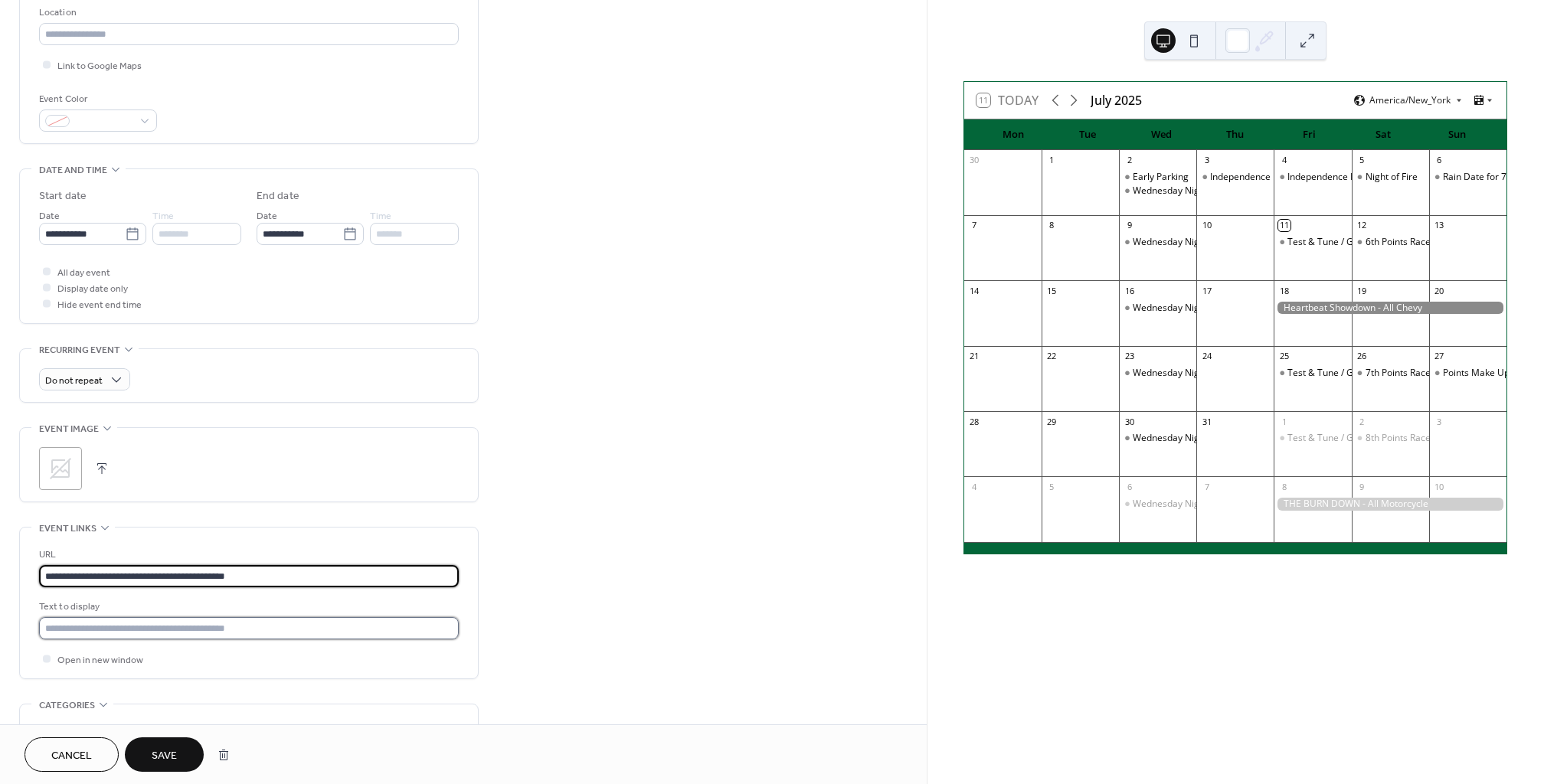 click at bounding box center [249, 628] 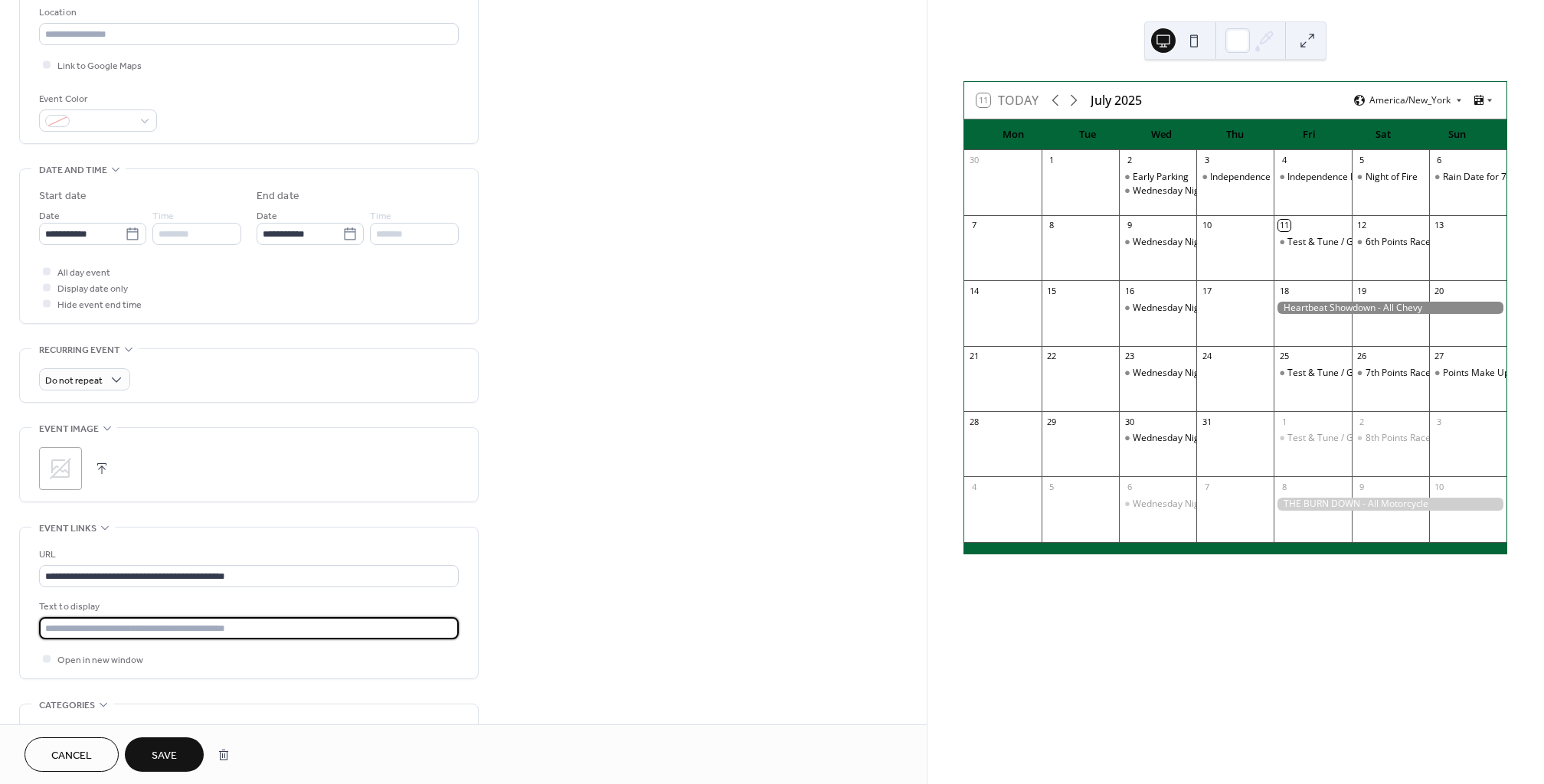 type on "**********" 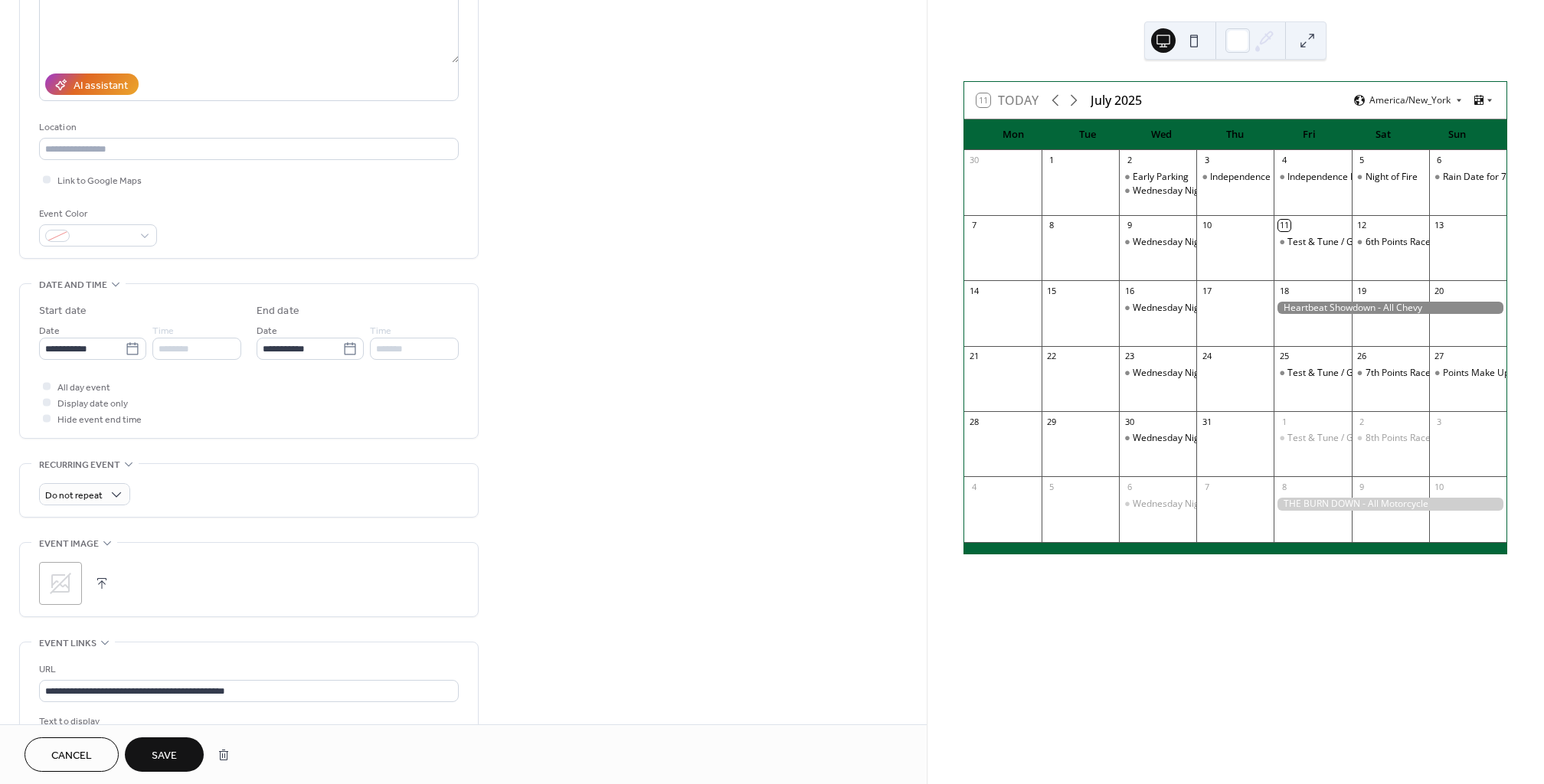 scroll, scrollTop: 0, scrollLeft: 0, axis: both 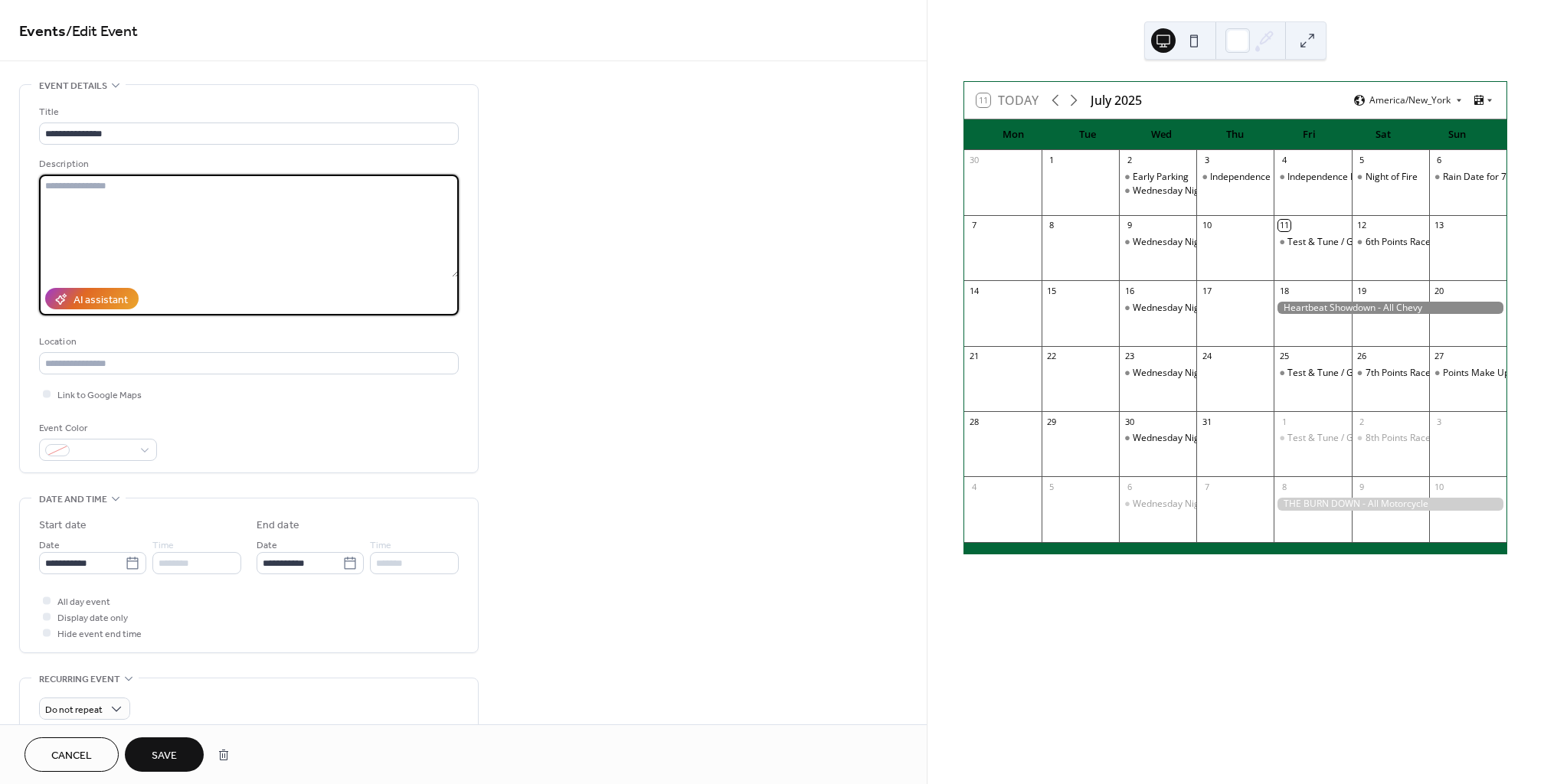 click at bounding box center [249, 226] 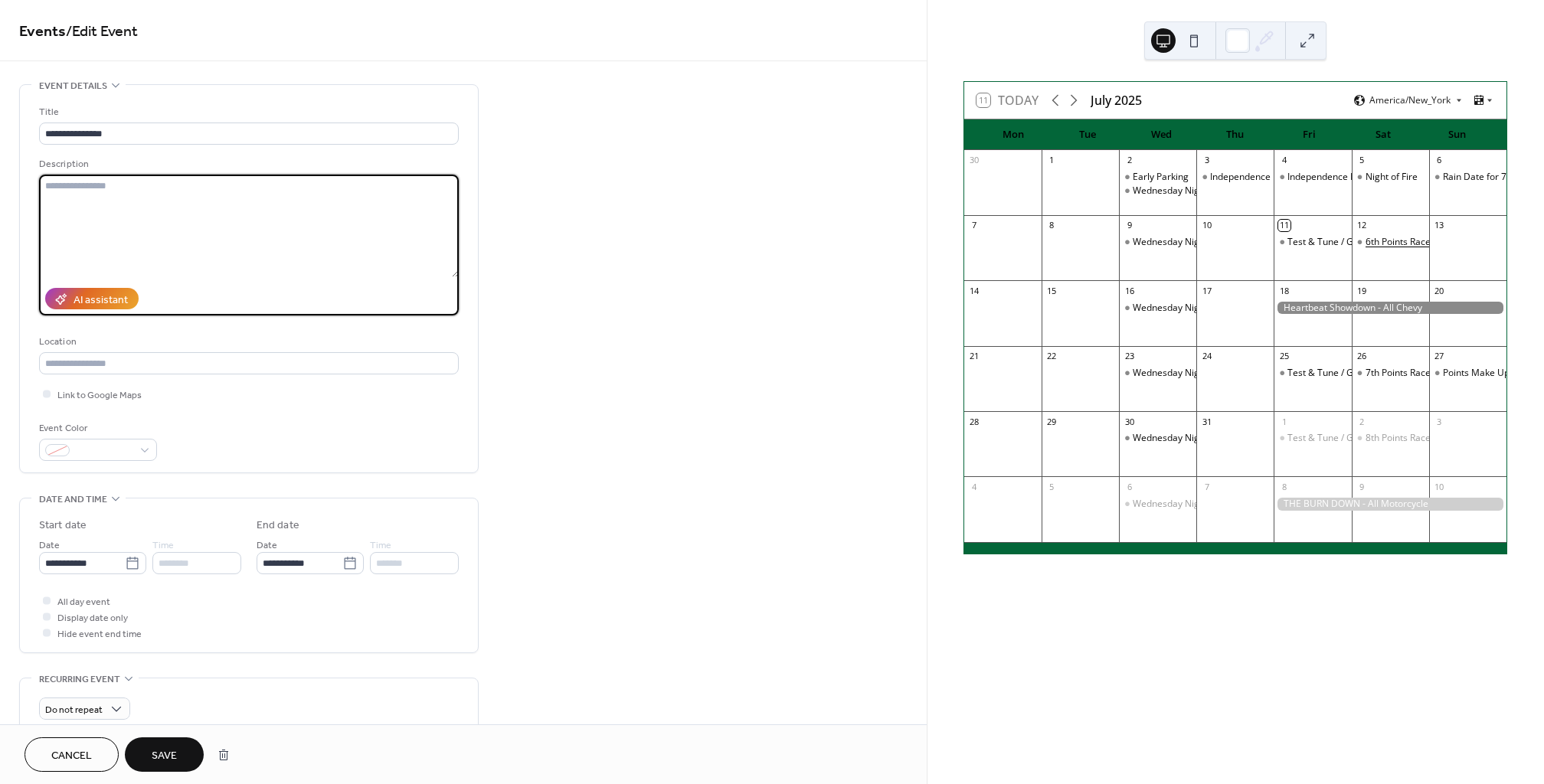 click on "6th Points Race" at bounding box center [1390, 255] 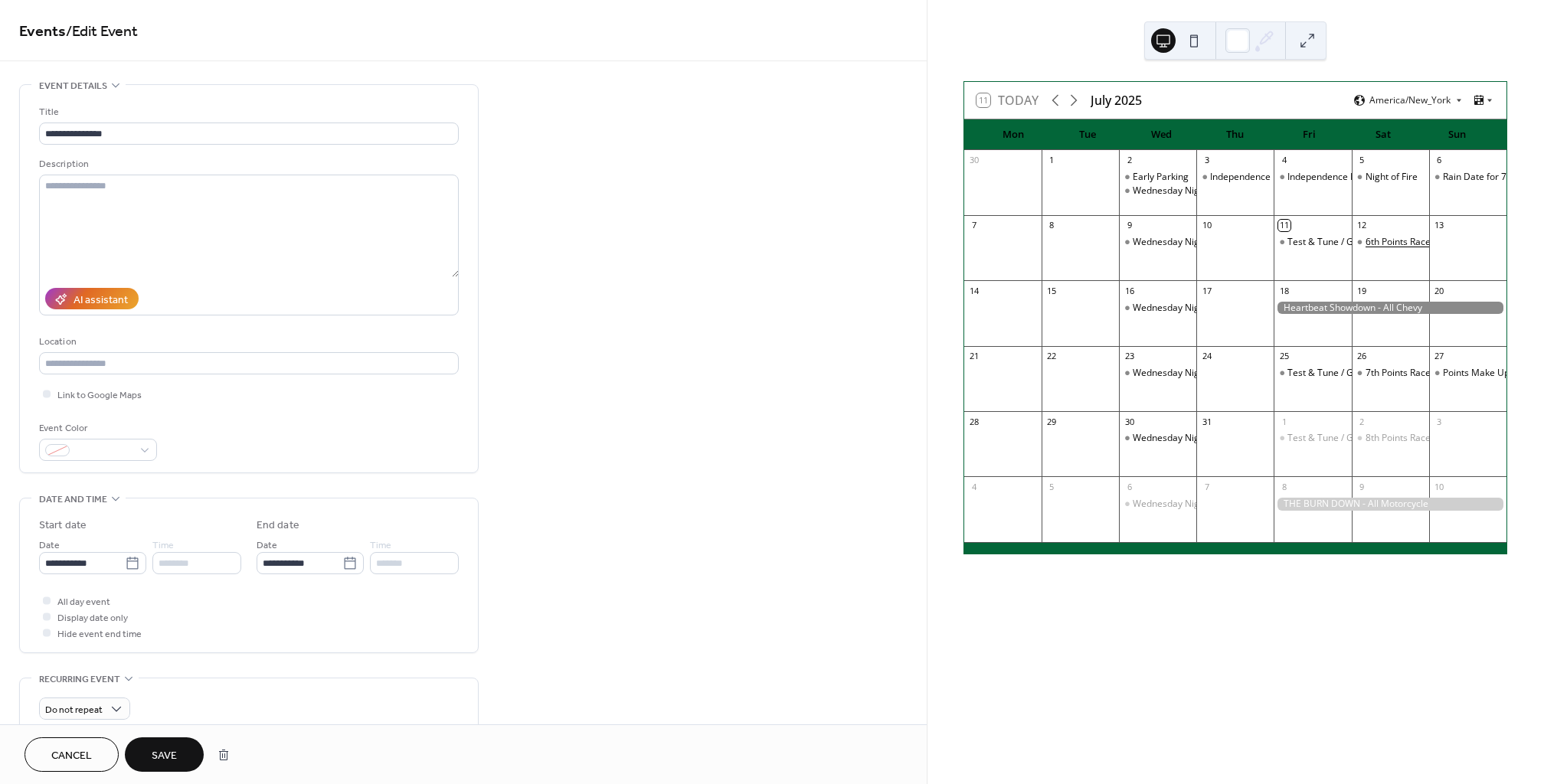 click on "6th Points Race" at bounding box center [1398, 242] 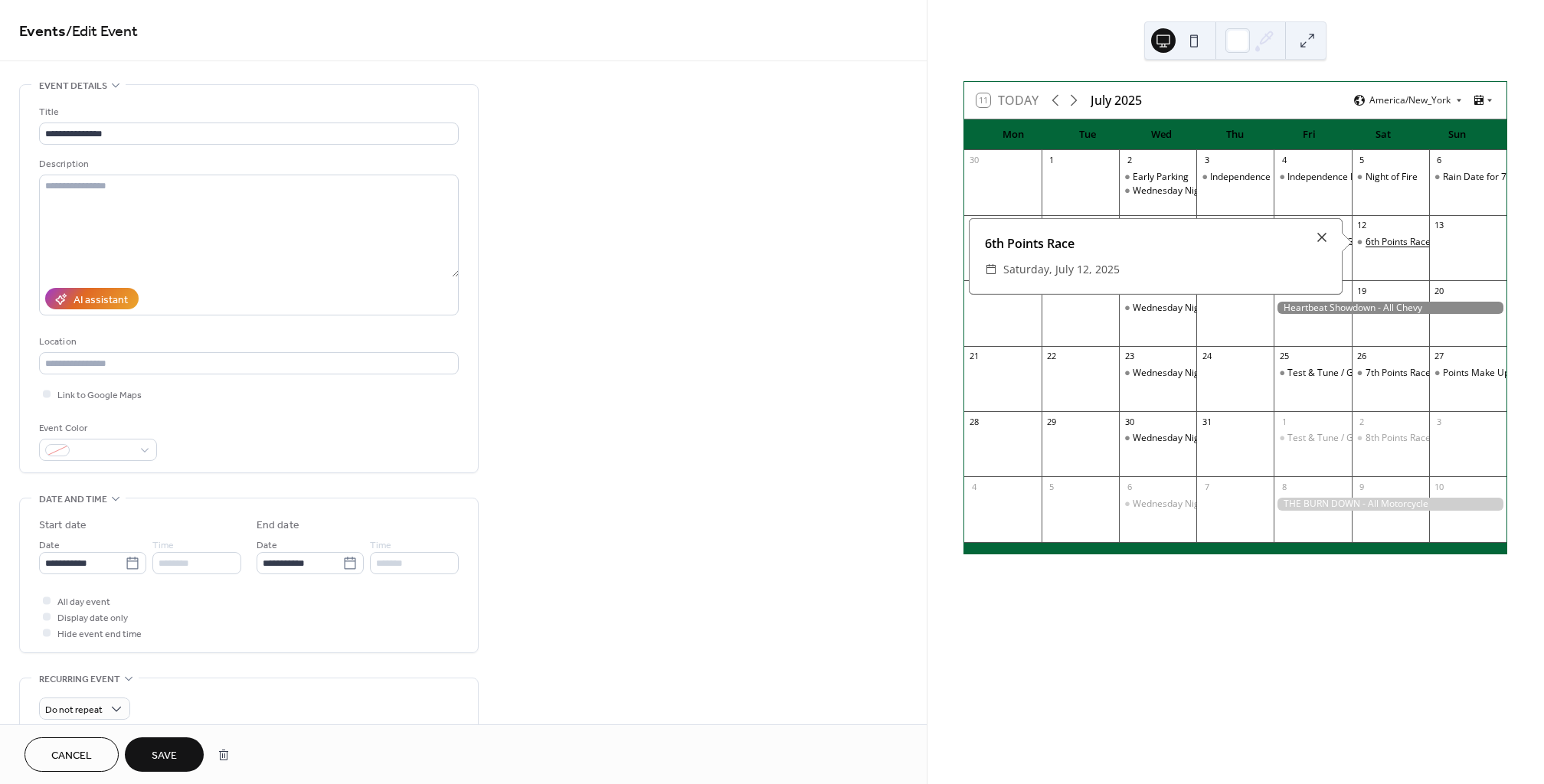 click on "6th Points Race" at bounding box center [1398, 242] 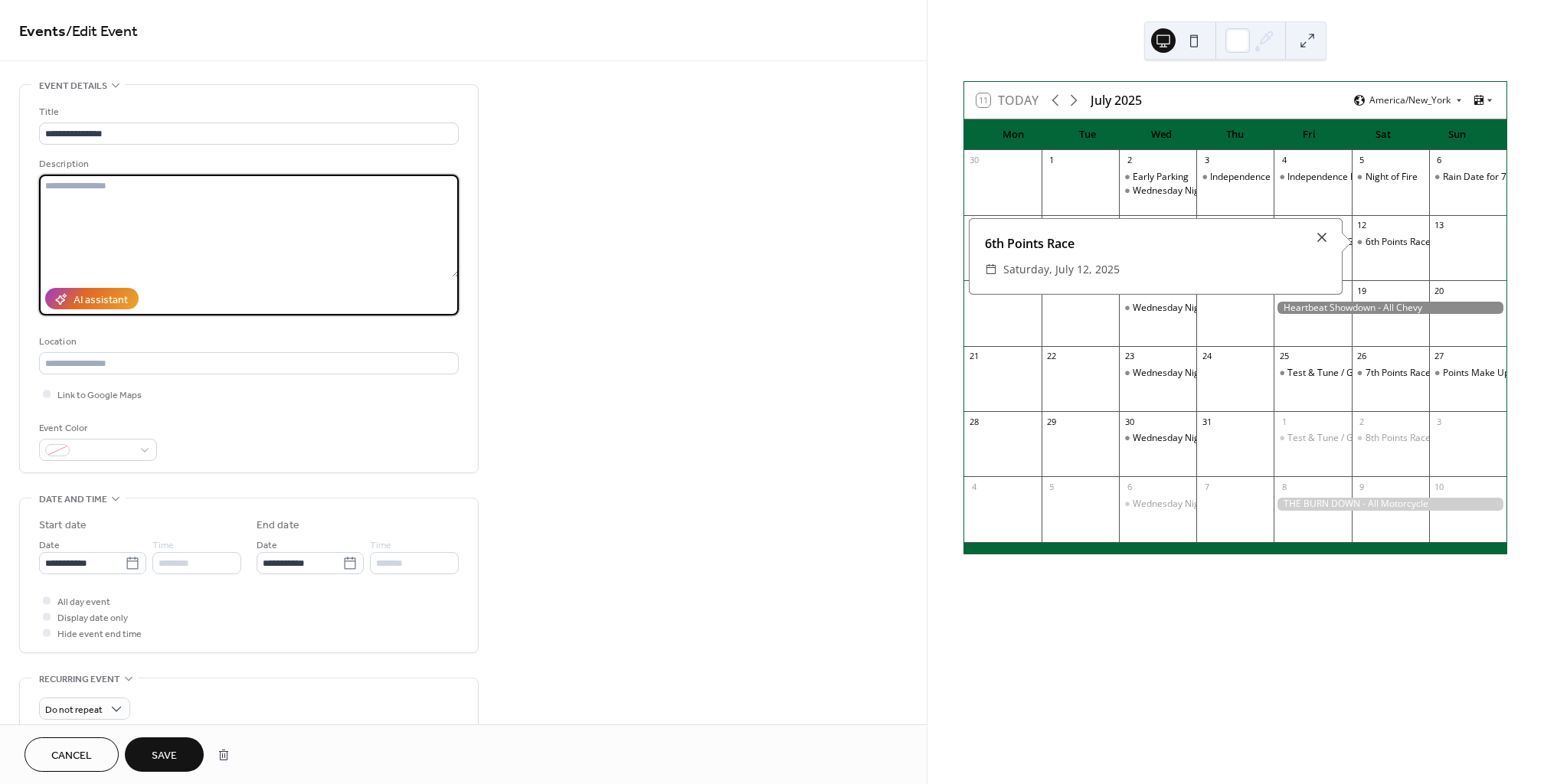 click at bounding box center (249, 226) 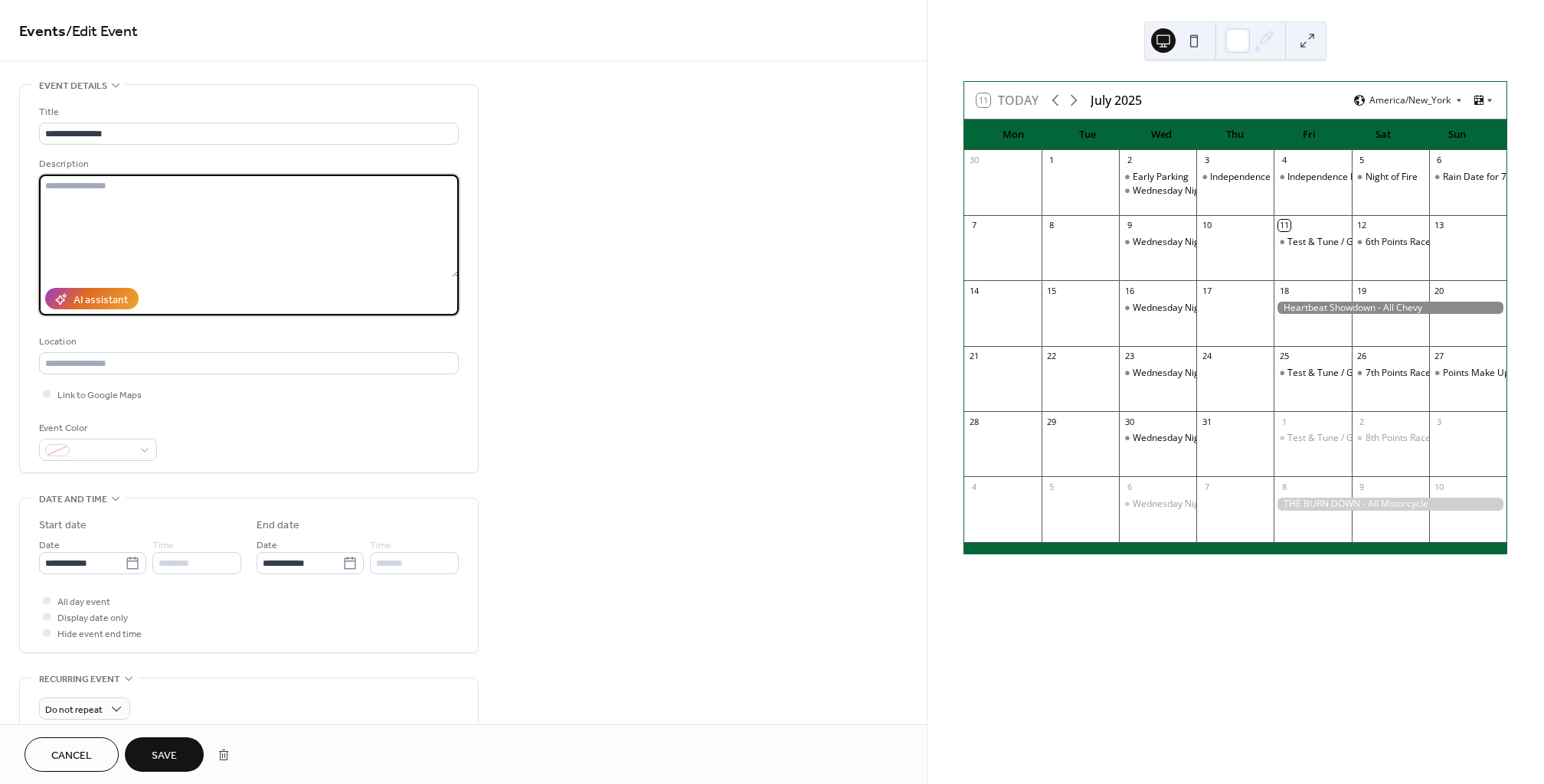 paste on "**********" 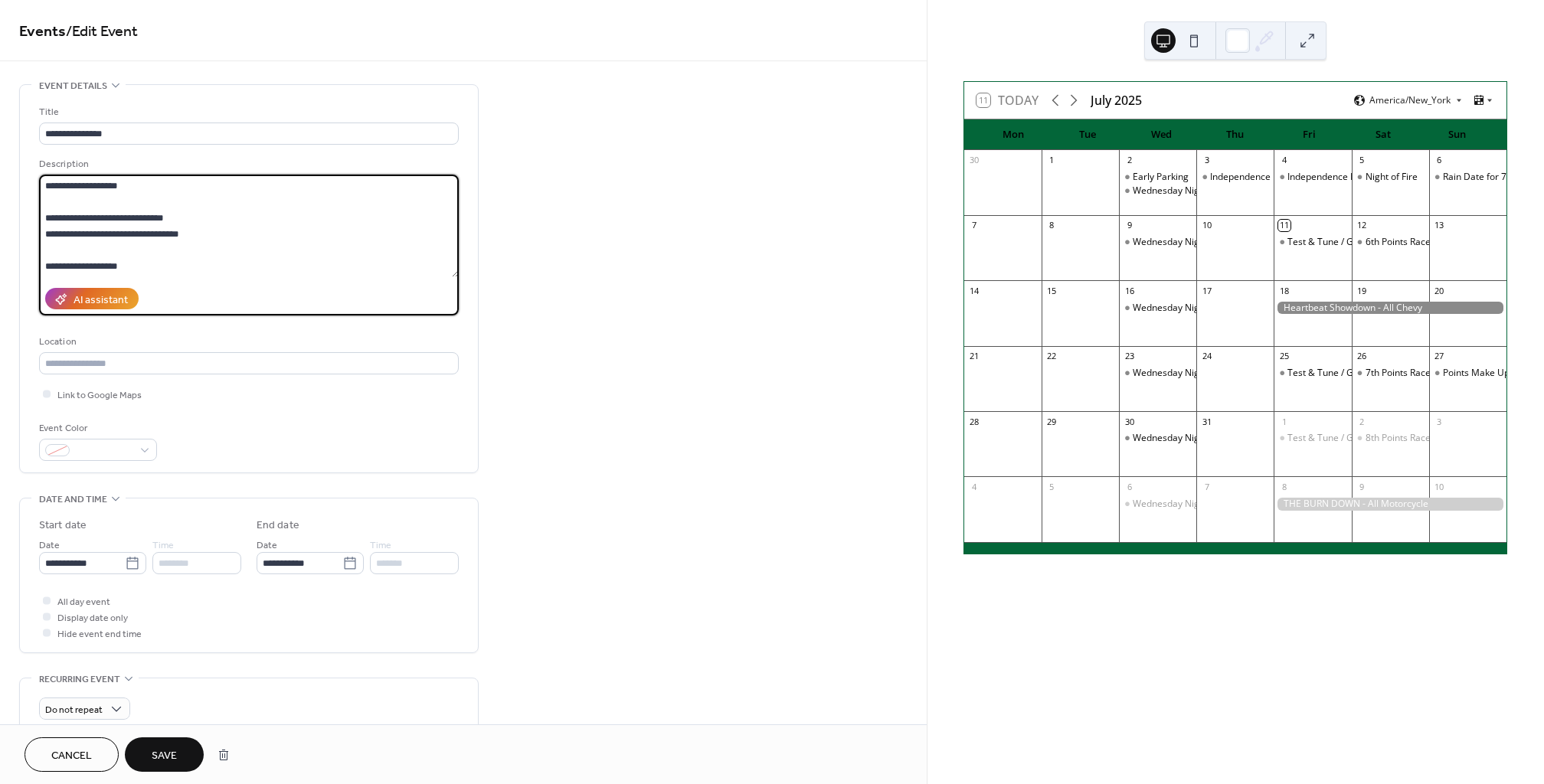 click on "**********" at bounding box center (249, 226) 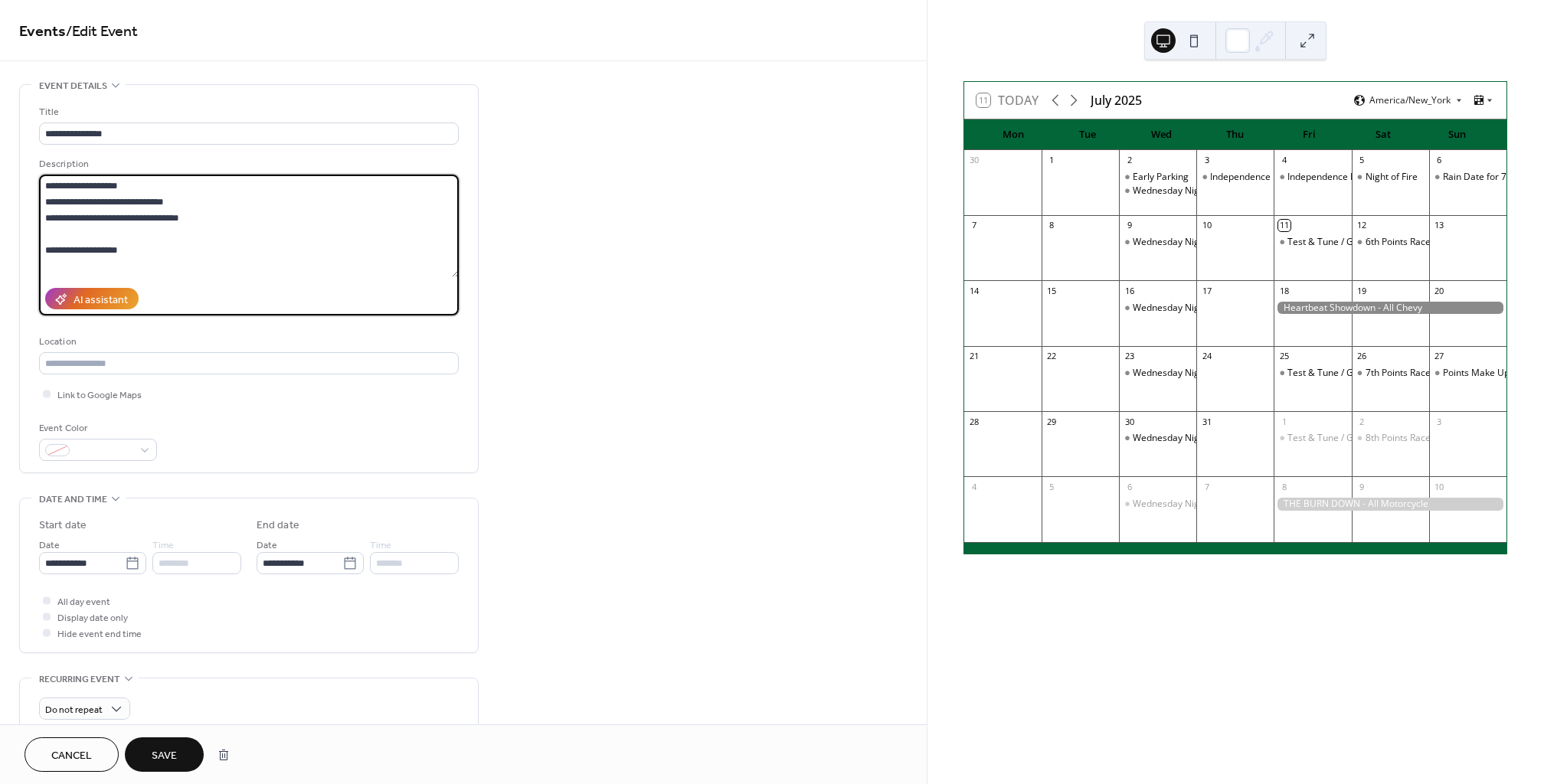 click on "**********" at bounding box center [249, 226] 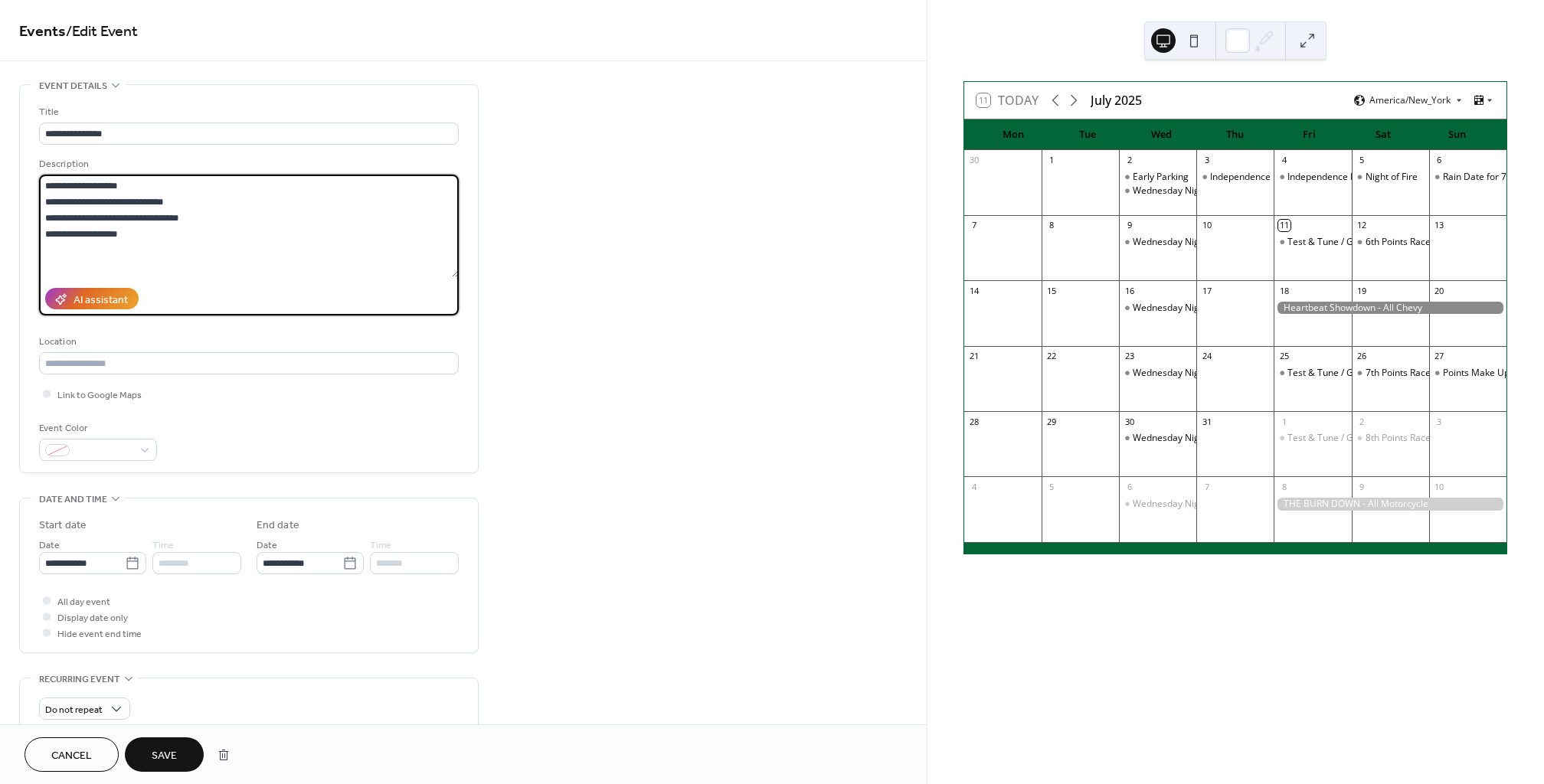 click on "**********" at bounding box center (249, 226) 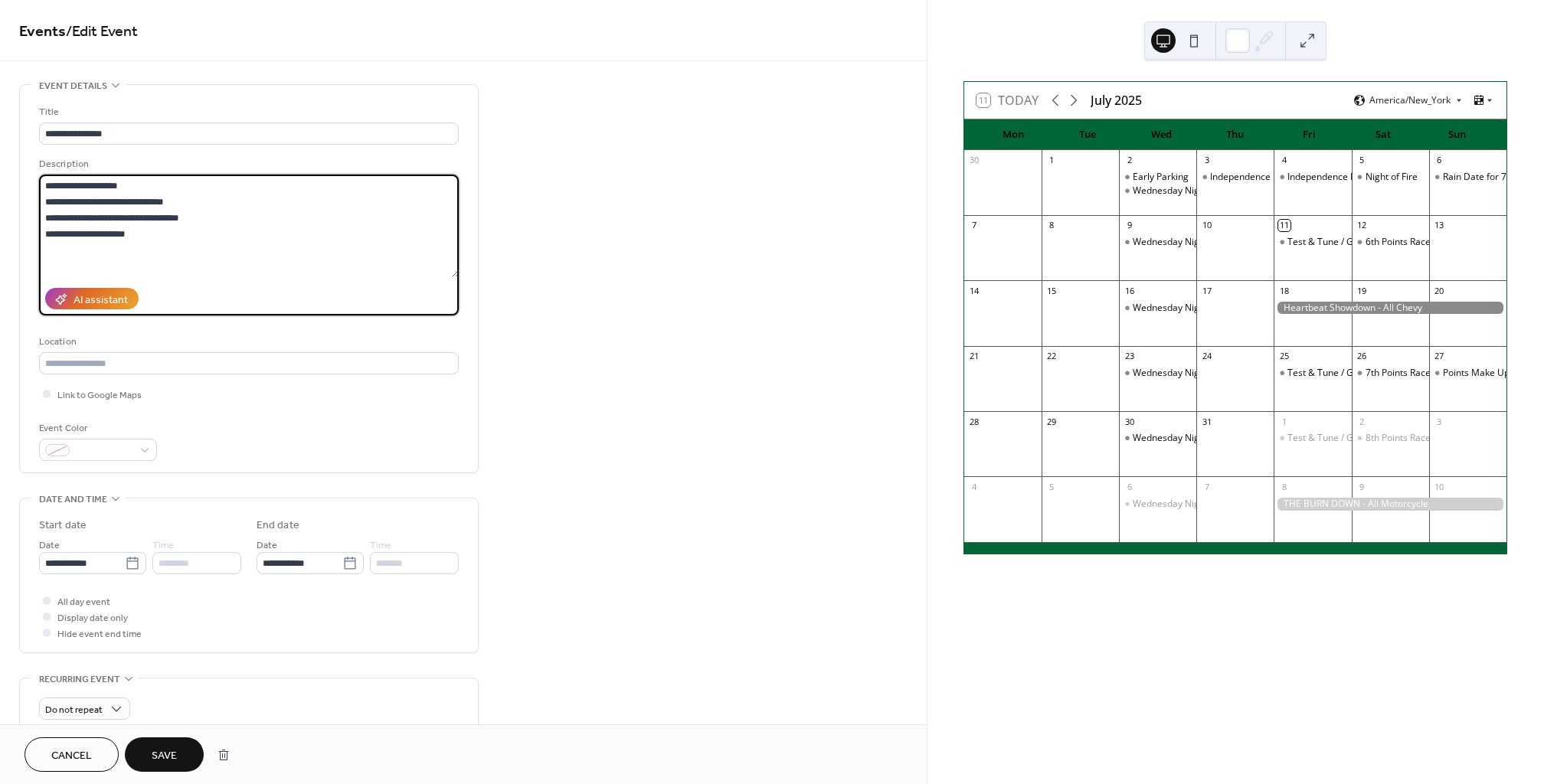 paste on "**********" 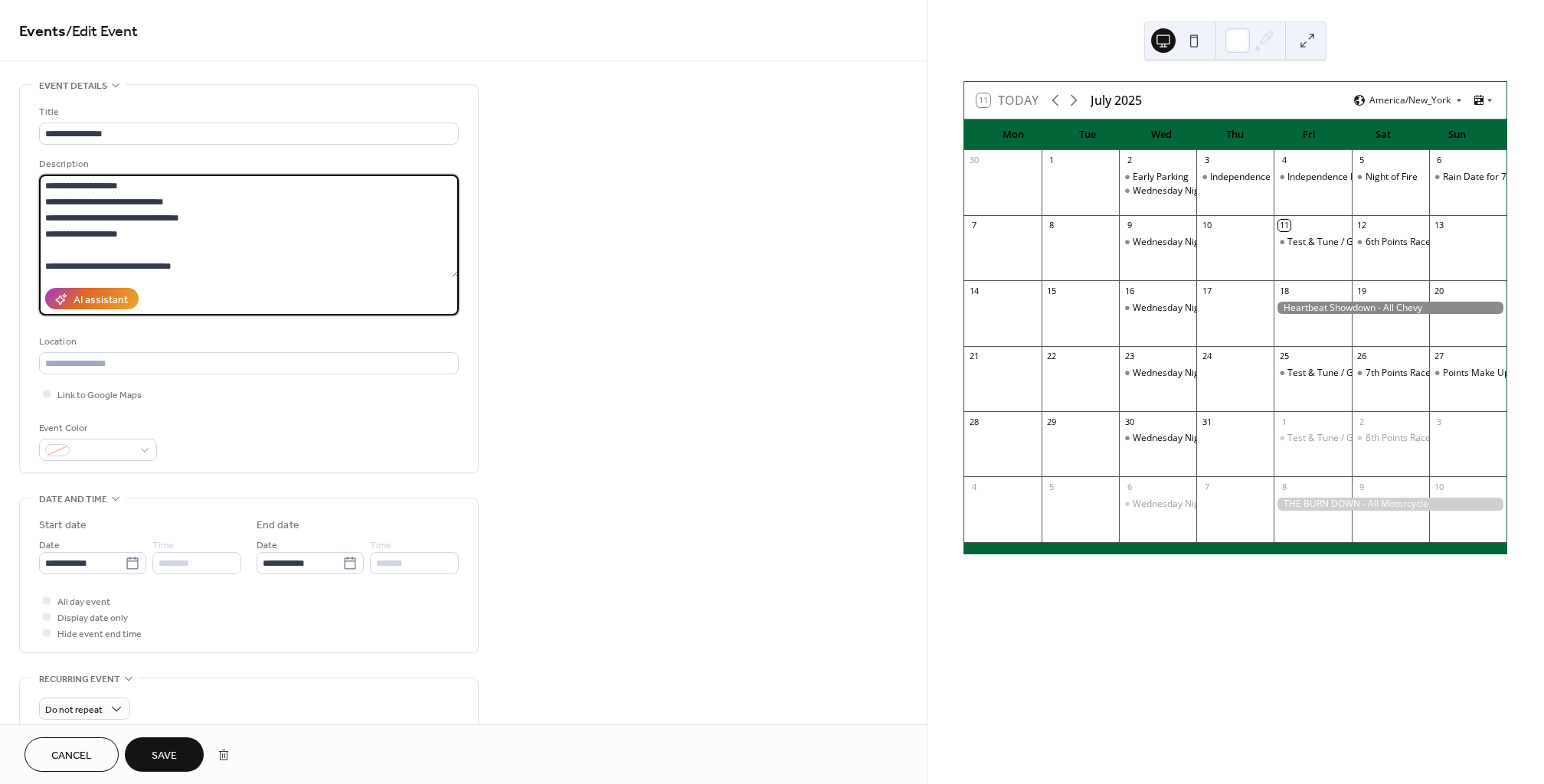 scroll, scrollTop: 14, scrollLeft: 0, axis: vertical 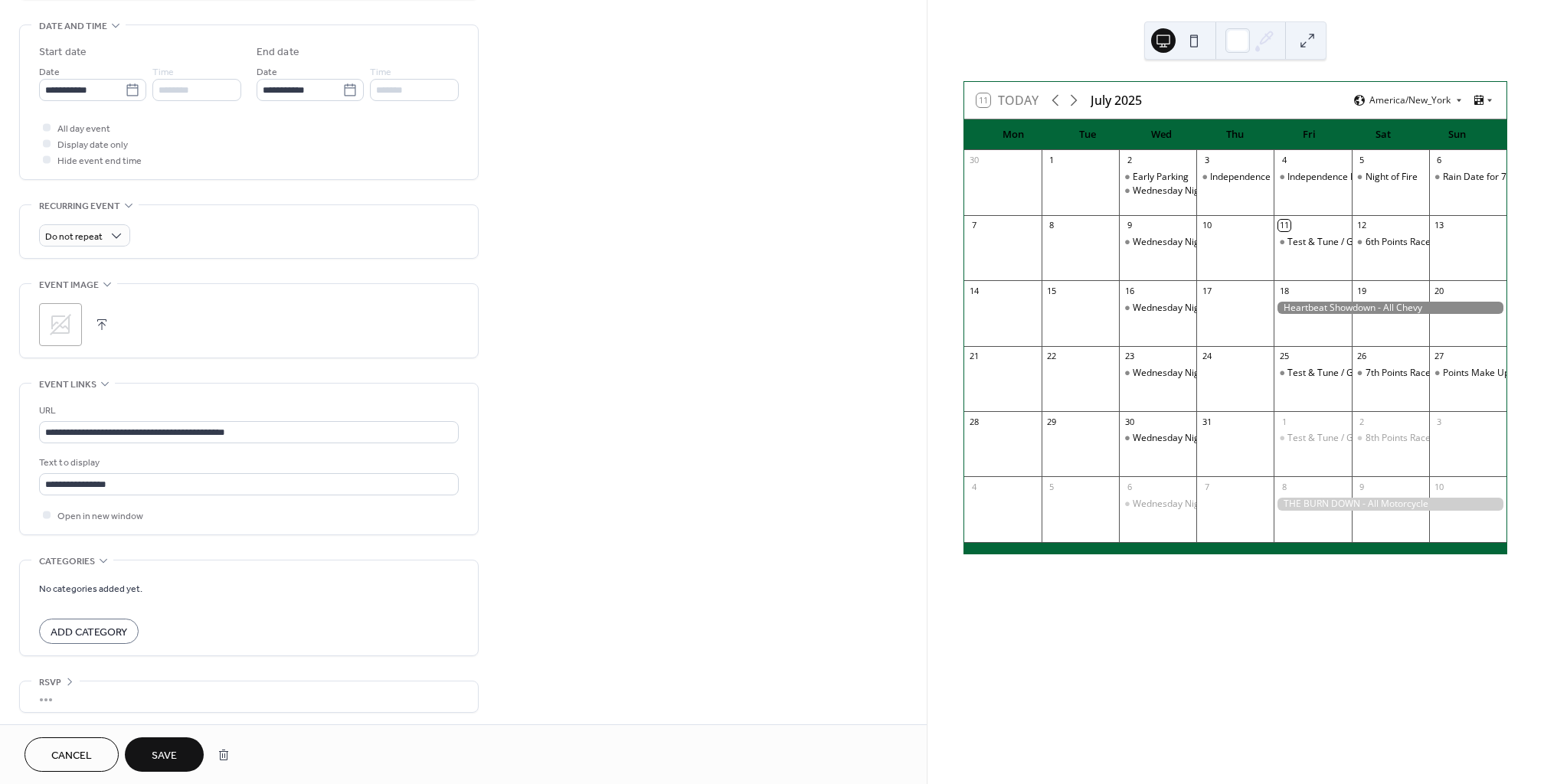 type on "**********" 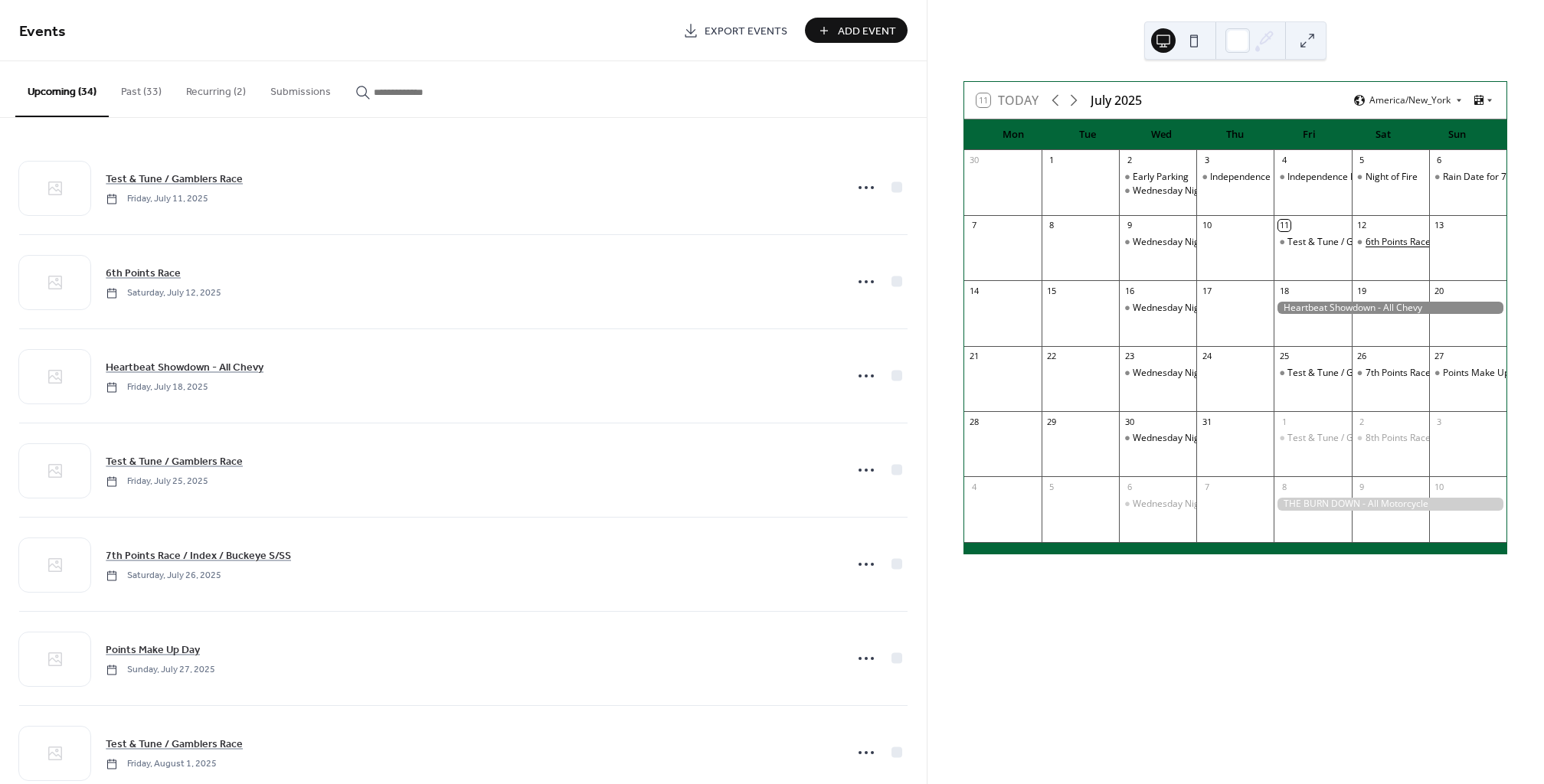click on "6th Points Race" at bounding box center (1398, 242) 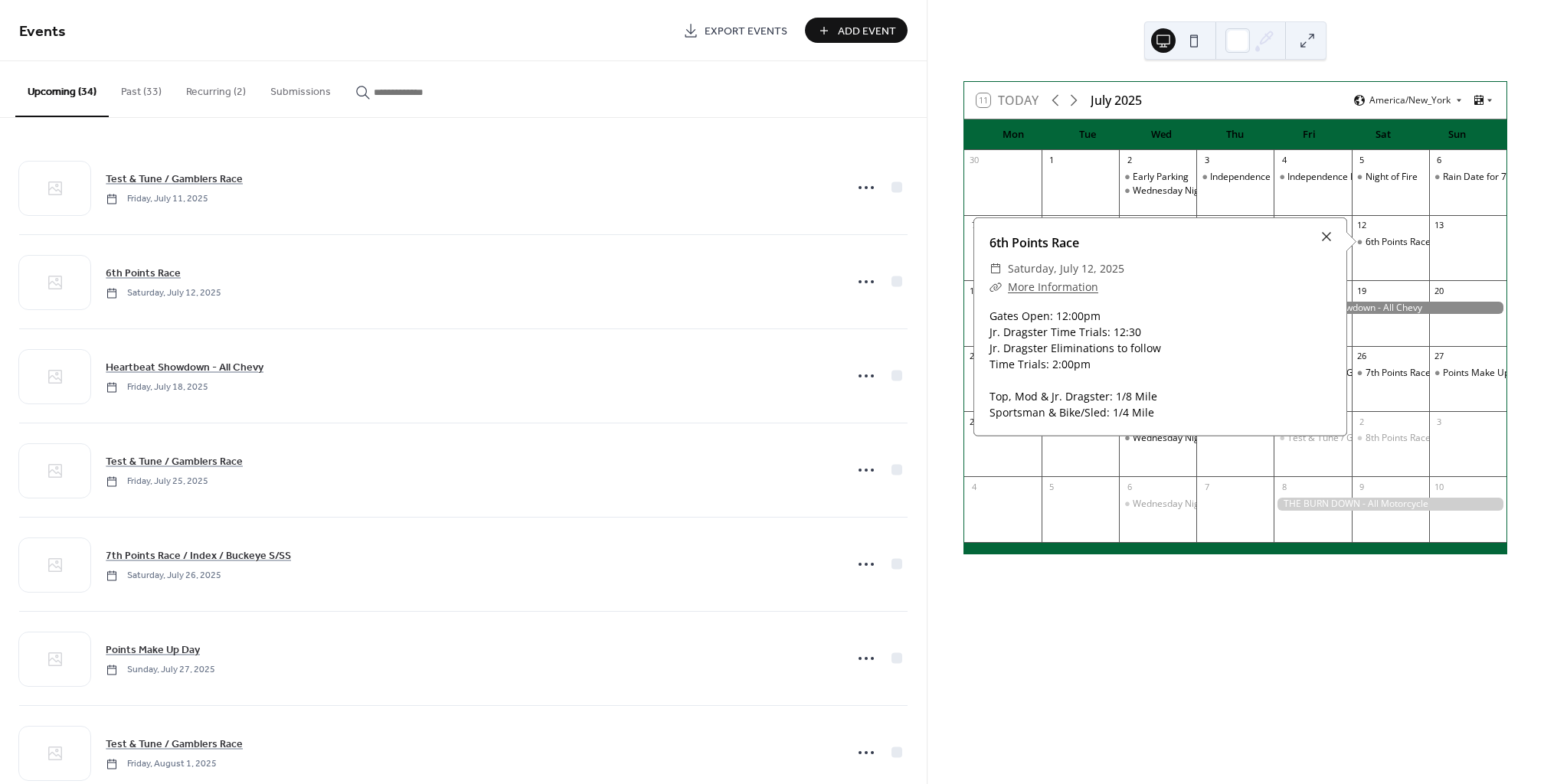 drag, startPoint x: 1321, startPoint y: 237, endPoint x: 1345, endPoint y: 266, distance: 37.6431 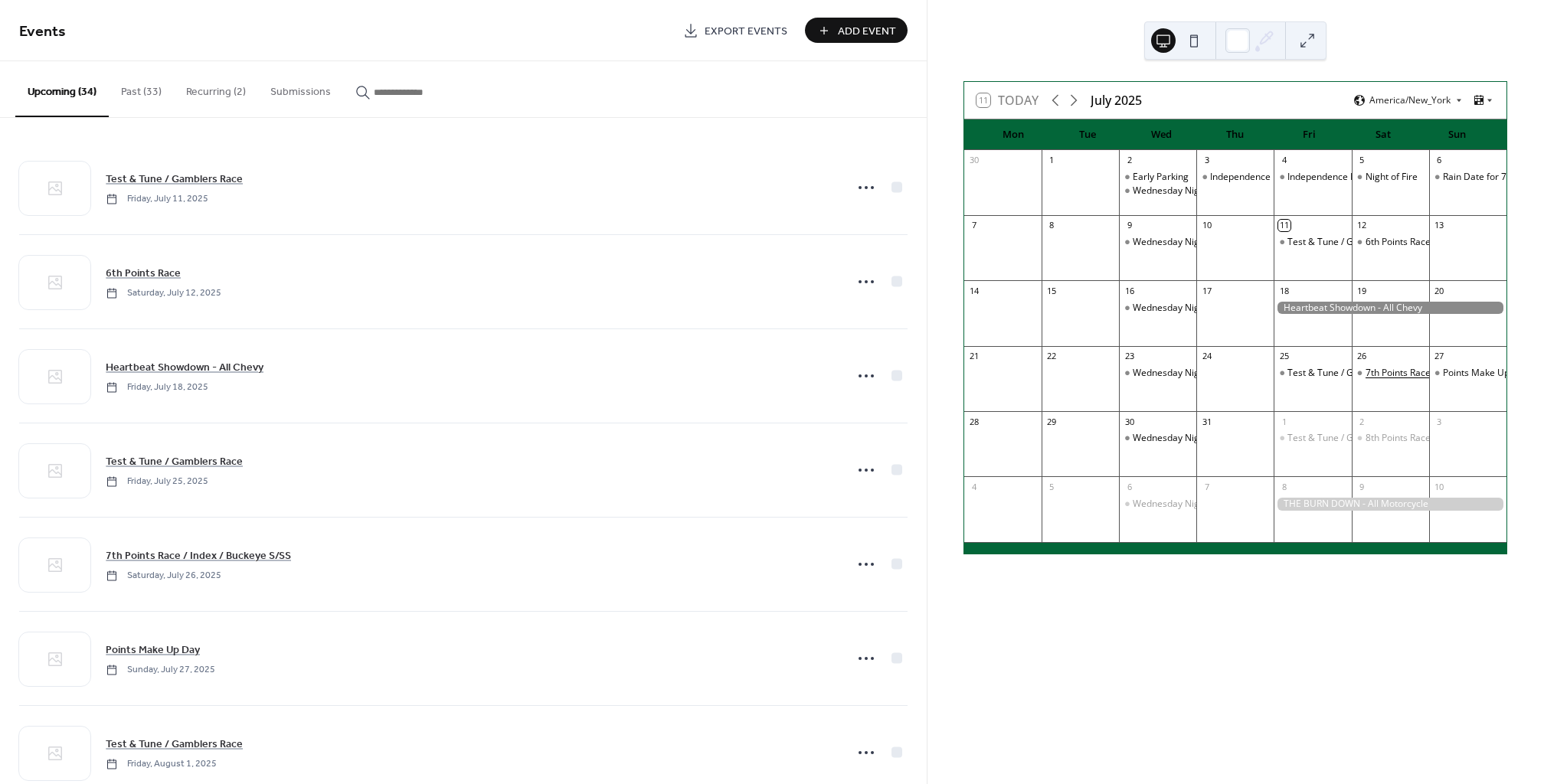 click on "7th Points Race / Index / Buckeye S/SS" at bounding box center [1446, 373] 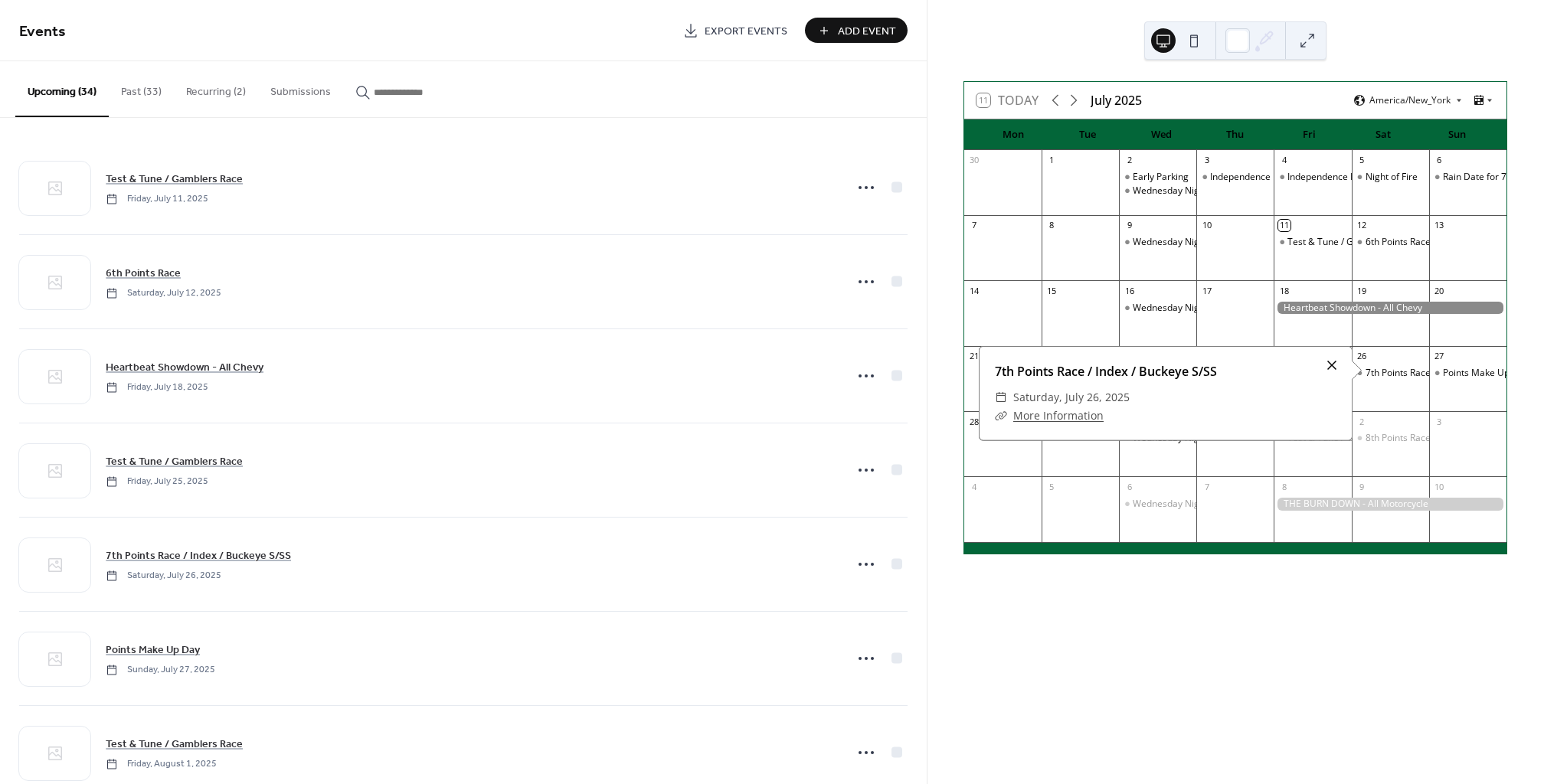 click at bounding box center [1332, 365] 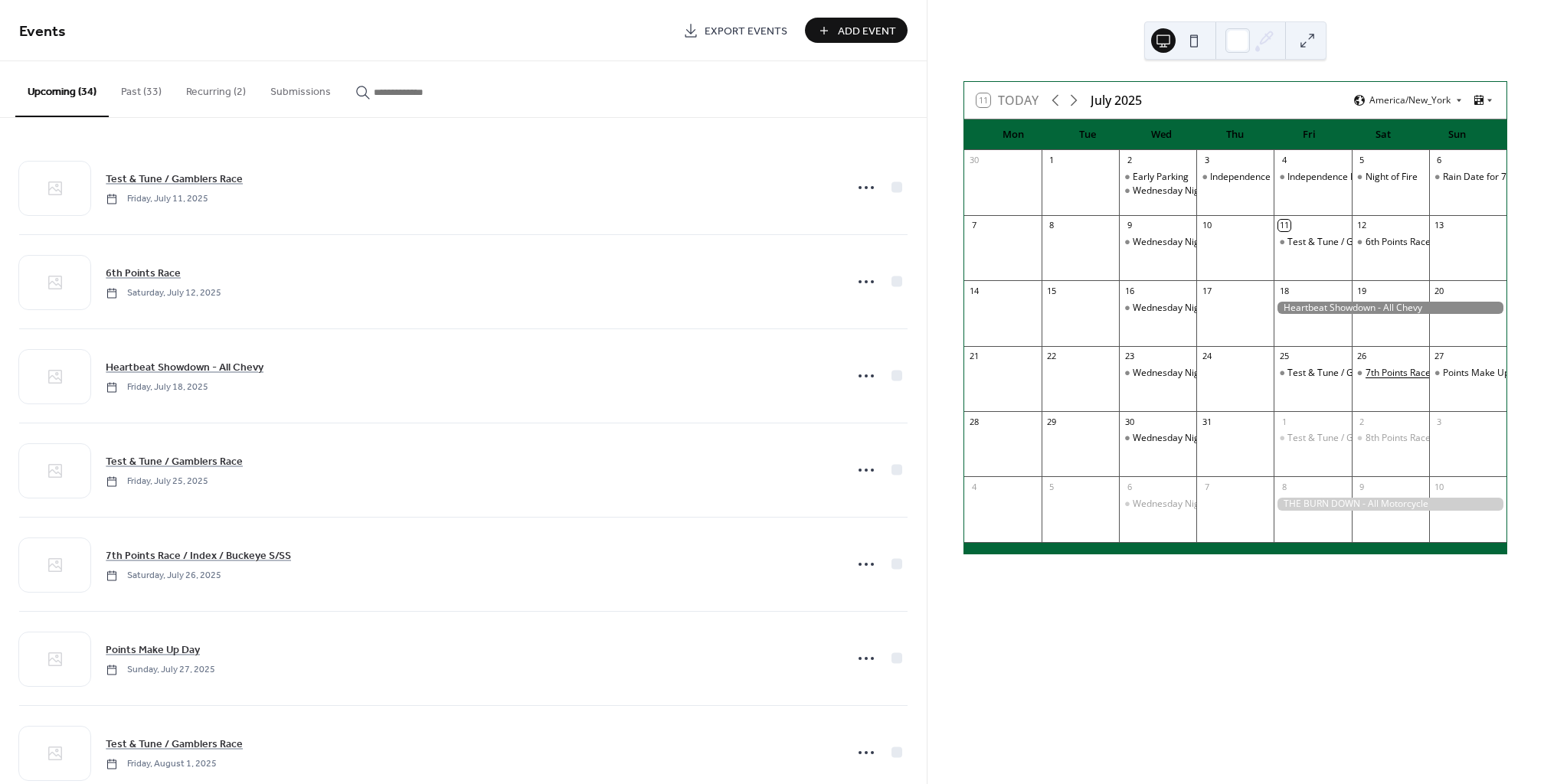 click on "7th Points Race / Index / Buckeye S/SS" at bounding box center (1446, 373) 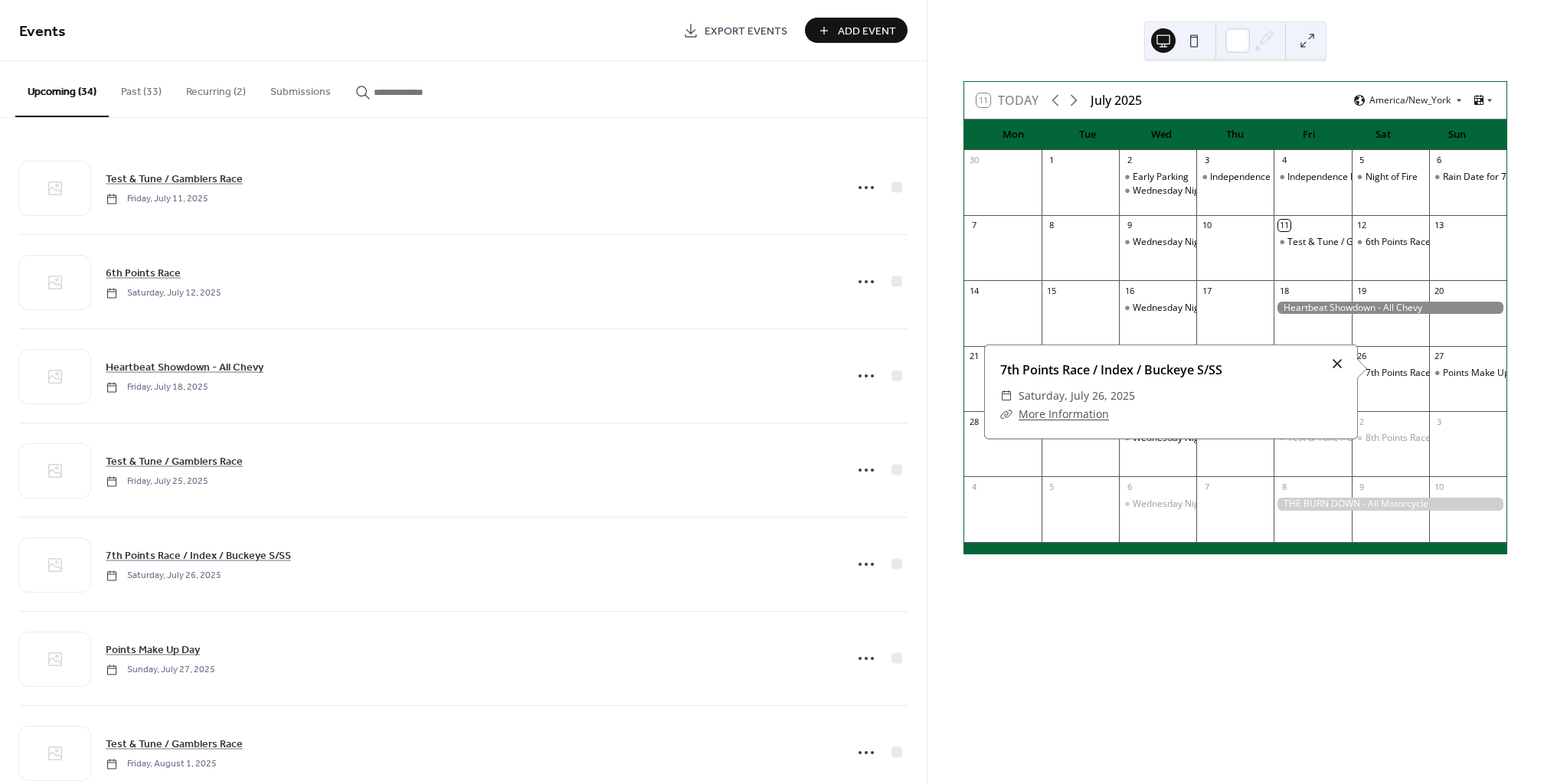 click at bounding box center (1337, 364) 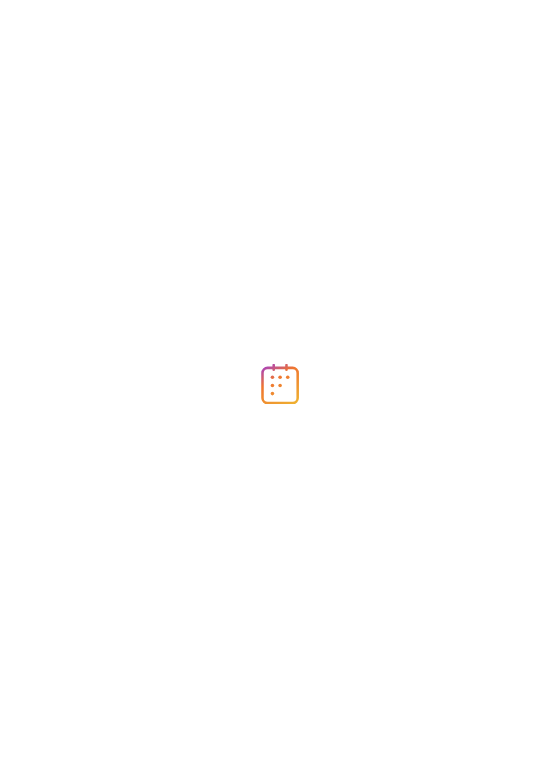 scroll, scrollTop: 0, scrollLeft: 0, axis: both 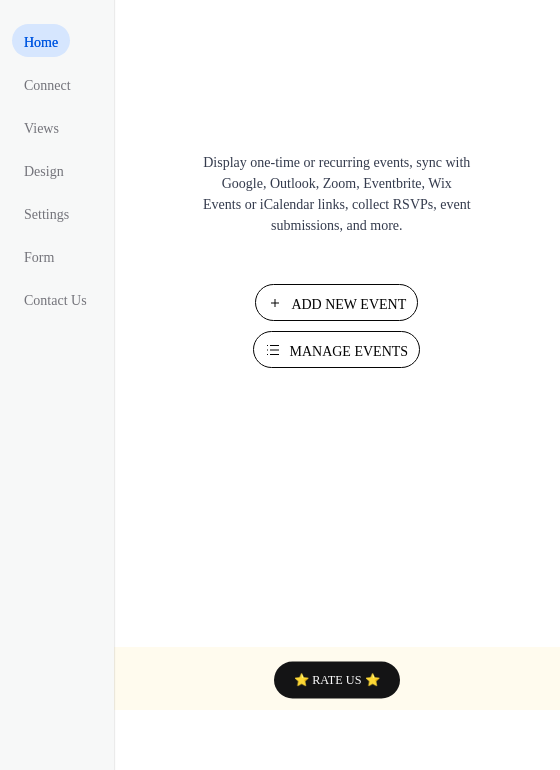 click on "Manage Events" at bounding box center (348, 351) 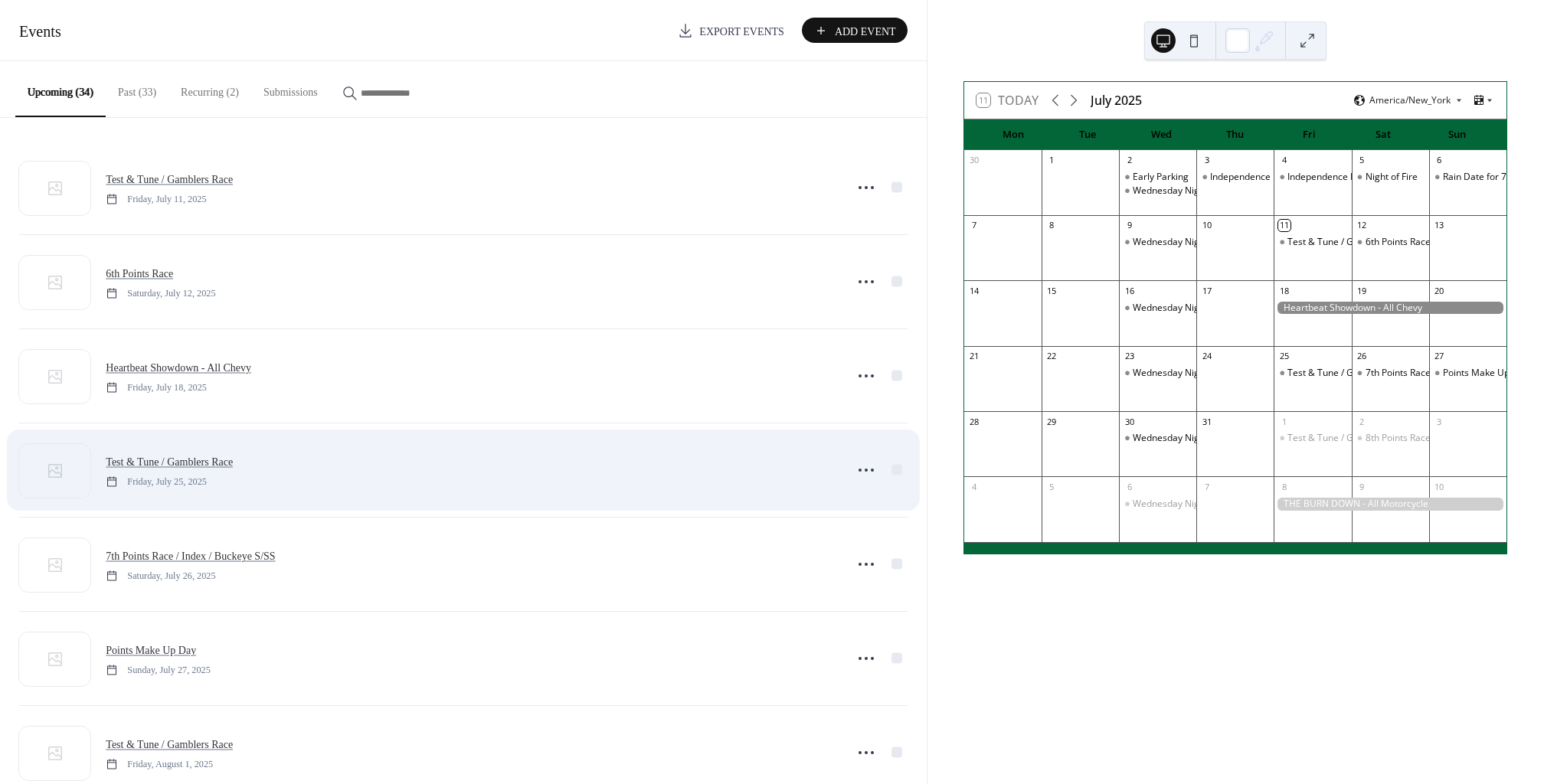 scroll, scrollTop: 0, scrollLeft: 0, axis: both 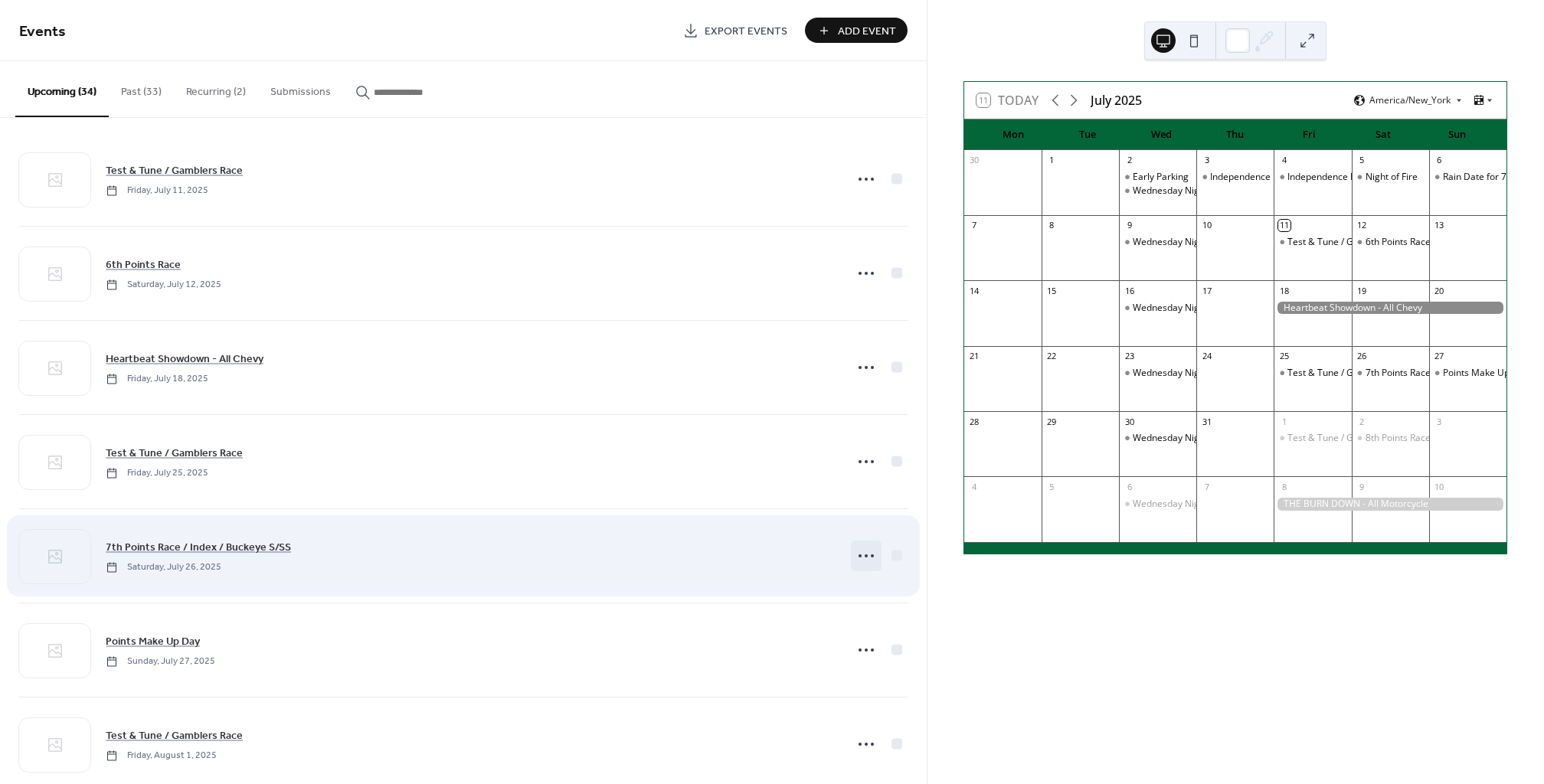 click 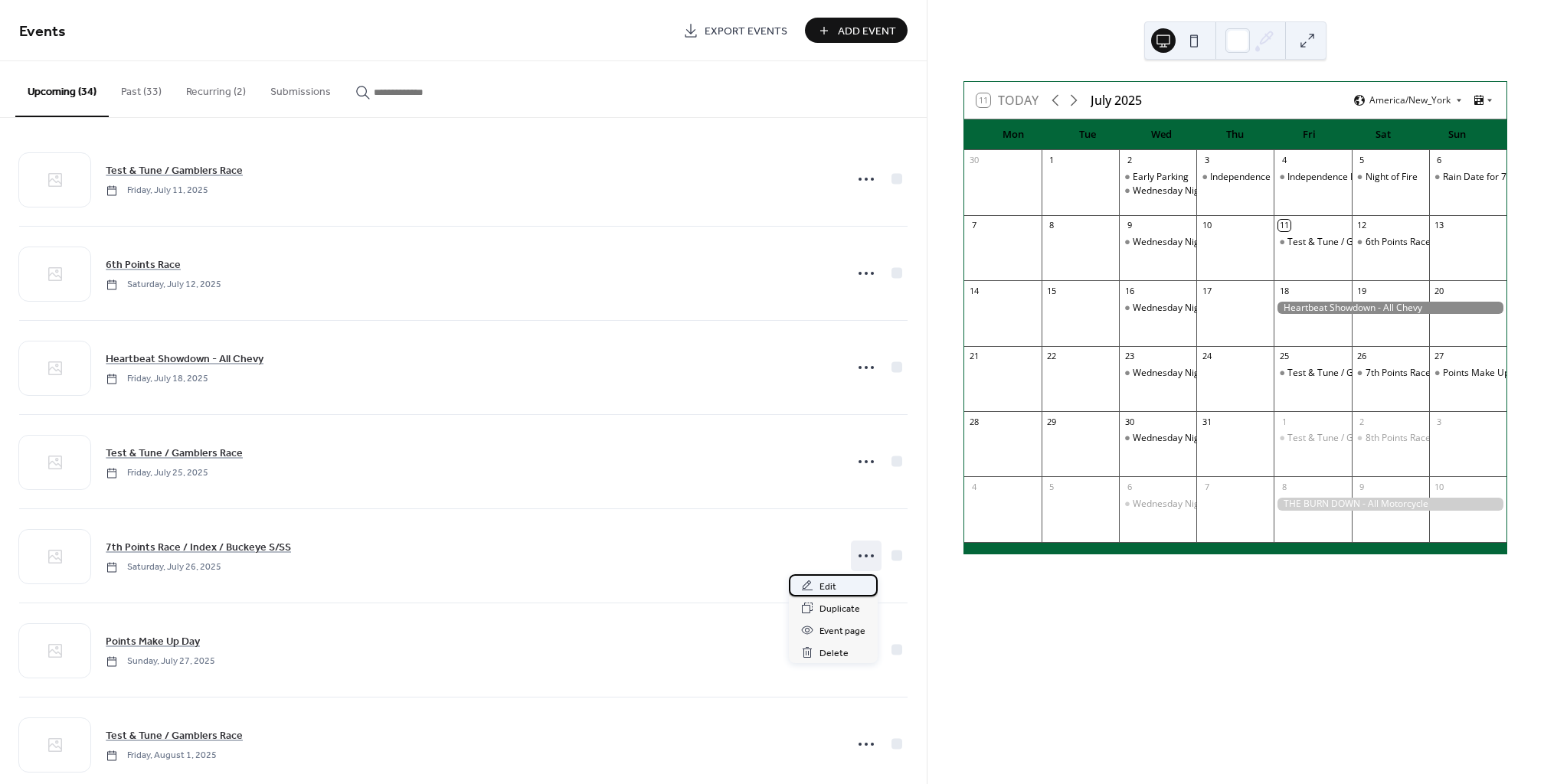 click on "Edit" at bounding box center [833, 585] 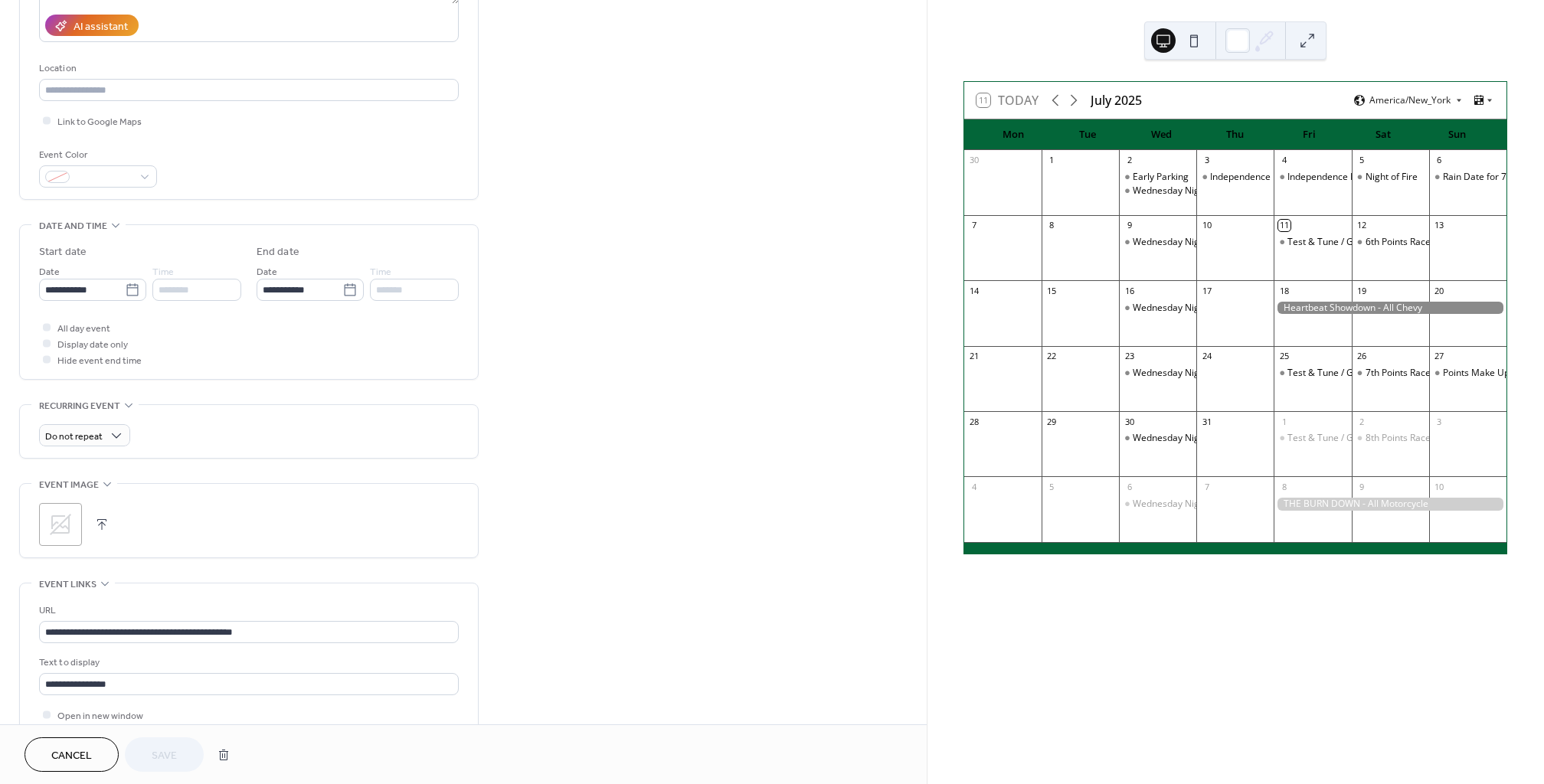 scroll, scrollTop: 436, scrollLeft: 0, axis: vertical 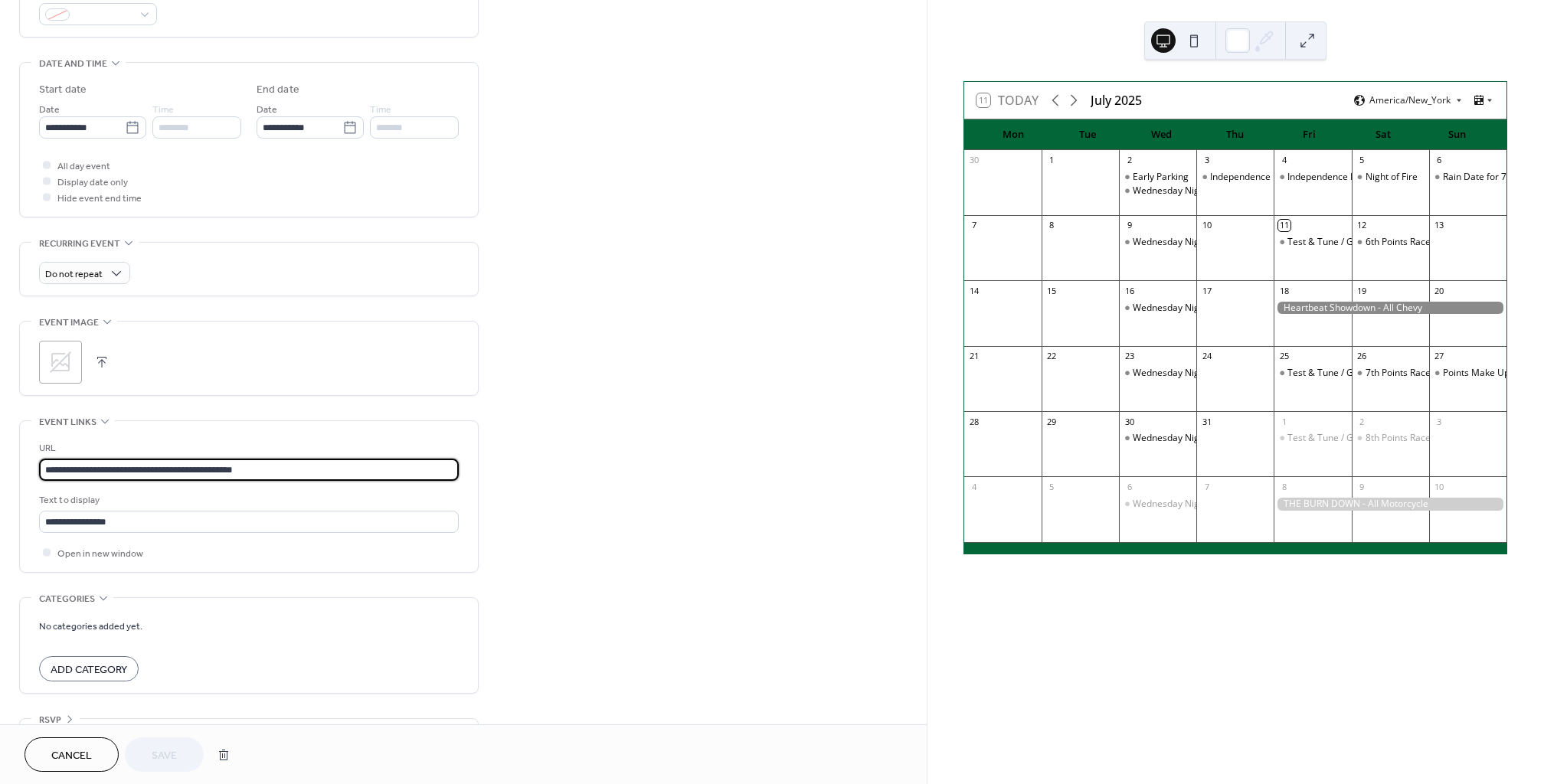 drag, startPoint x: 290, startPoint y: 473, endPoint x: -86, endPoint y: 455, distance: 376.4306 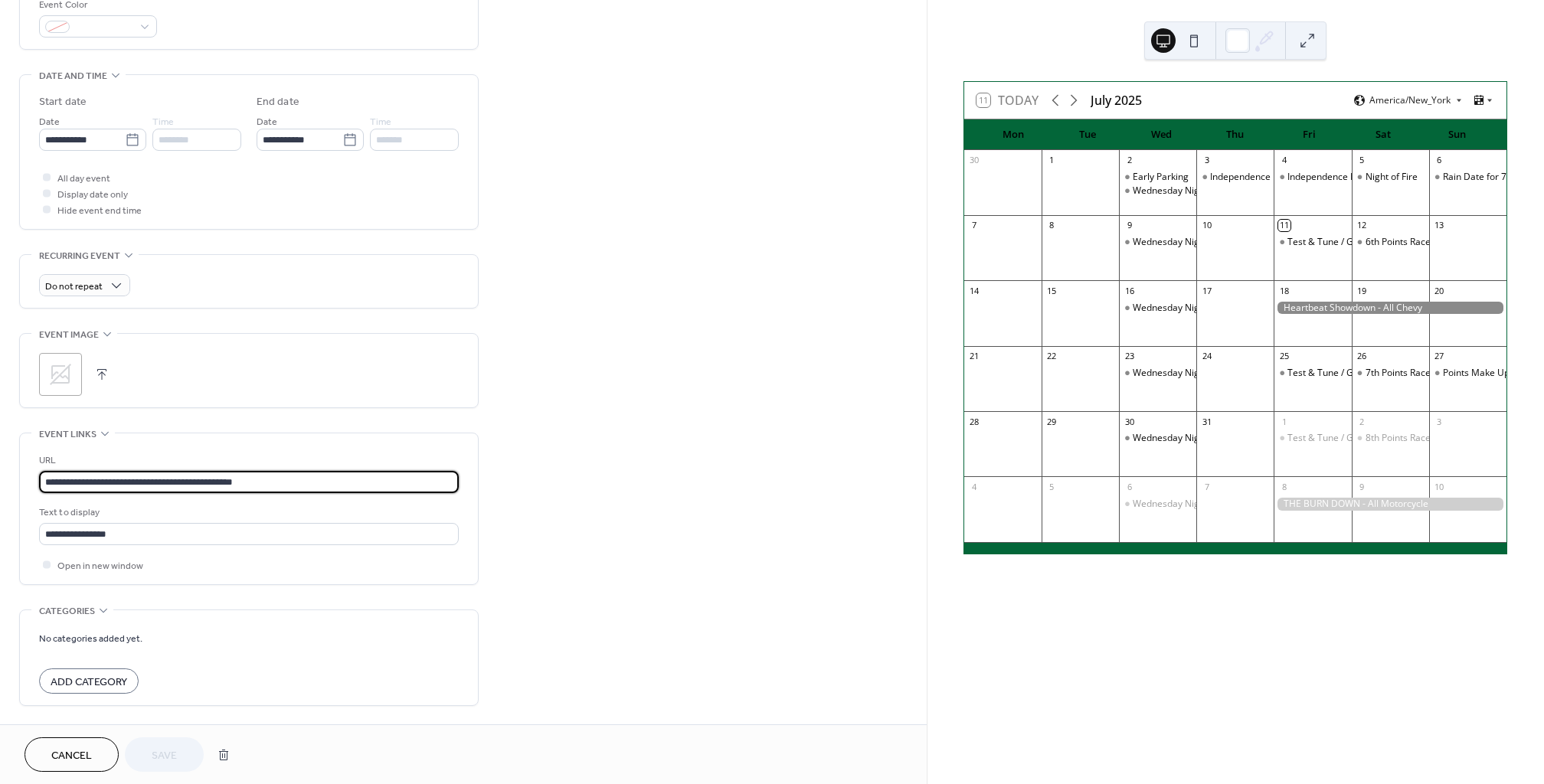 scroll, scrollTop: 477, scrollLeft: 0, axis: vertical 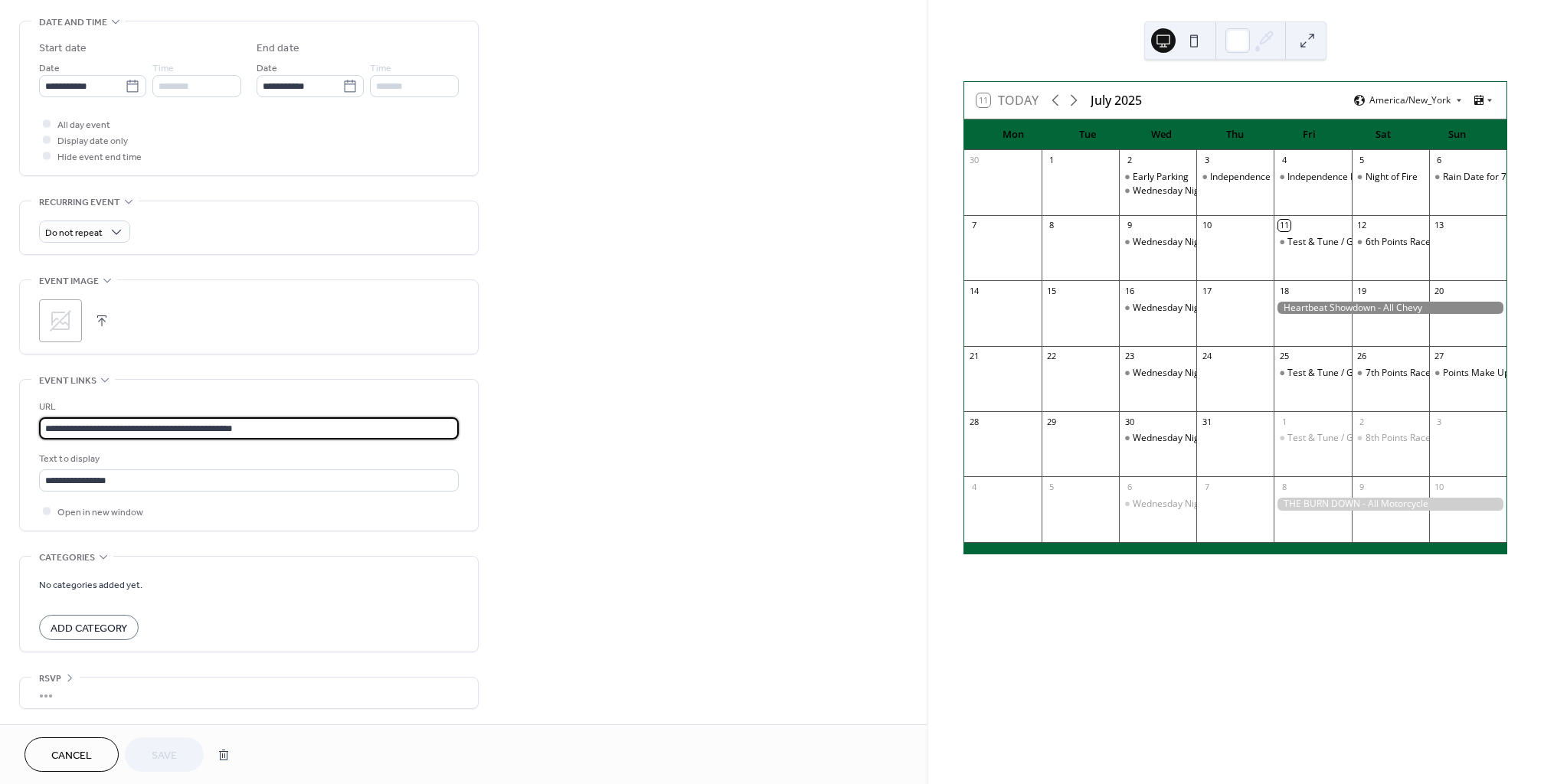 paste on "**********" 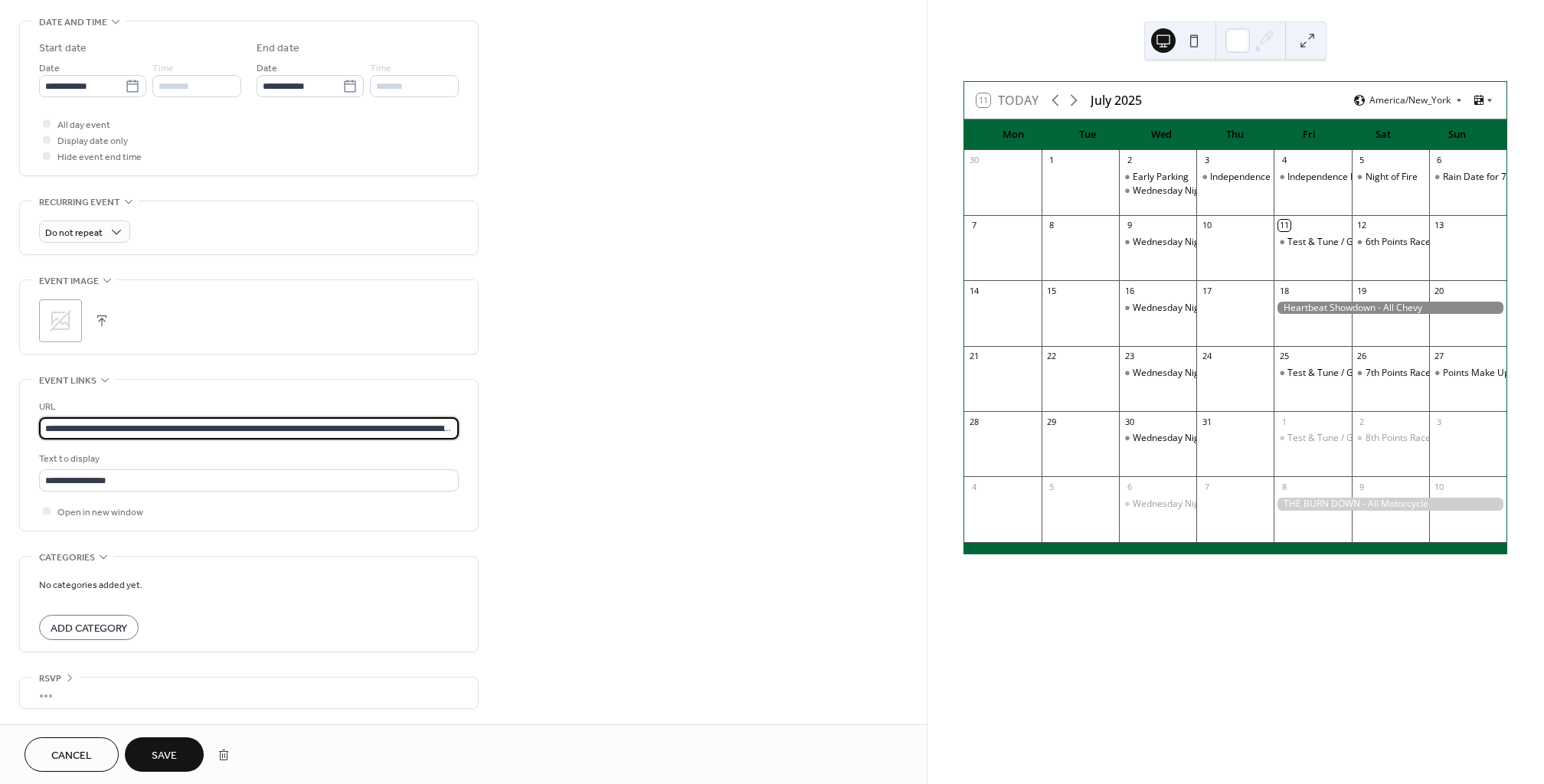 scroll, scrollTop: 0, scrollLeft: 5258, axis: horizontal 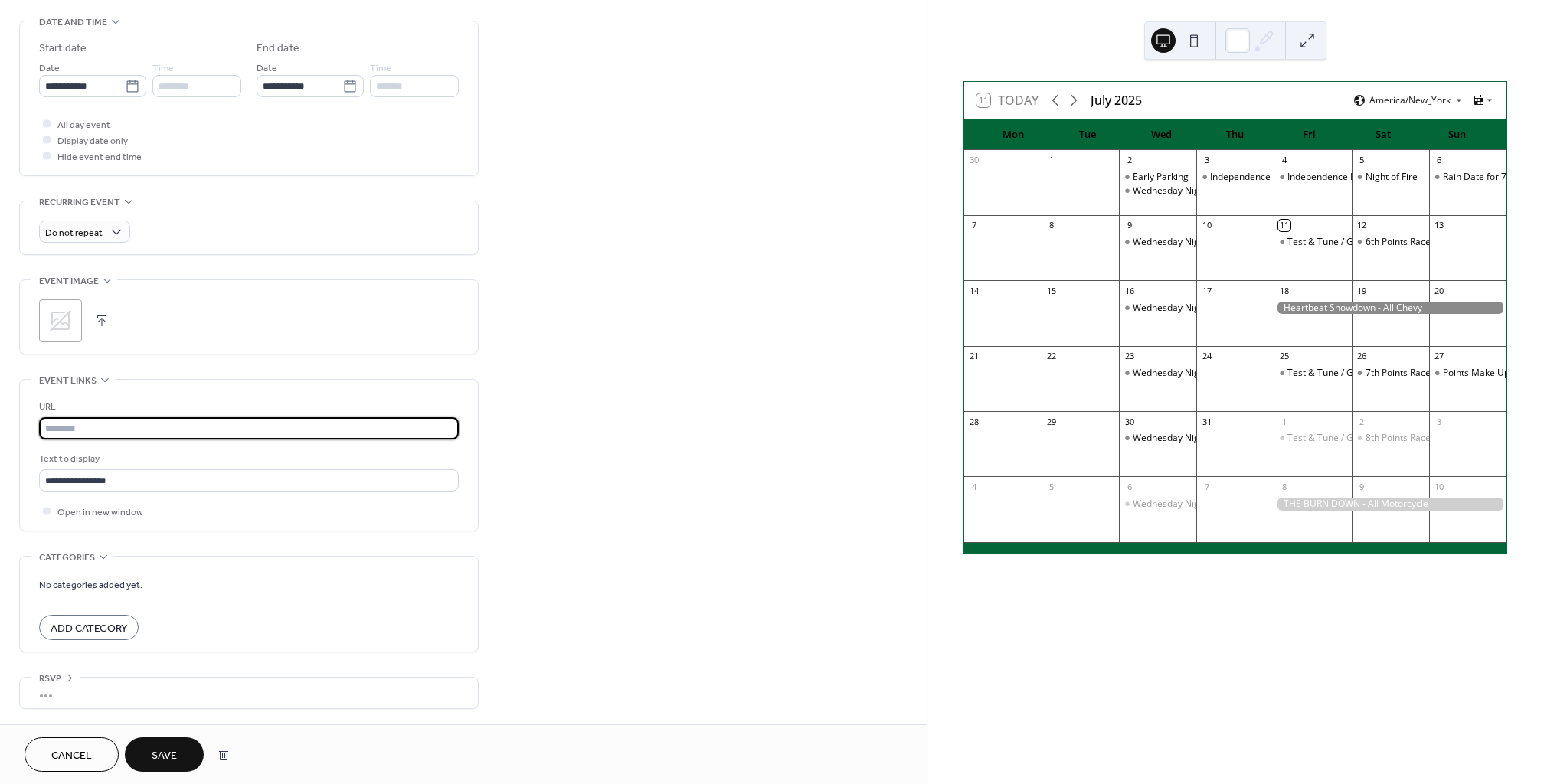 paste on "**********" 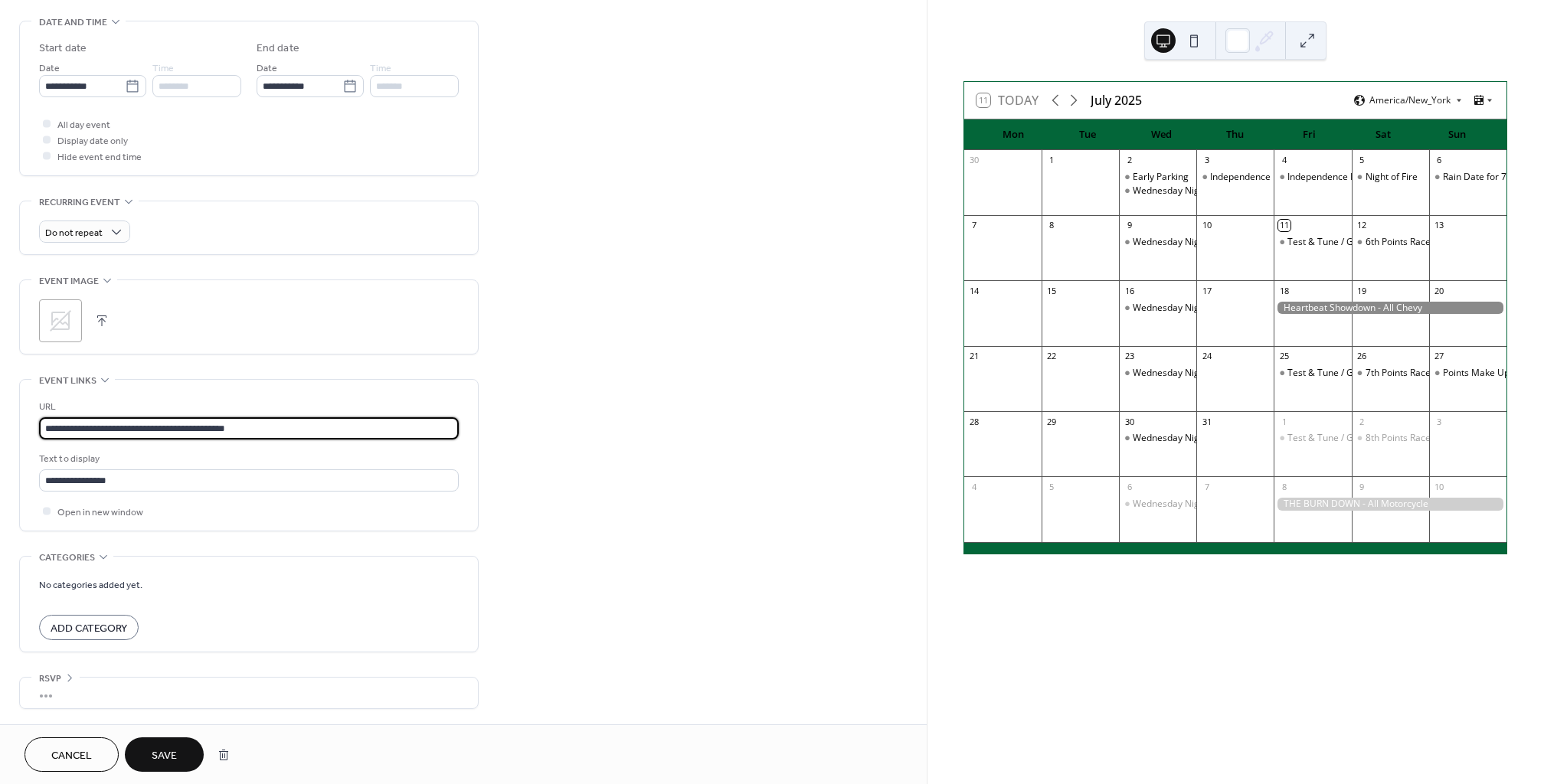 scroll, scrollTop: 0, scrollLeft: 0, axis: both 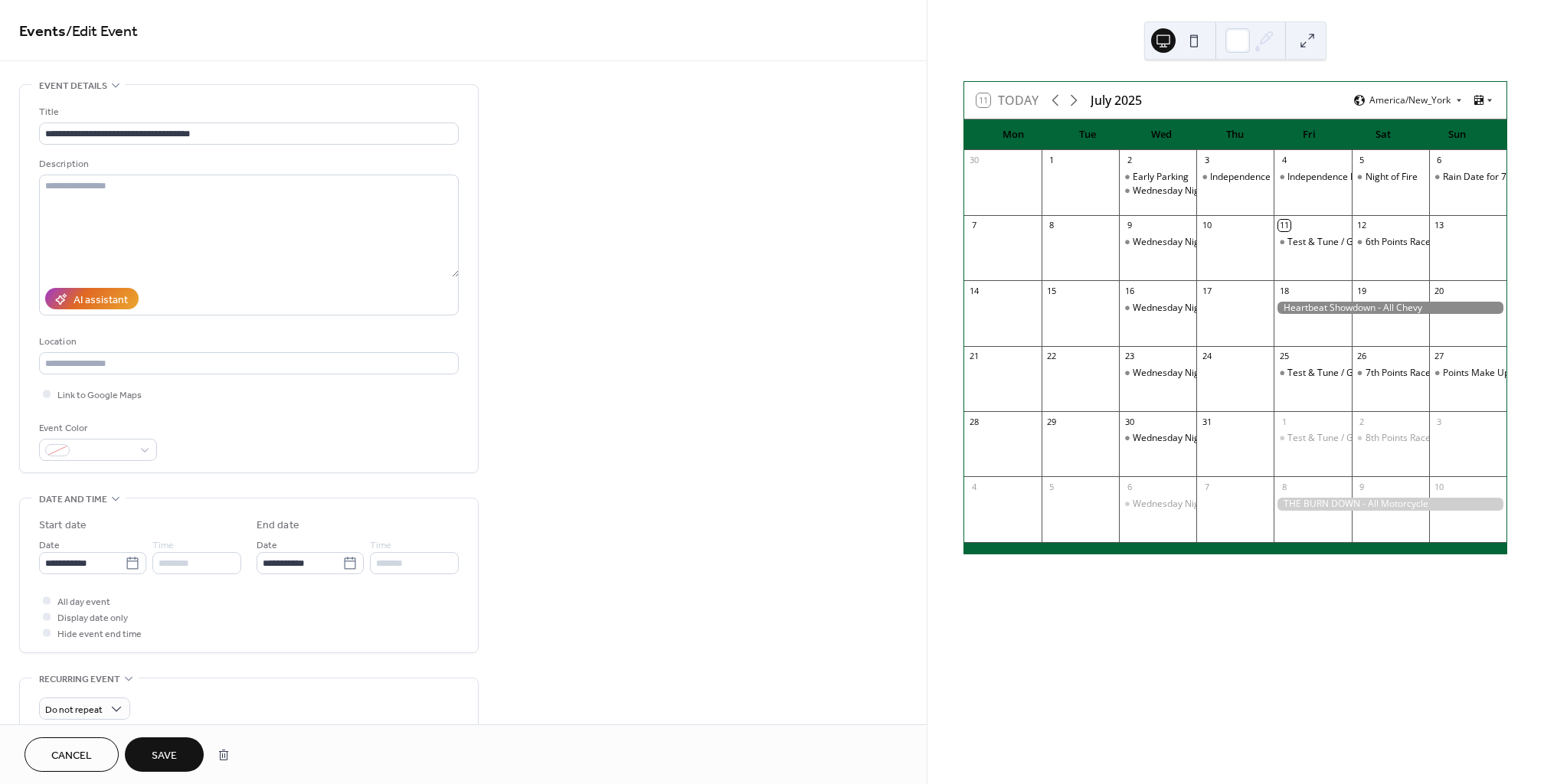 type on "**********" 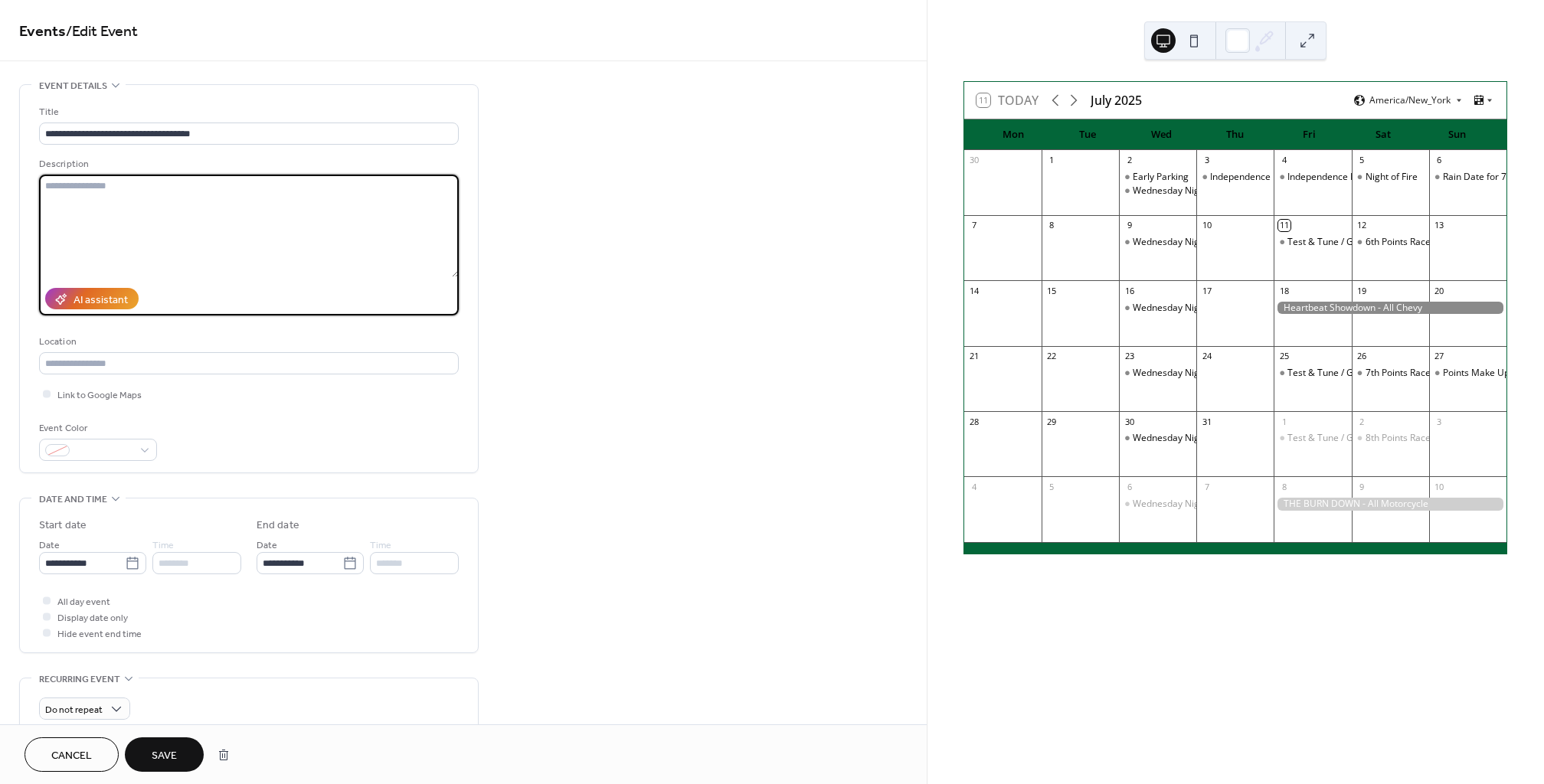 click at bounding box center (249, 226) 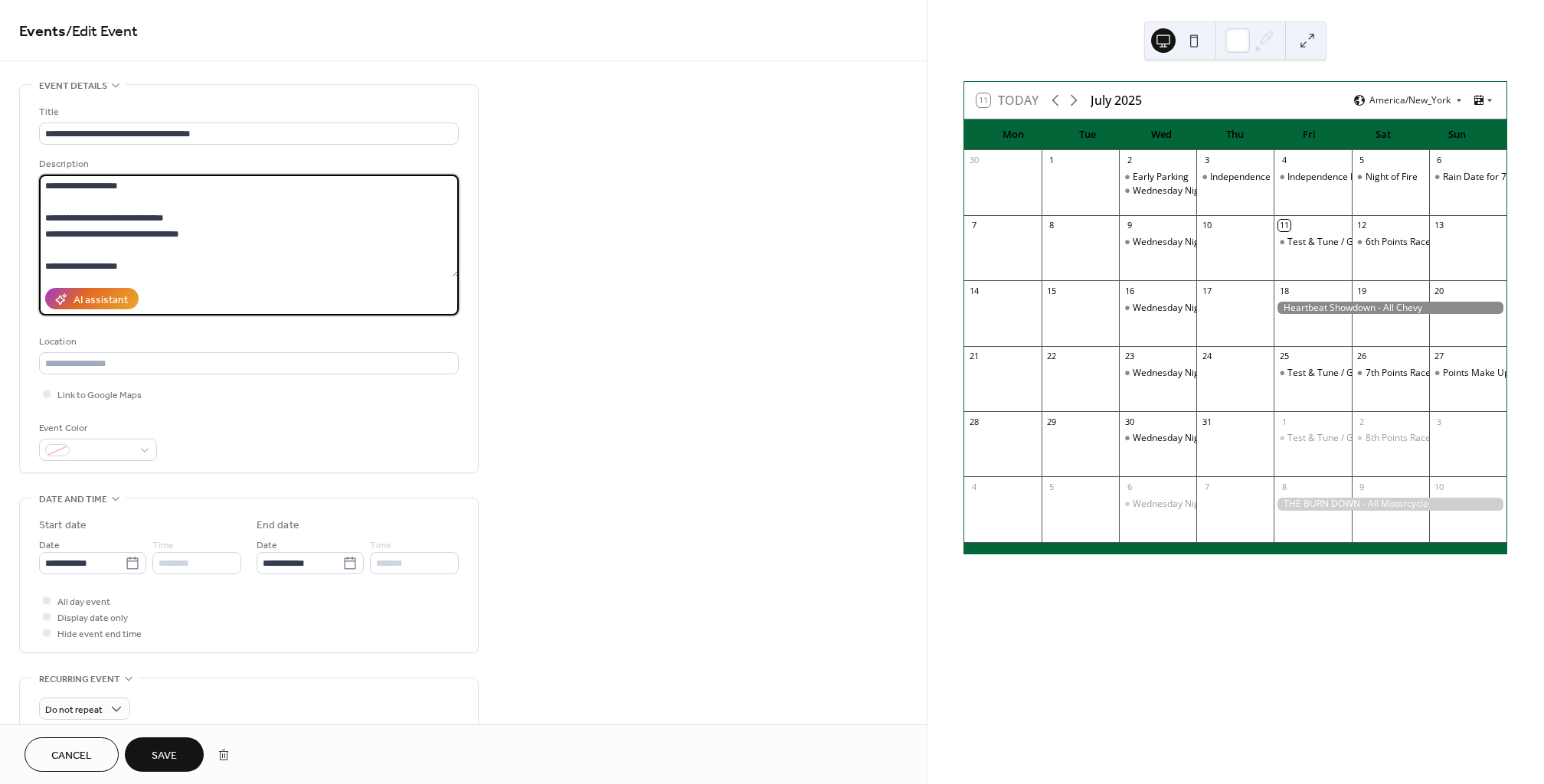 click on "**********" at bounding box center [249, 226] 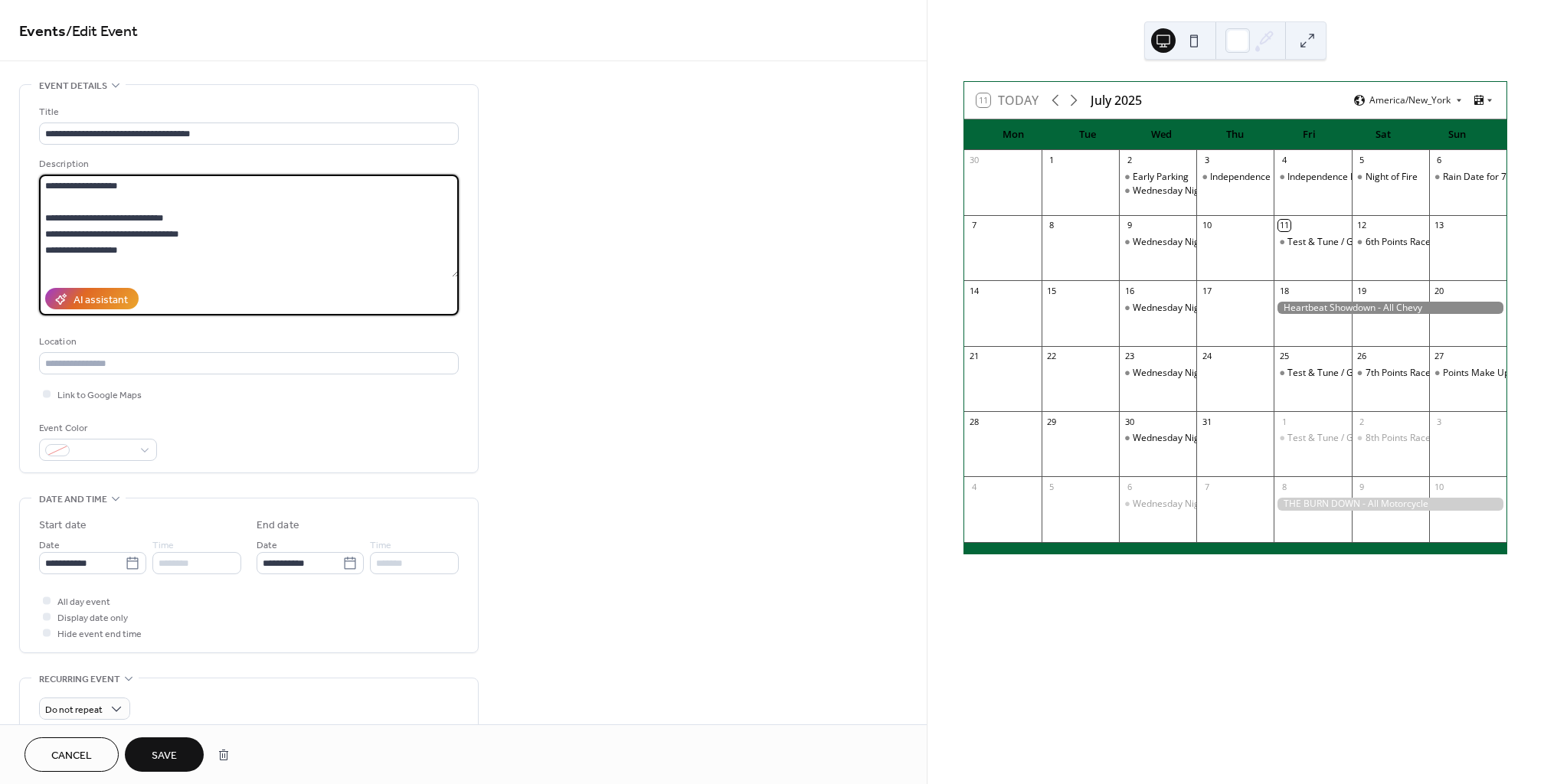 drag, startPoint x: 110, startPoint y: 201, endPoint x: 93, endPoint y: 194, distance: 18.384776 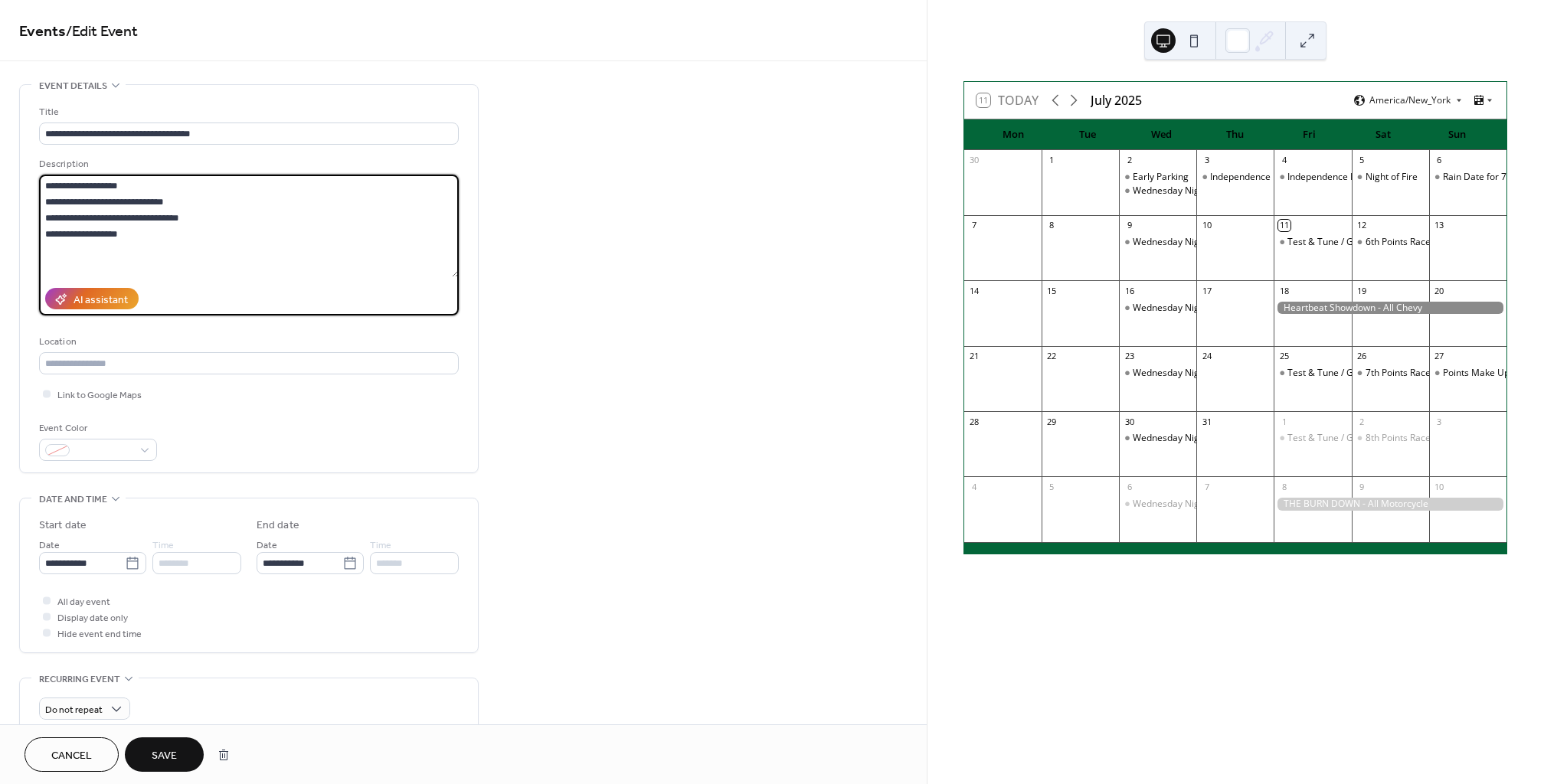 click on "**********" at bounding box center (249, 226) 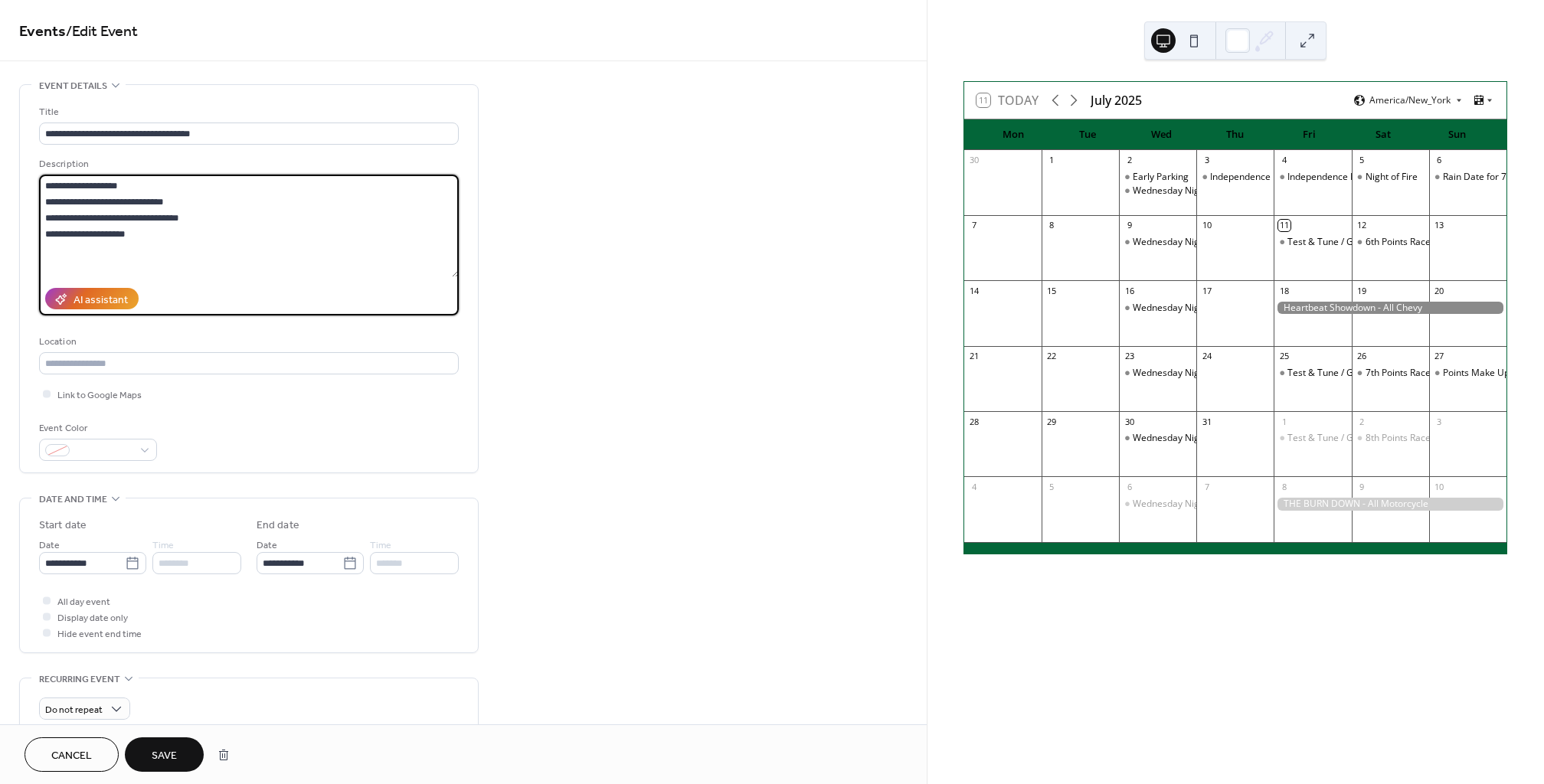 paste on "**********" 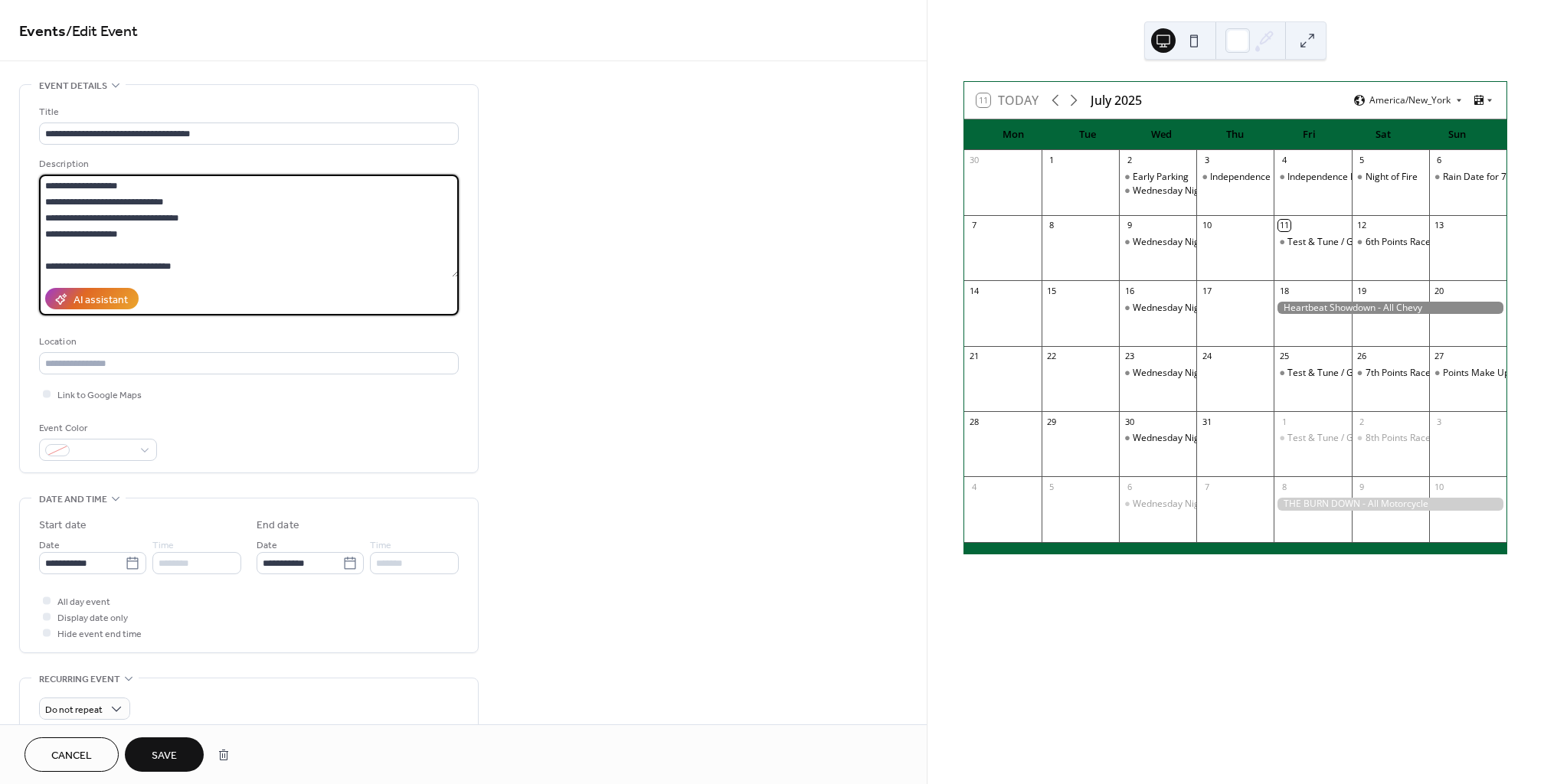 scroll, scrollTop: 30, scrollLeft: 0, axis: vertical 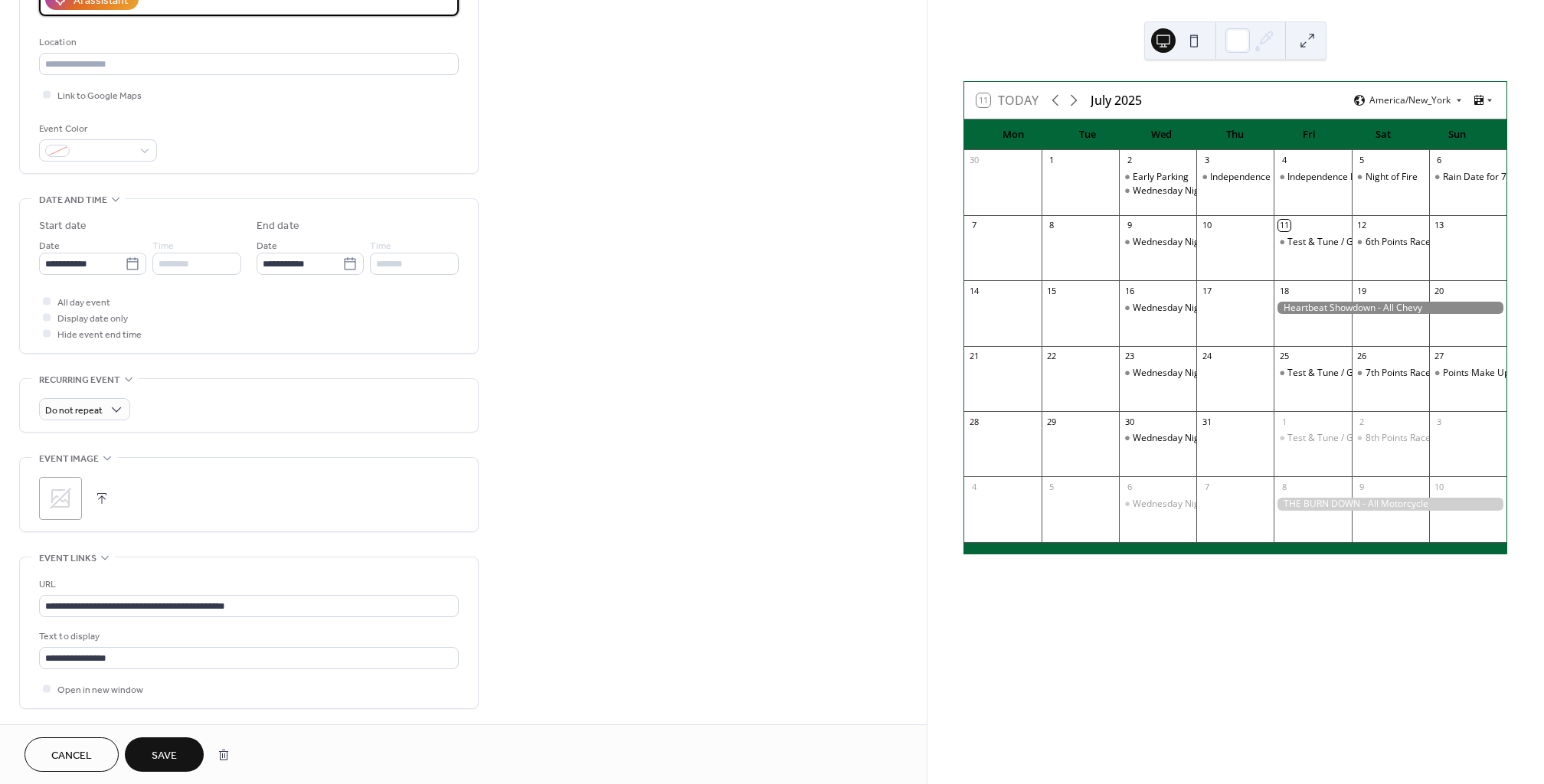 type on "**********" 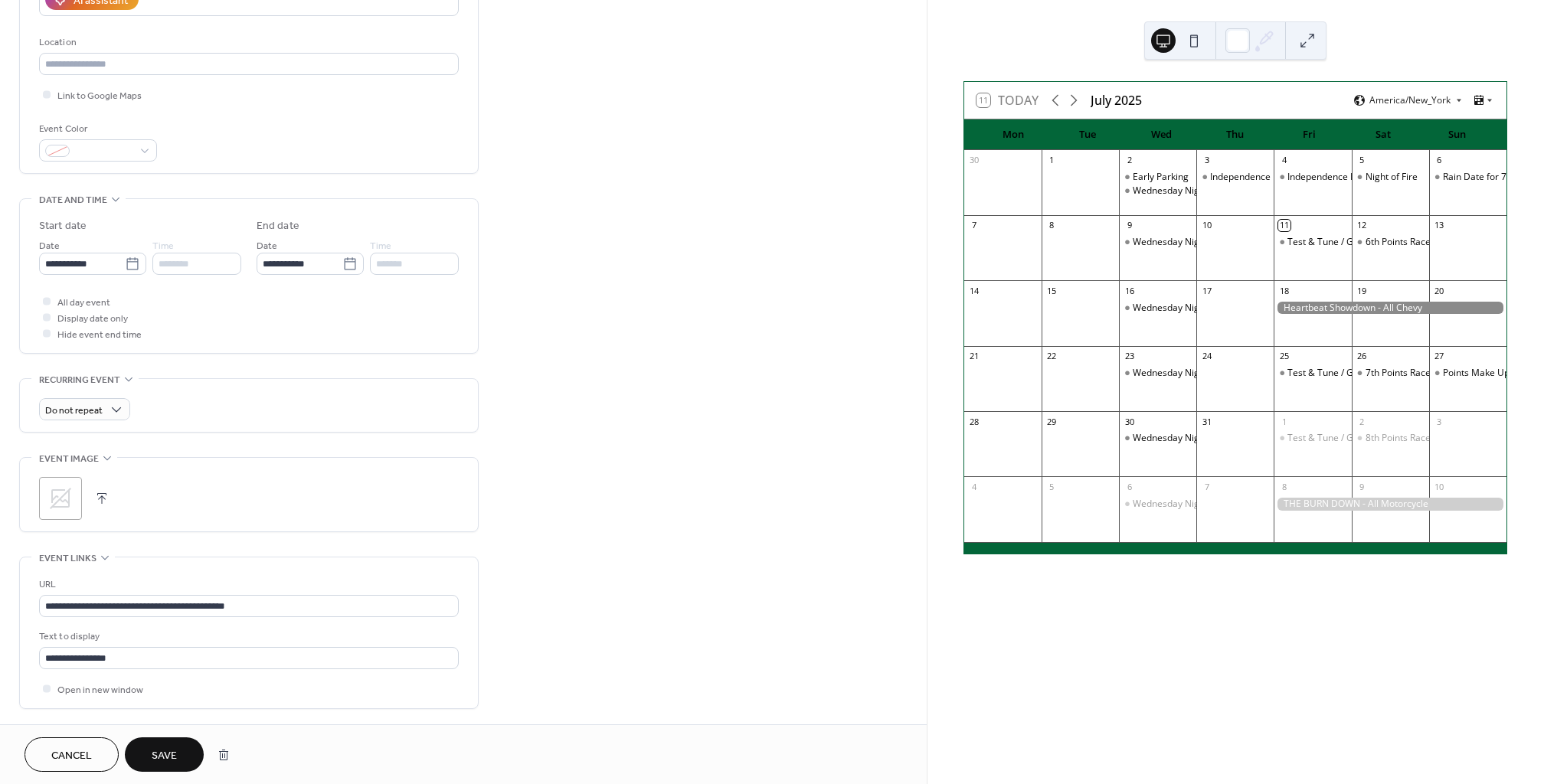 click on "Save" at bounding box center [164, 754] 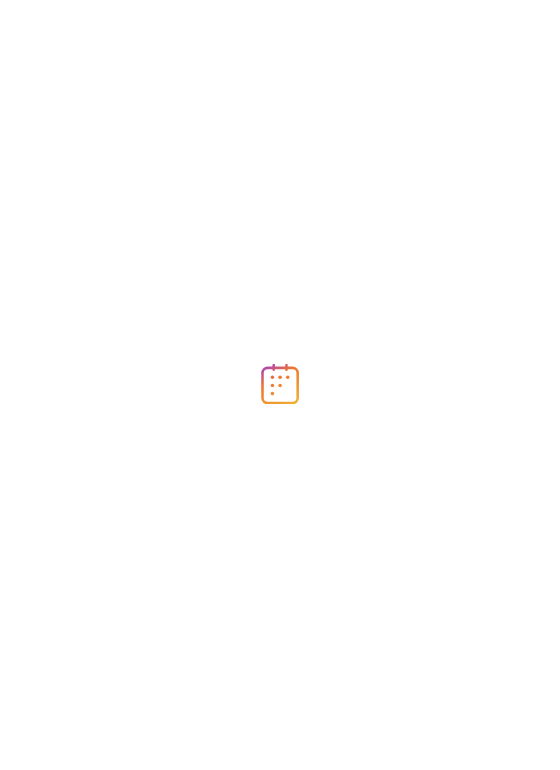 scroll, scrollTop: 0, scrollLeft: 0, axis: both 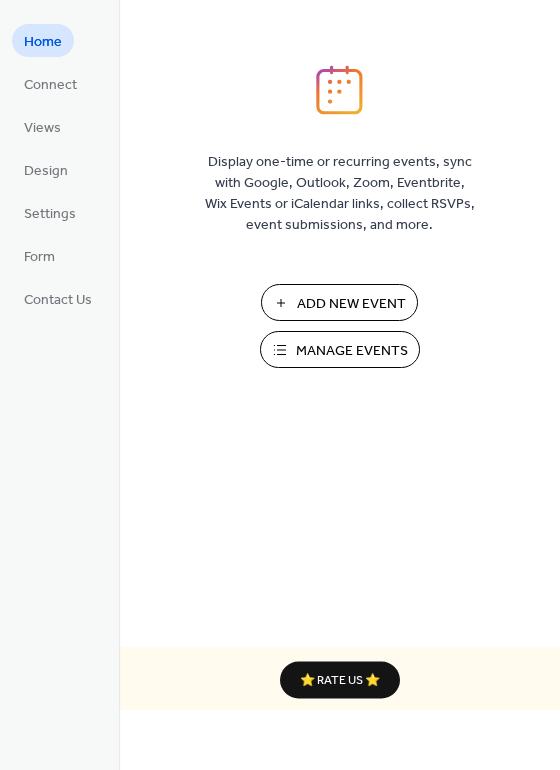 click on "Manage Events" at bounding box center [352, 351] 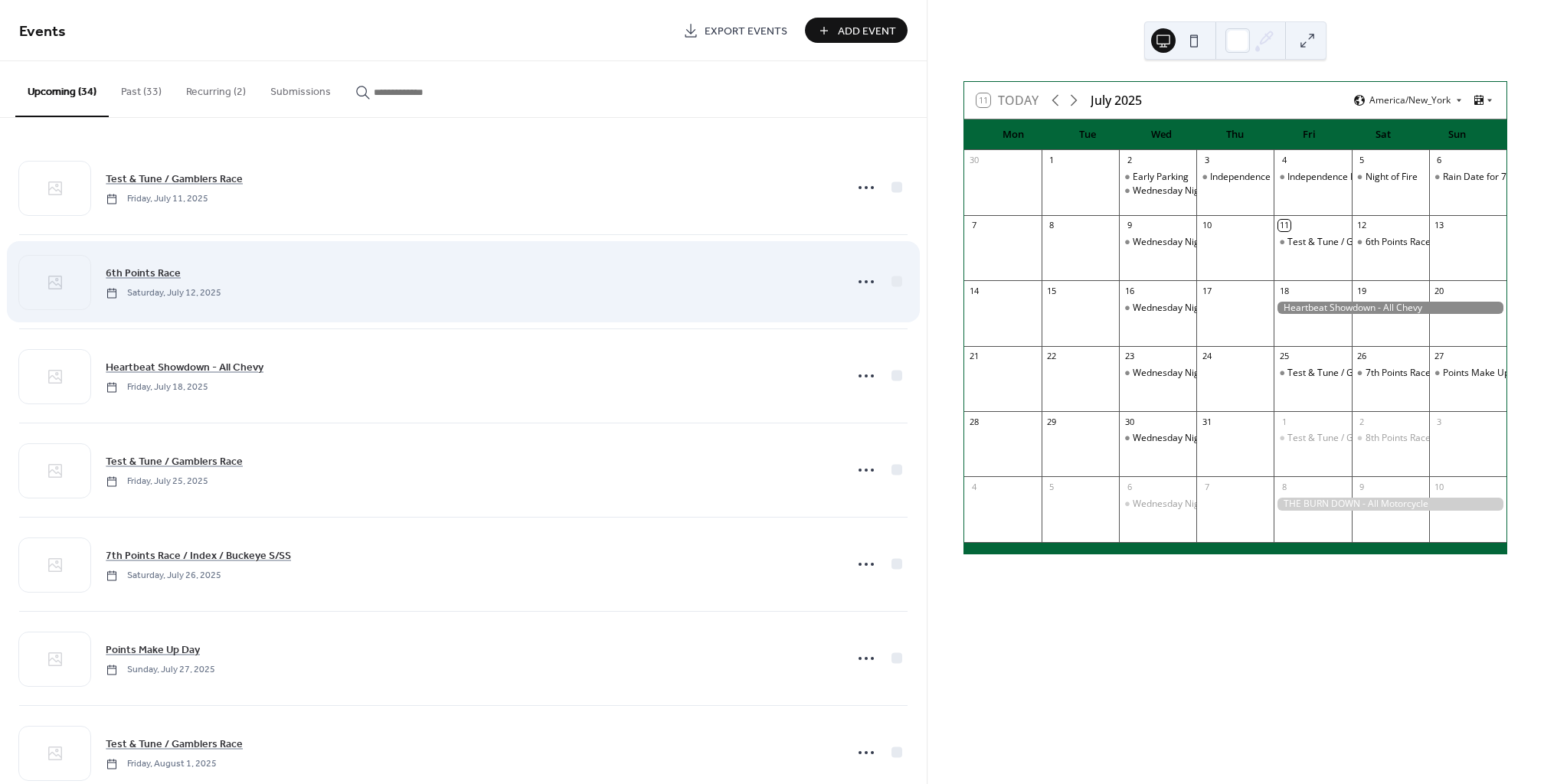 scroll, scrollTop: 0, scrollLeft: 0, axis: both 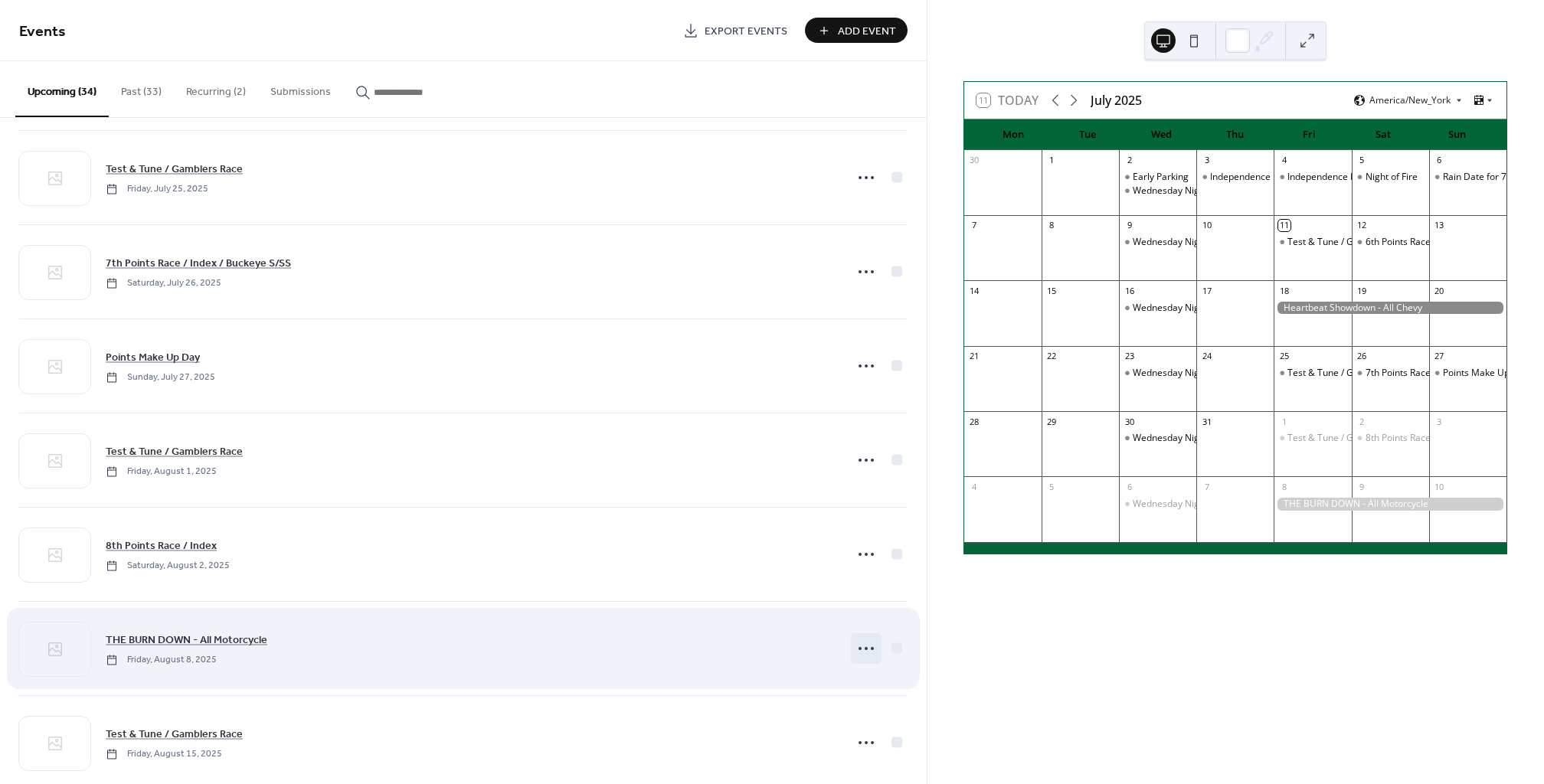 click 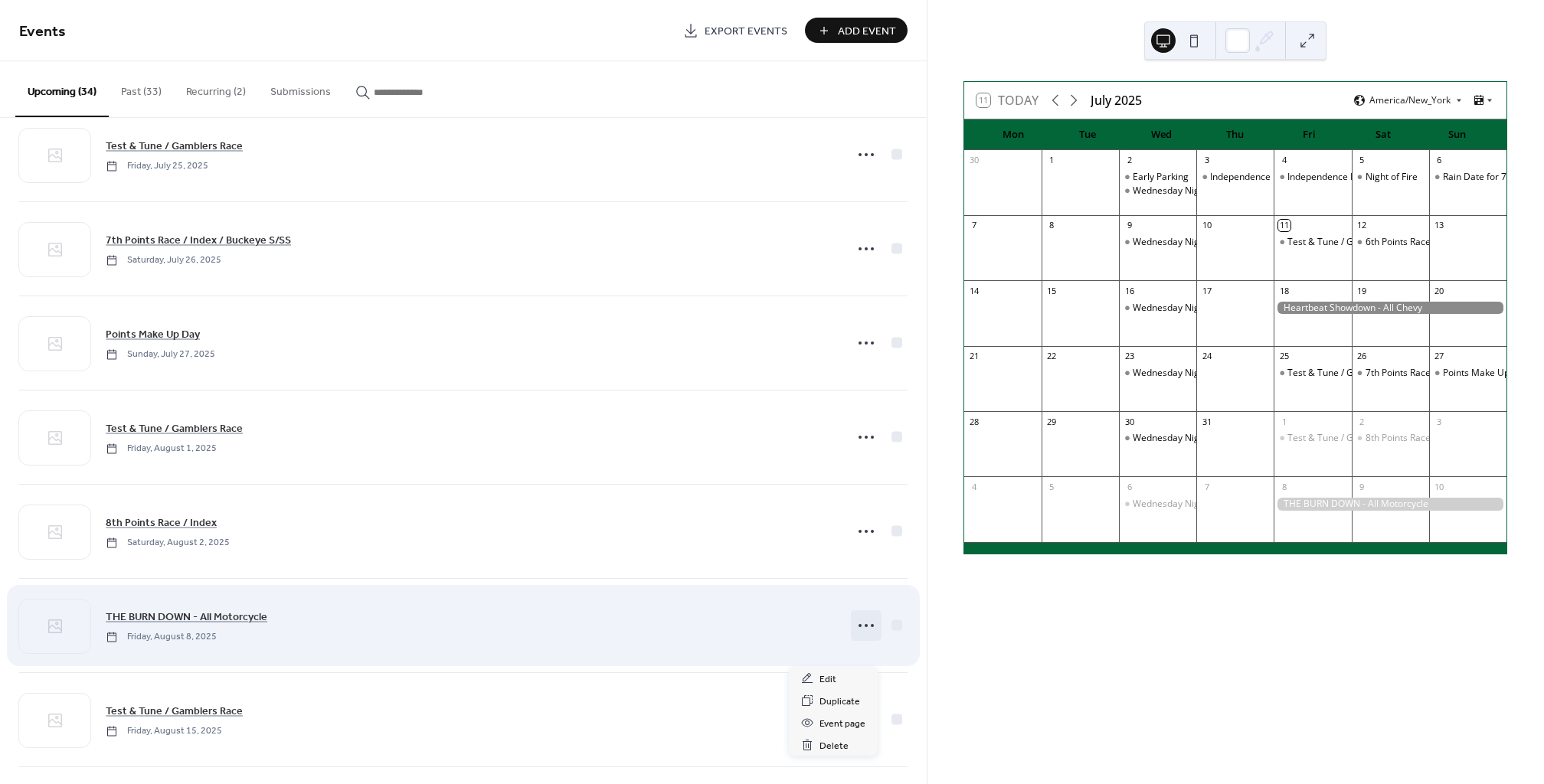 scroll, scrollTop: 322, scrollLeft: 0, axis: vertical 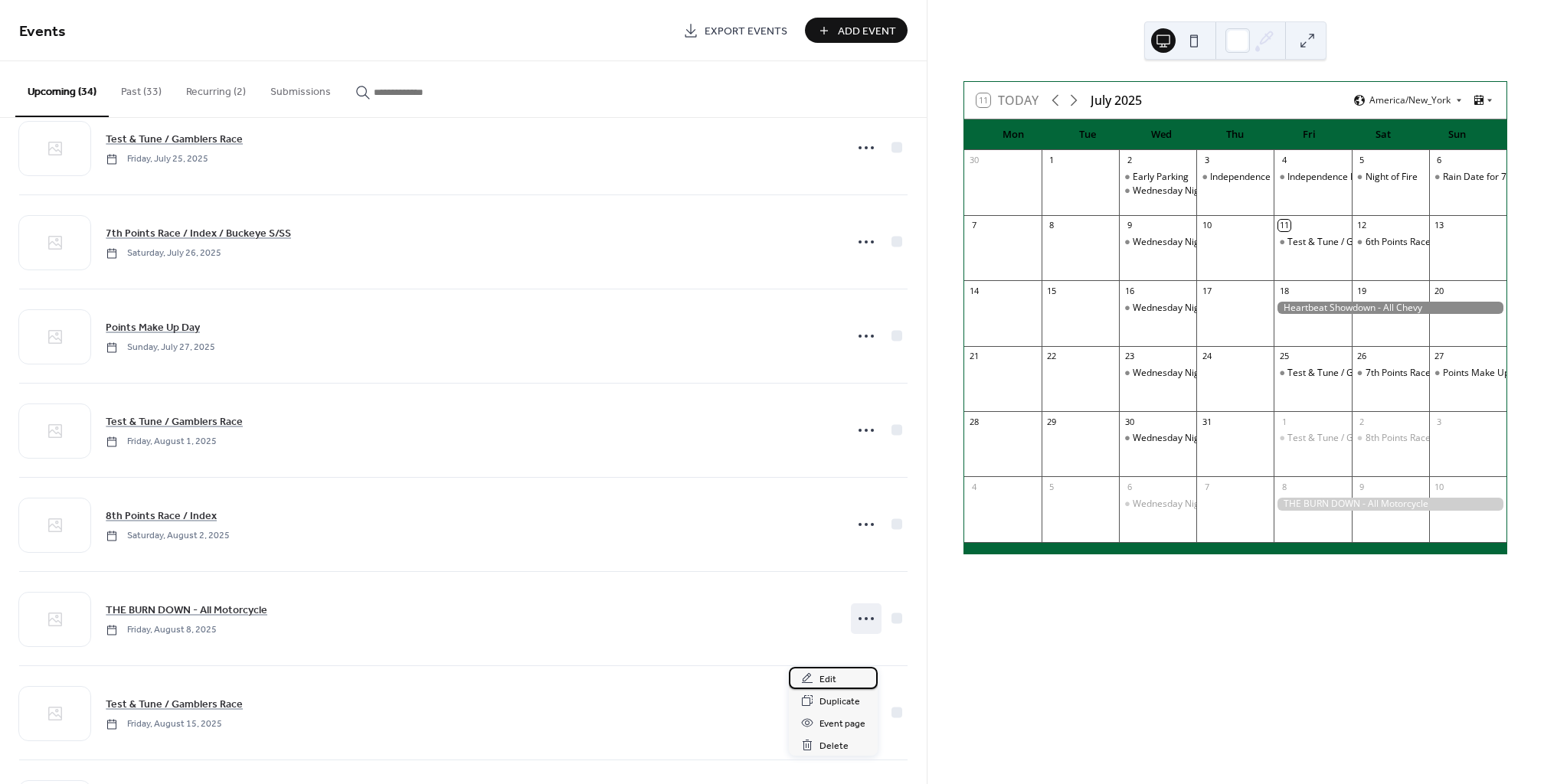 click on "Edit" at bounding box center [828, 679] 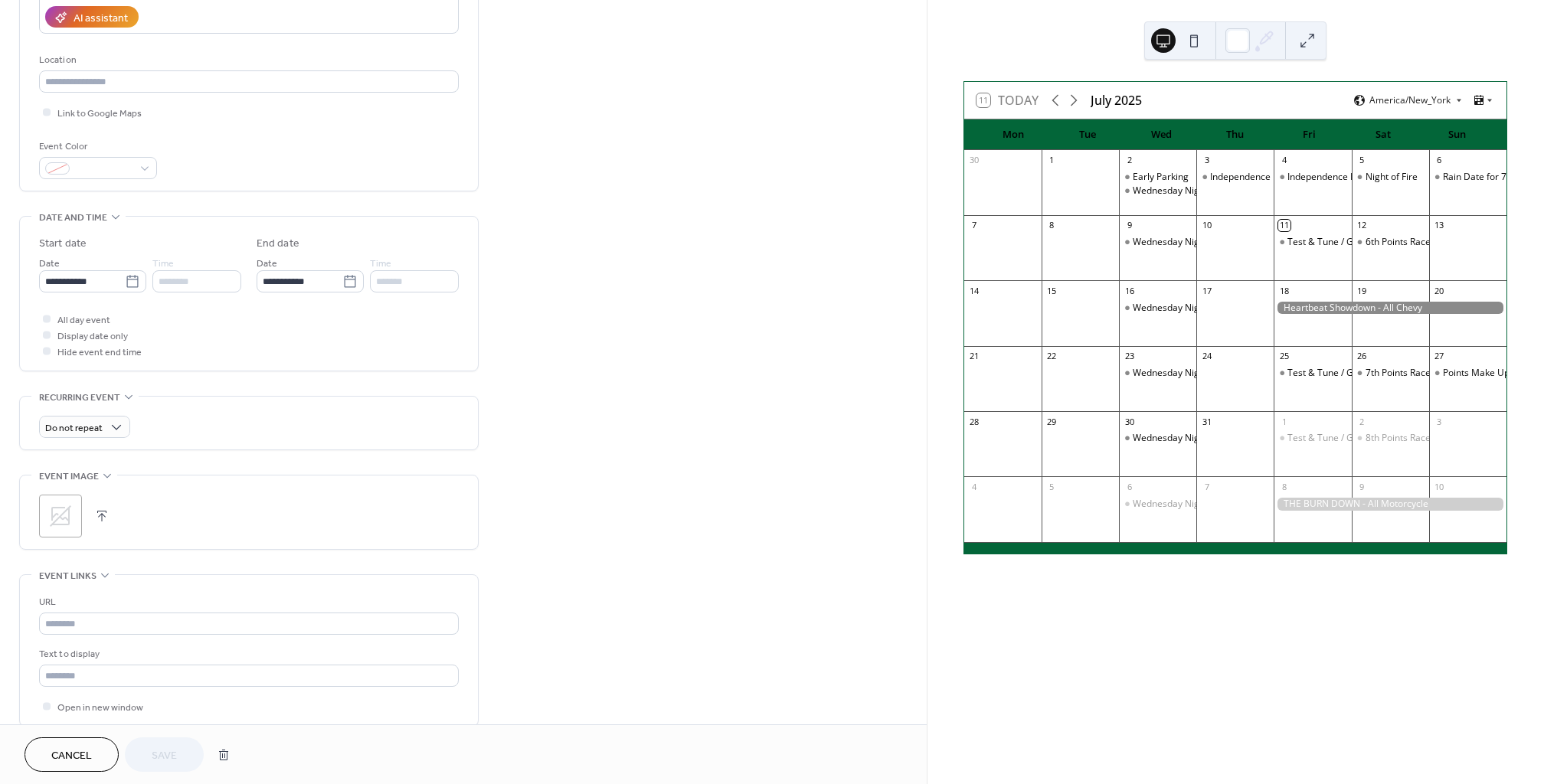 scroll, scrollTop: 477, scrollLeft: 0, axis: vertical 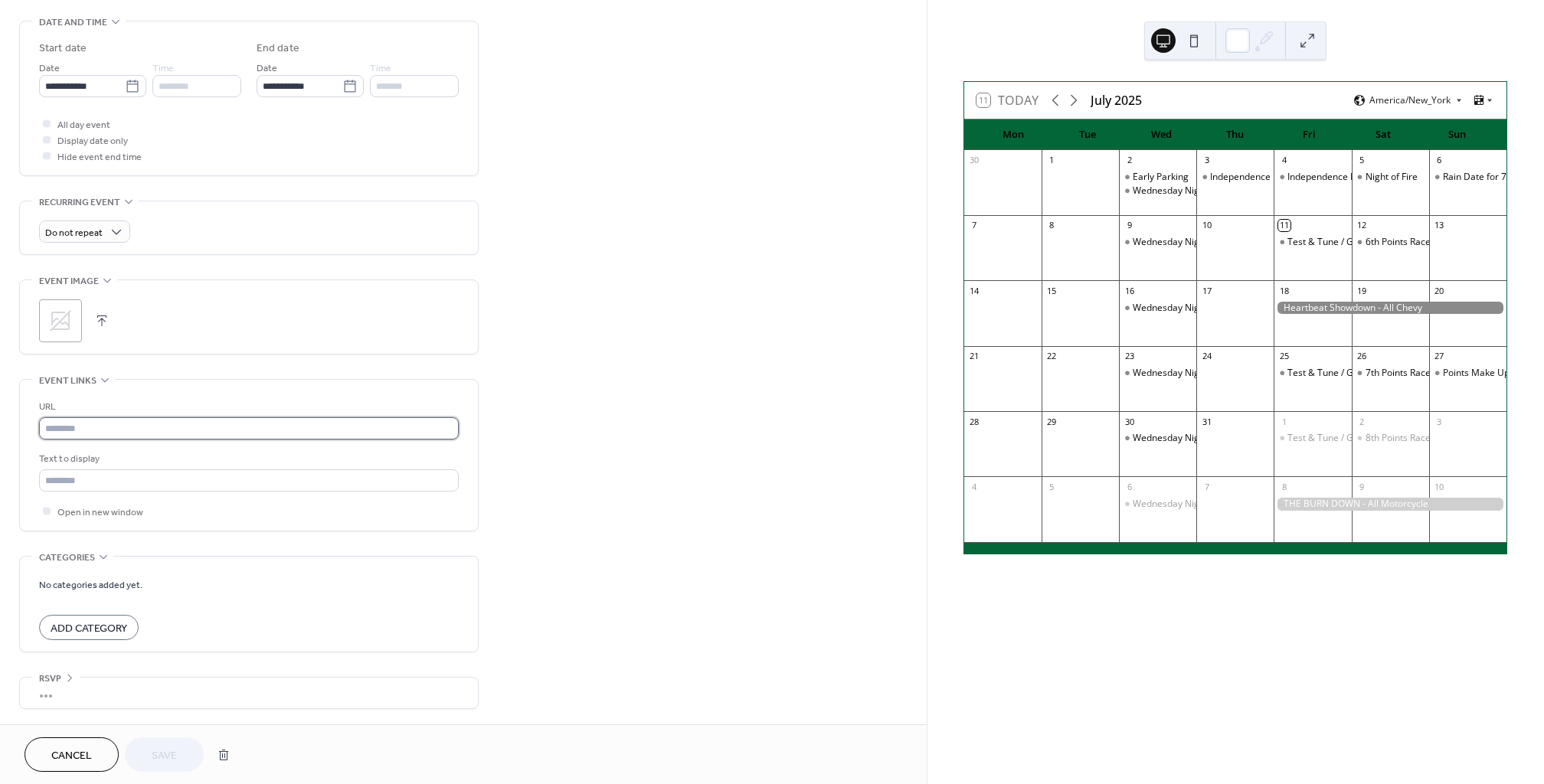 click at bounding box center [249, 428] 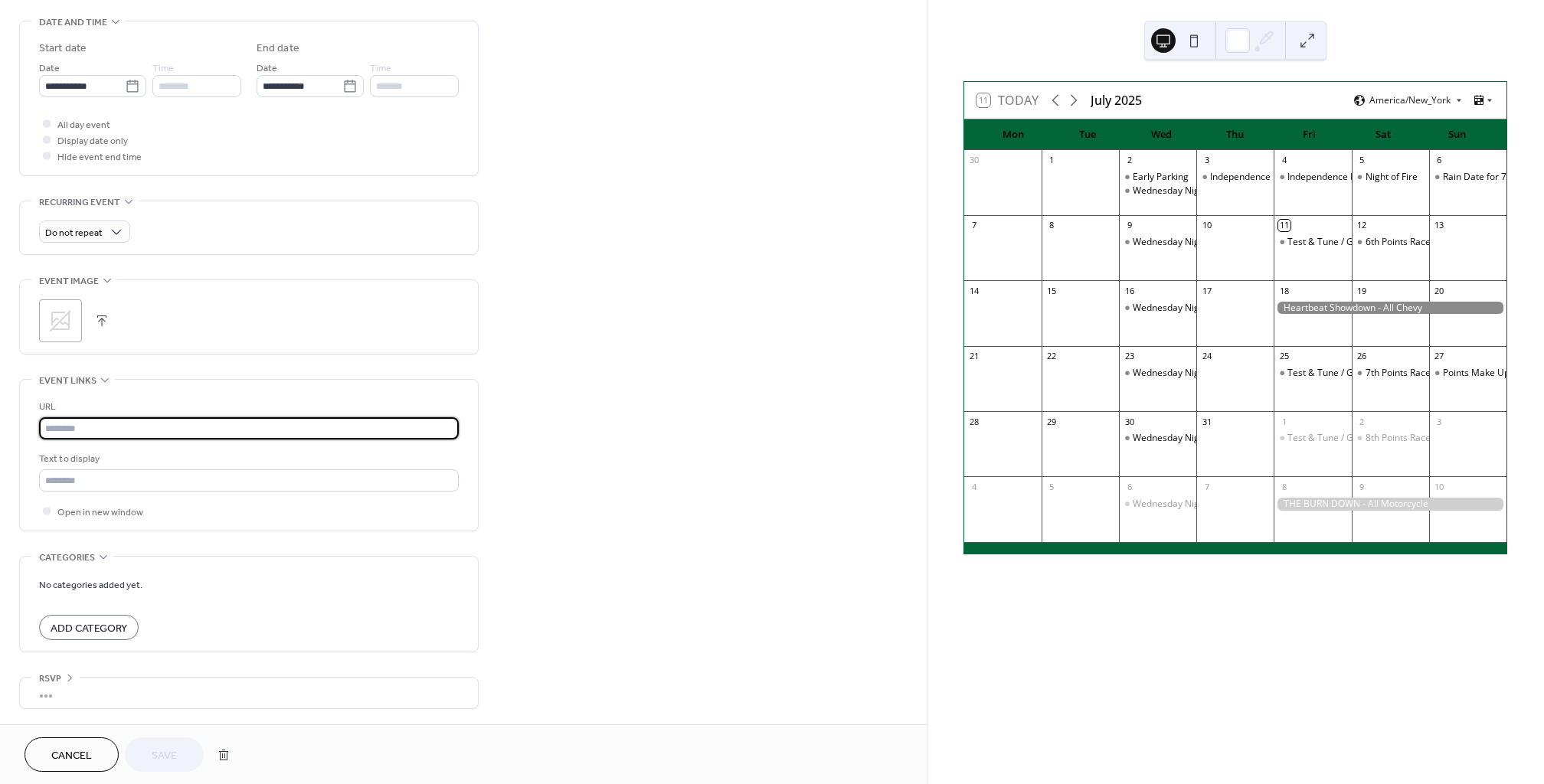 paste on "**********" 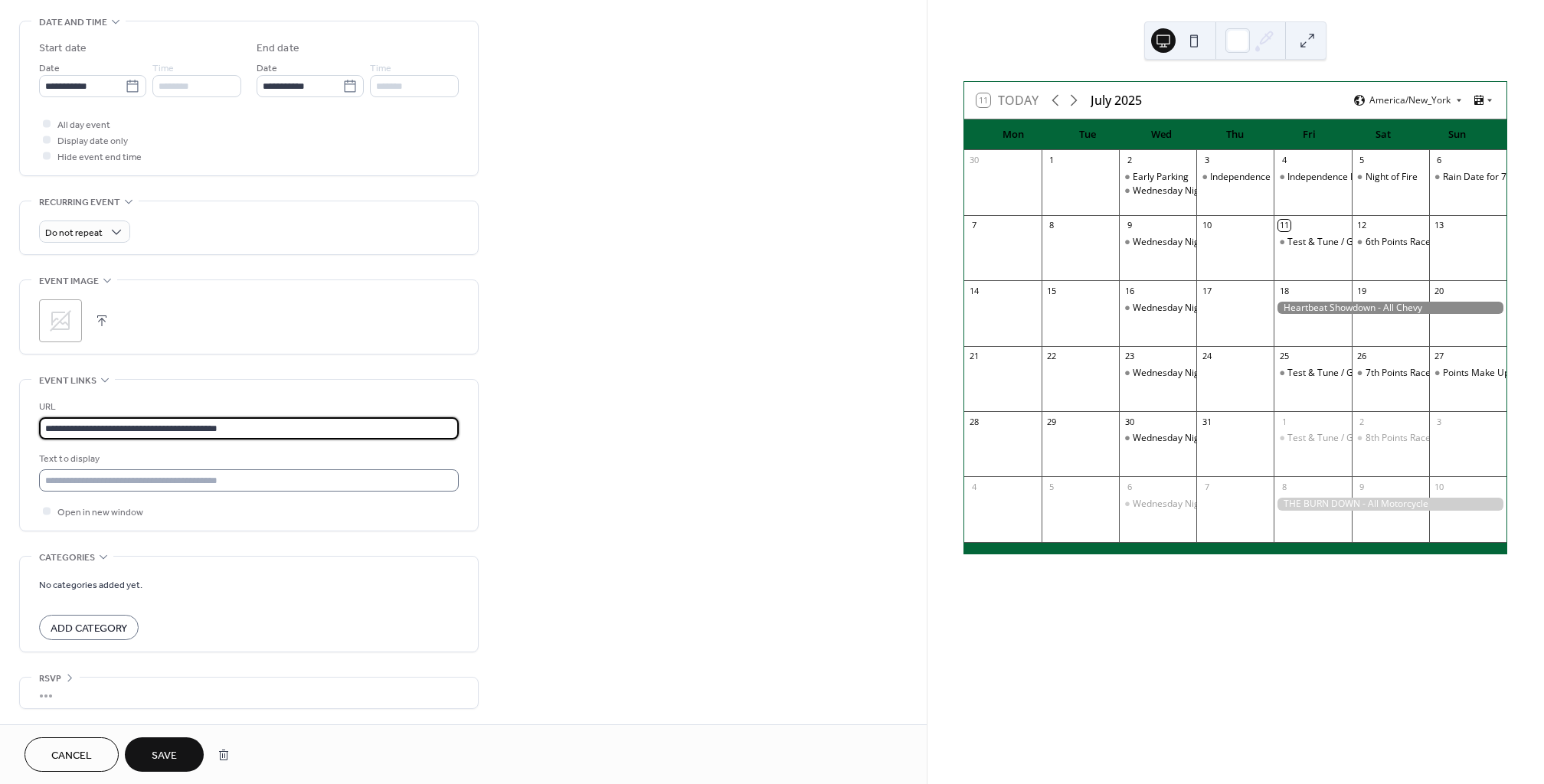 type on "**********" 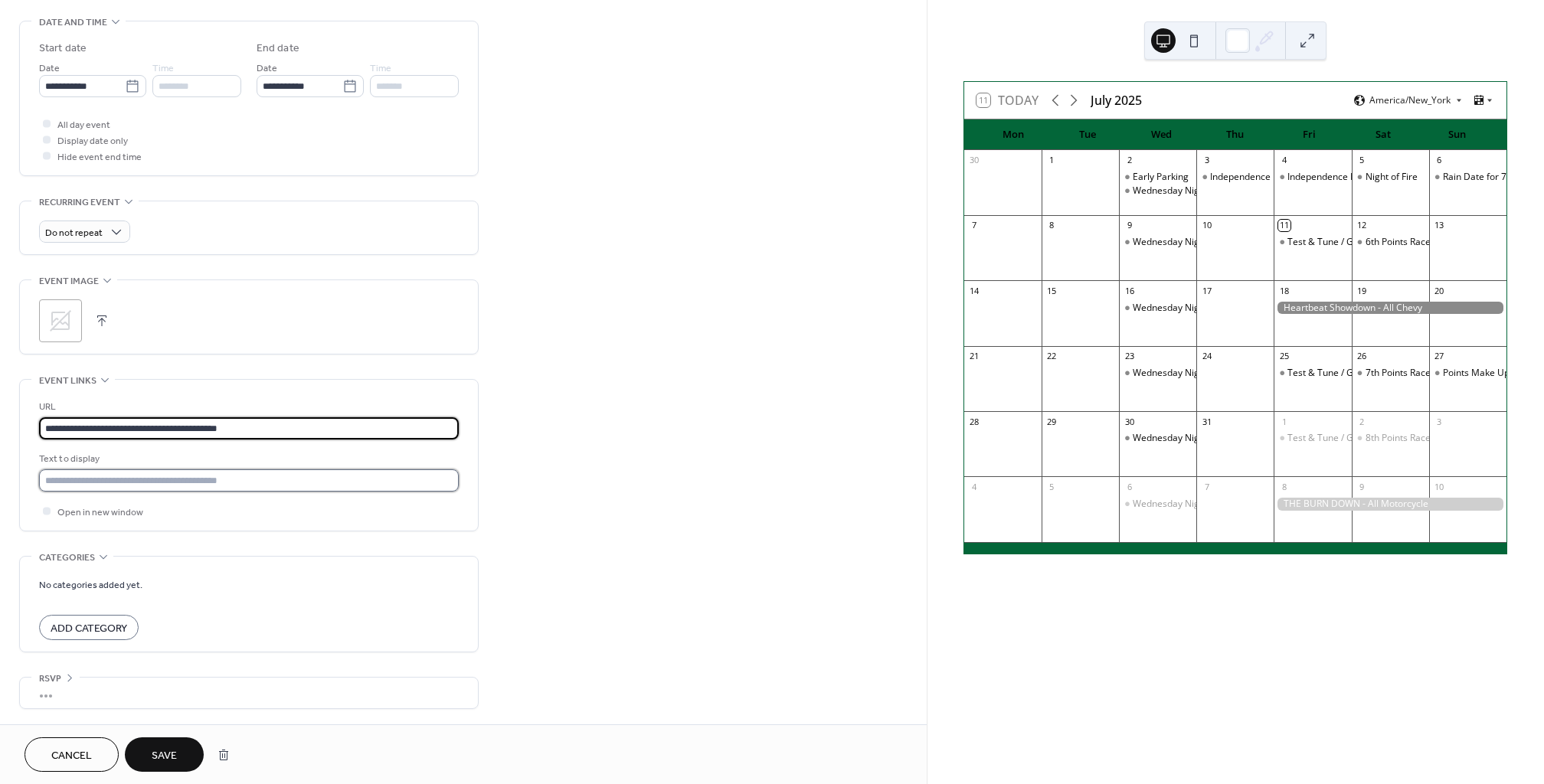 click at bounding box center (249, 480) 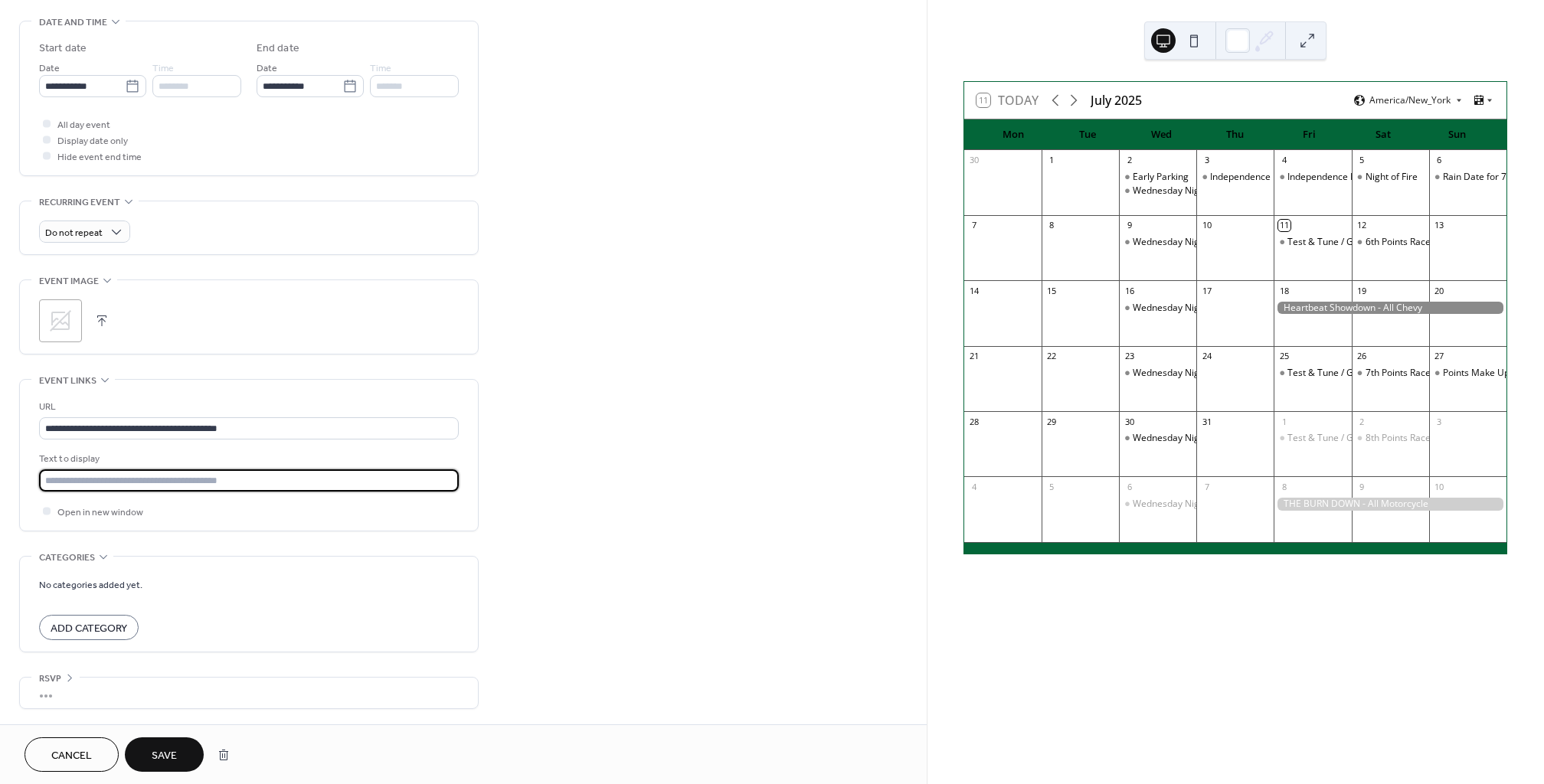 type on "**********" 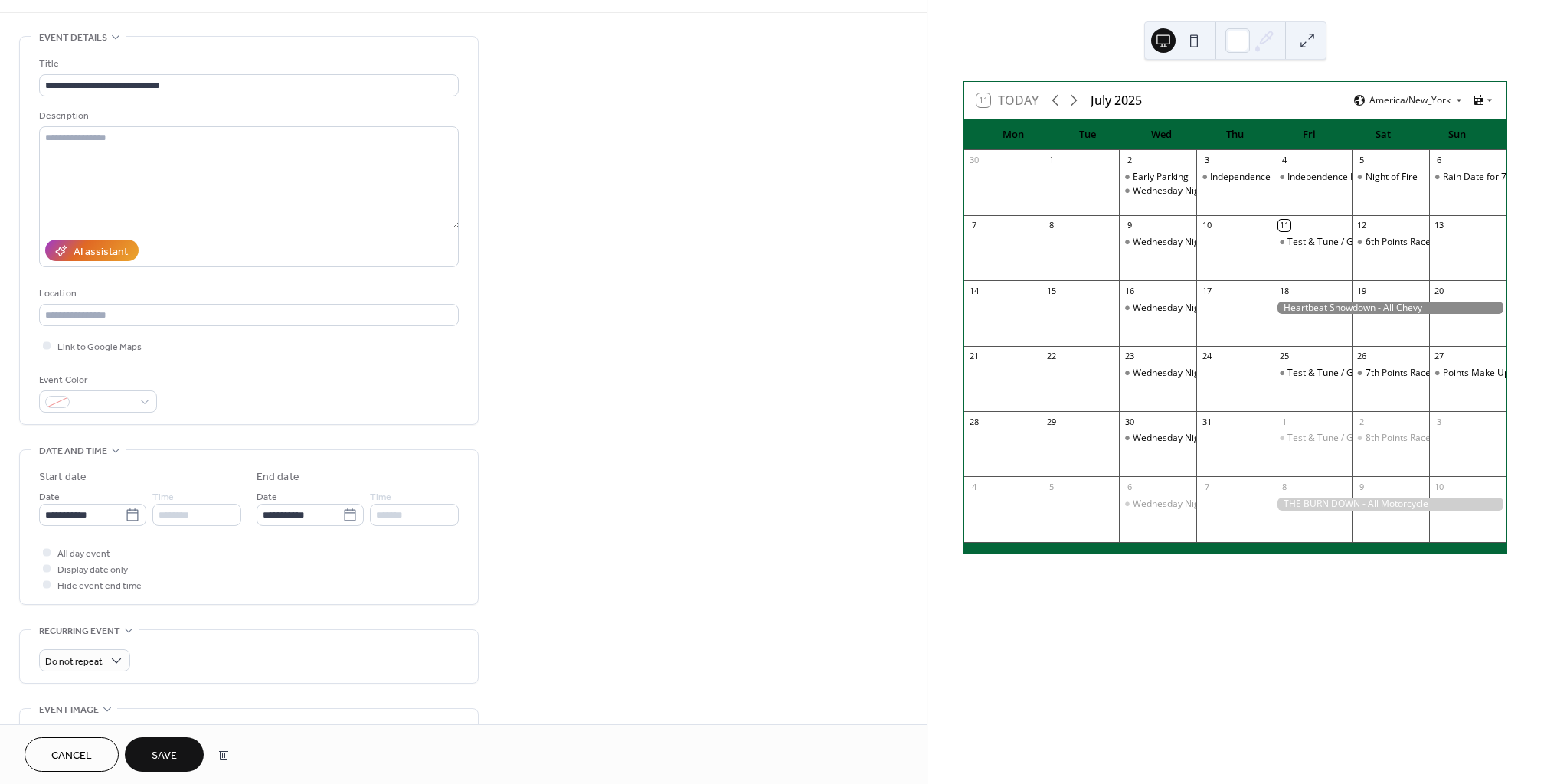 scroll, scrollTop: 0, scrollLeft: 0, axis: both 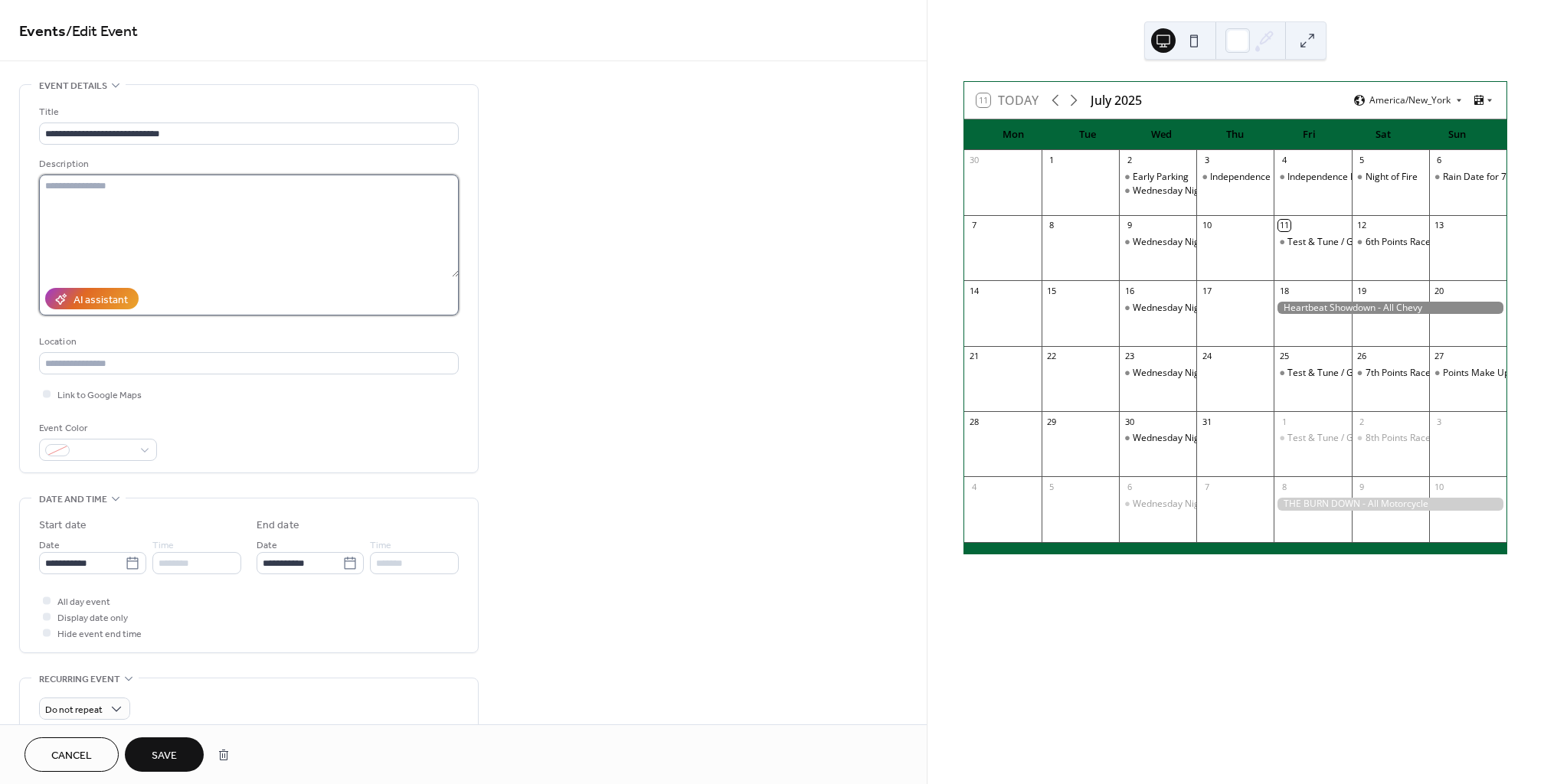 click at bounding box center [249, 226] 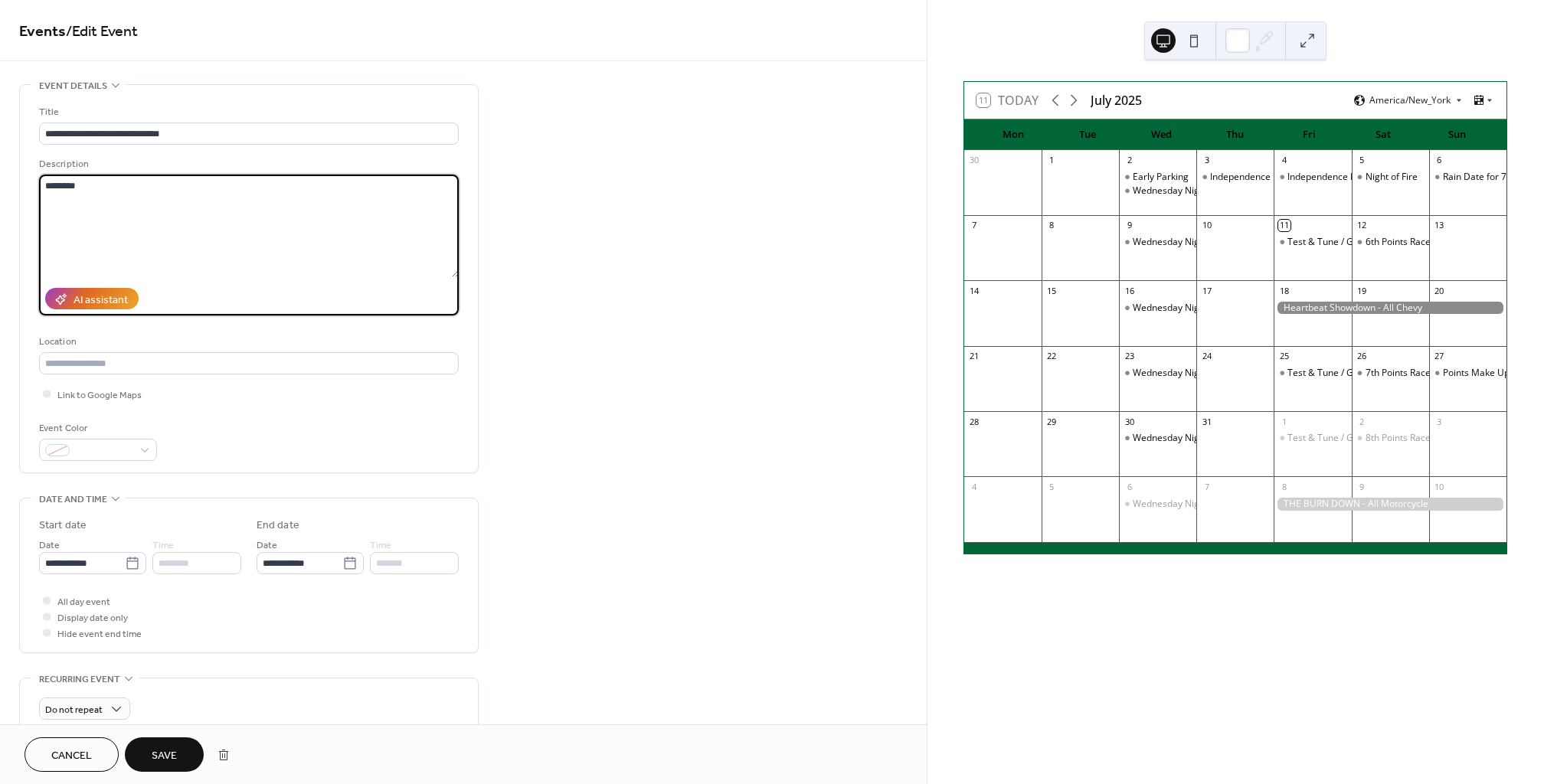 paste on "**********" 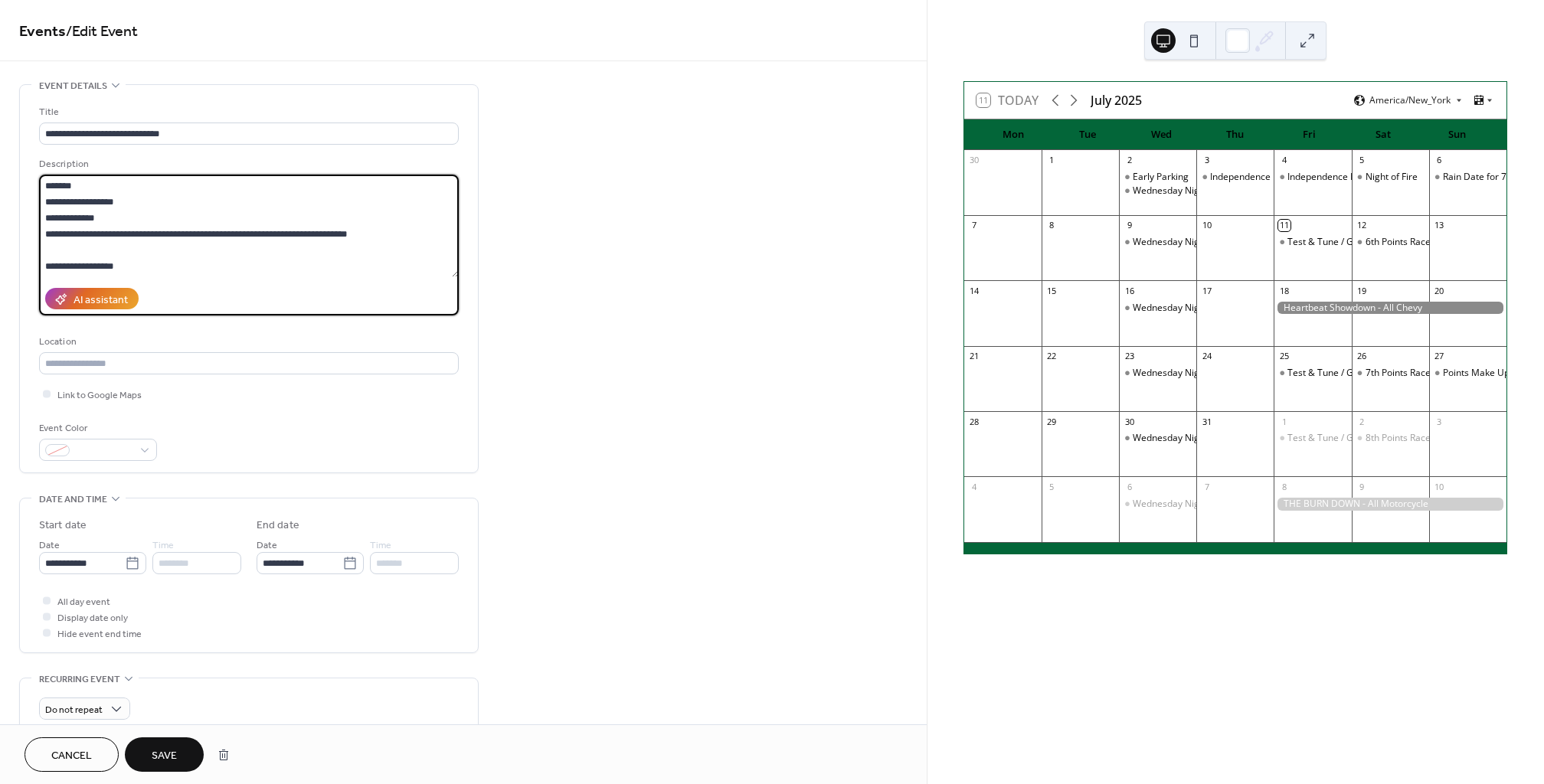 scroll, scrollTop: 14, scrollLeft: 0, axis: vertical 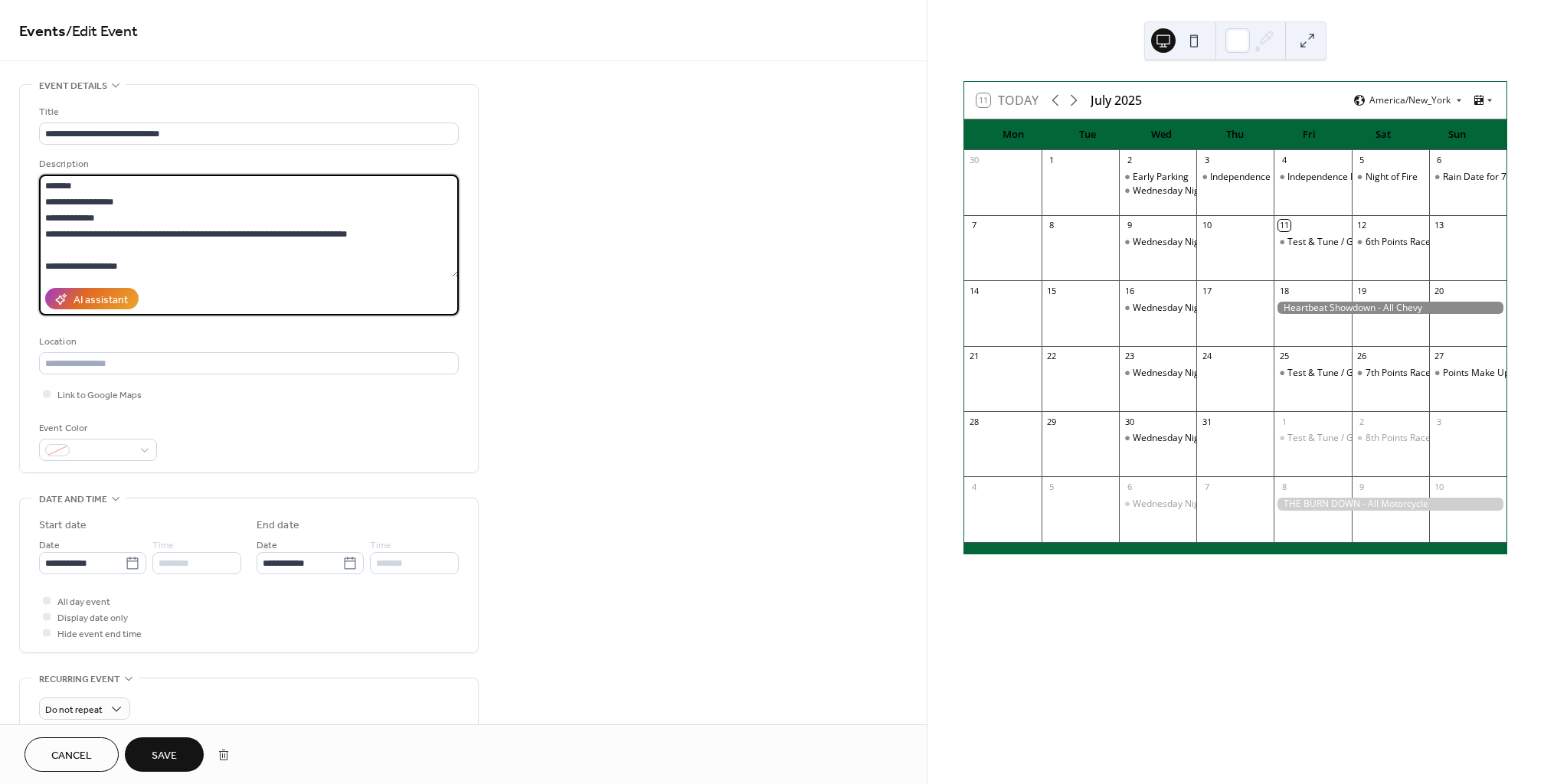 paste on "**********" 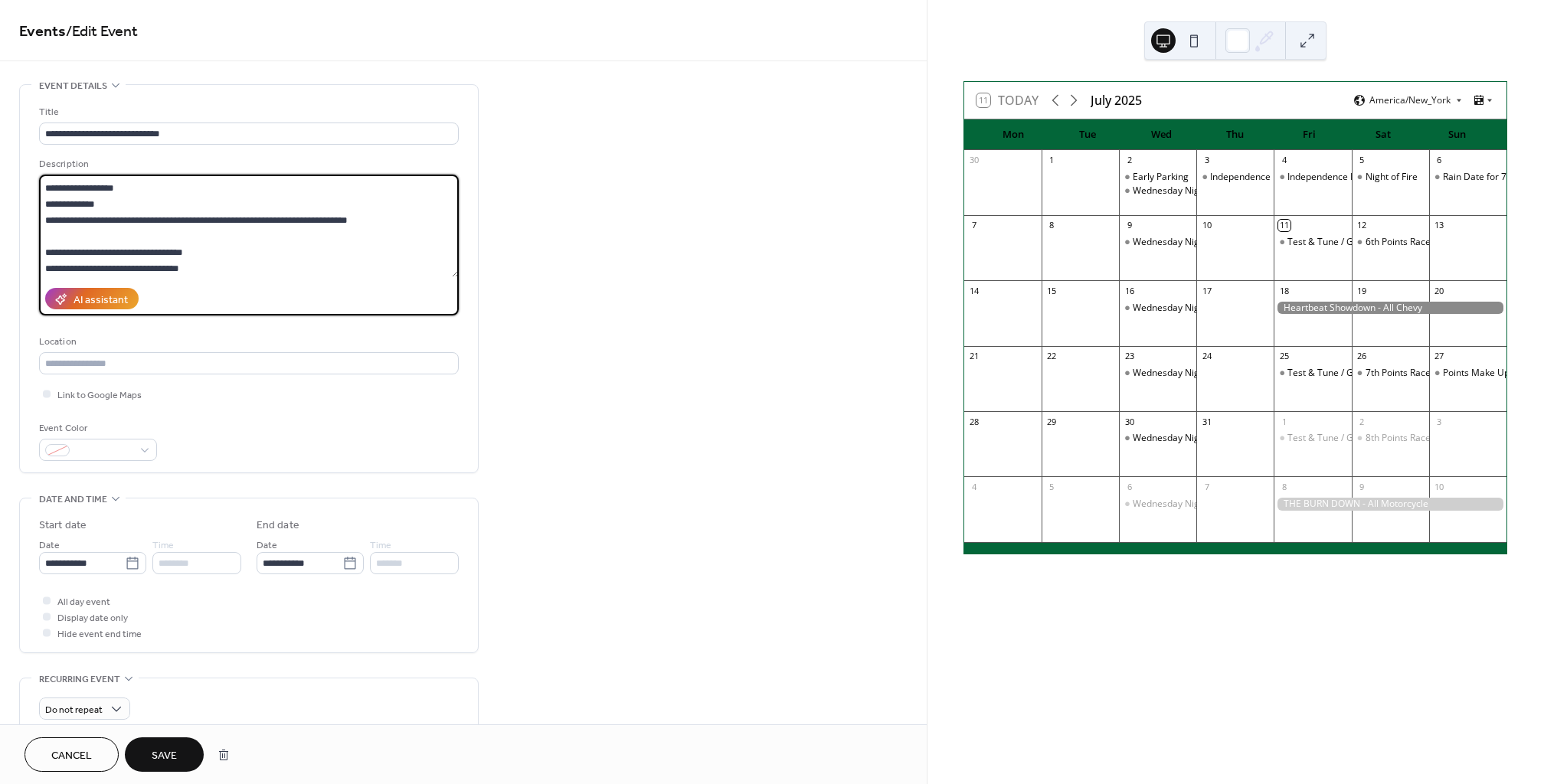 scroll, scrollTop: 30, scrollLeft: 0, axis: vertical 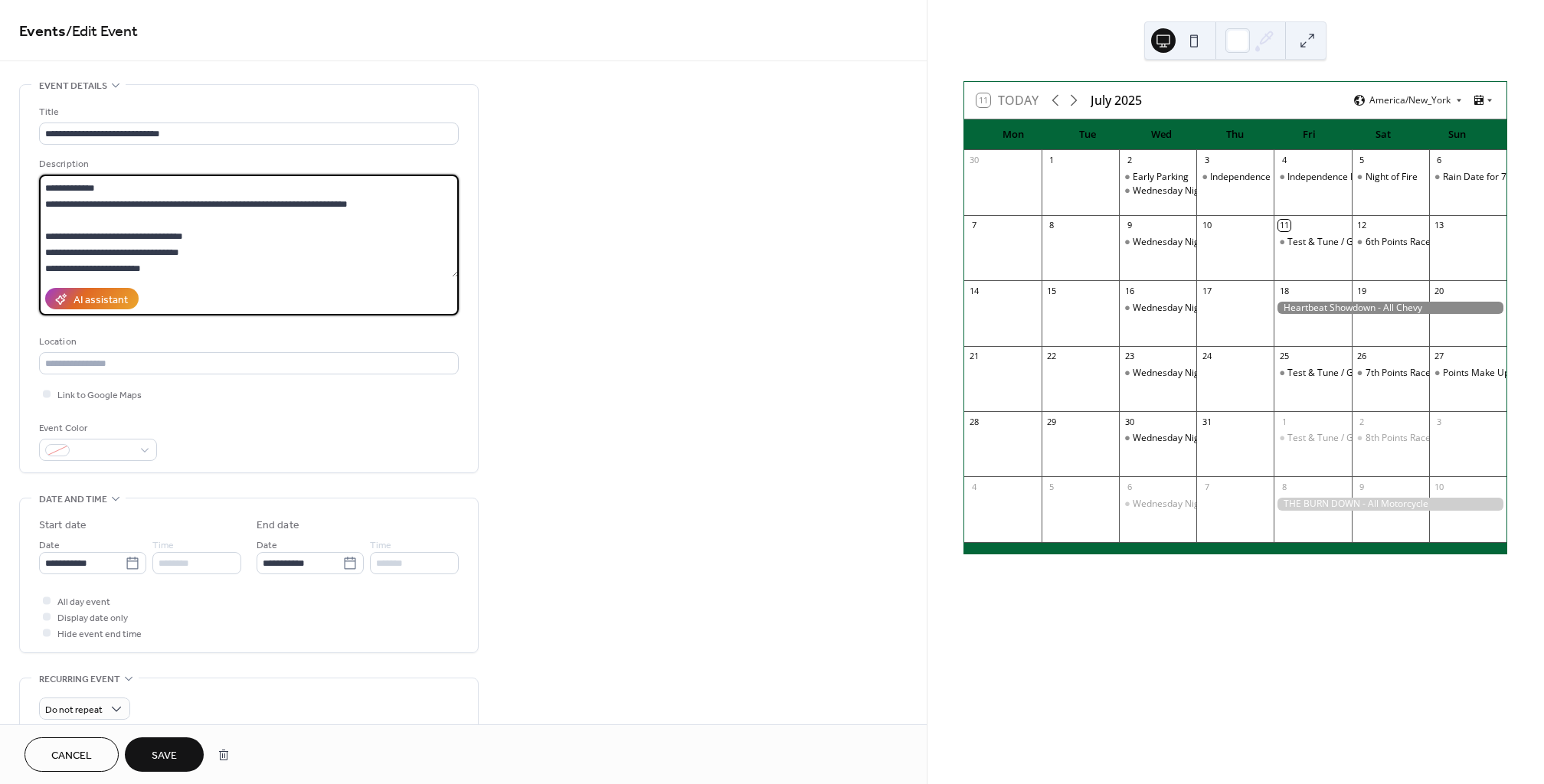 click on "**********" at bounding box center (249, 226) 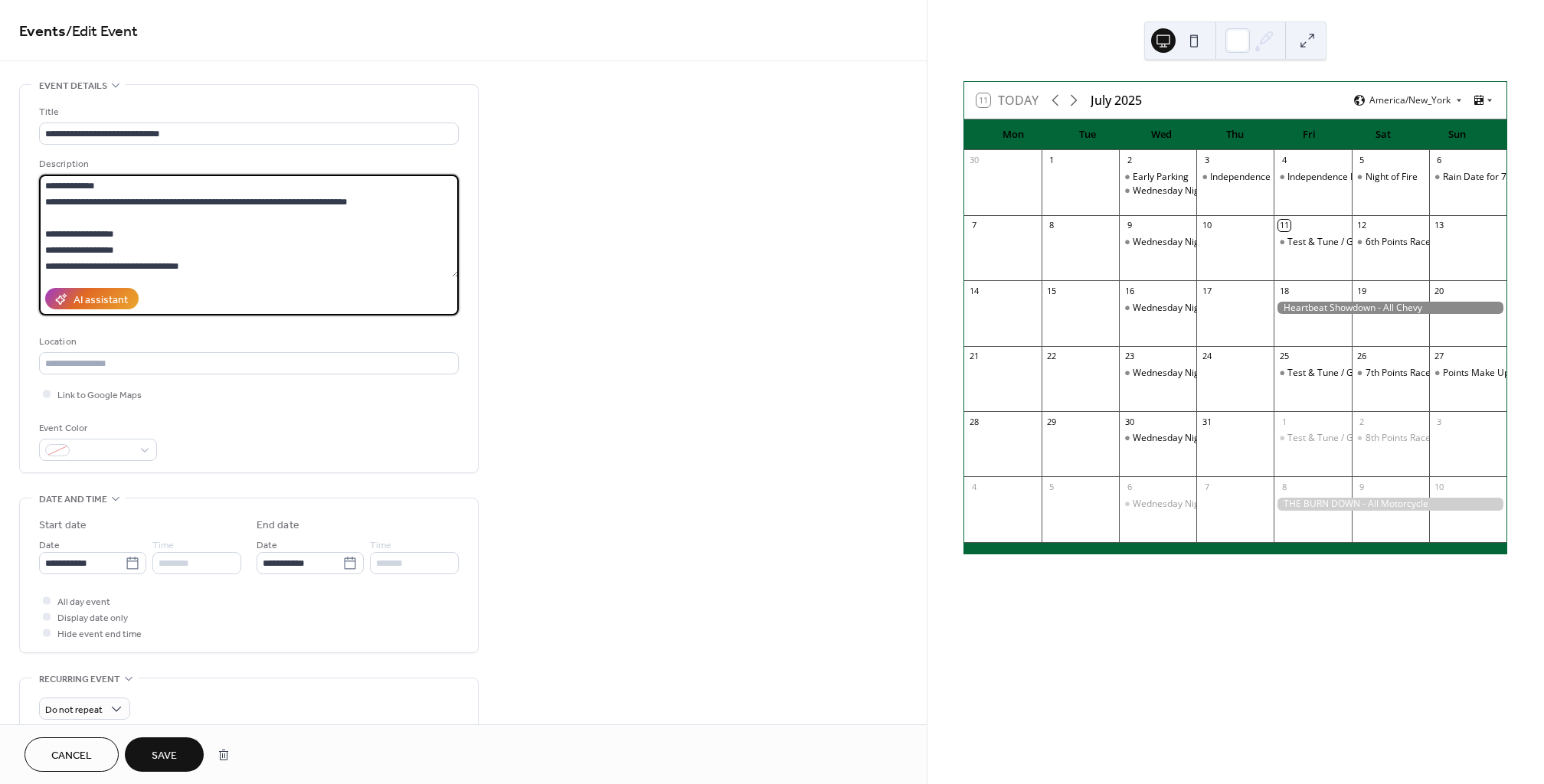 scroll, scrollTop: 64, scrollLeft: 0, axis: vertical 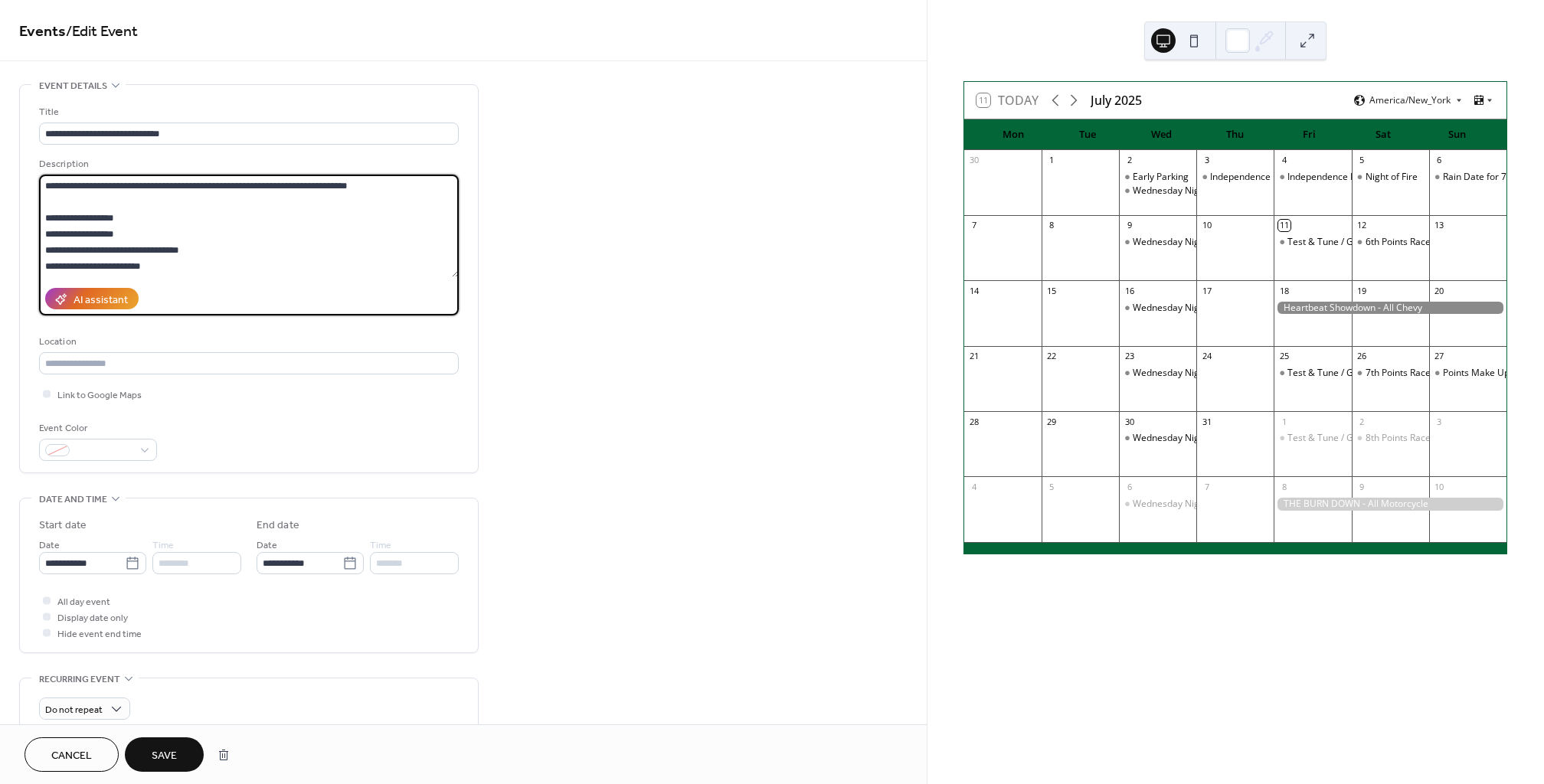 click on "**********" at bounding box center (249, 226) 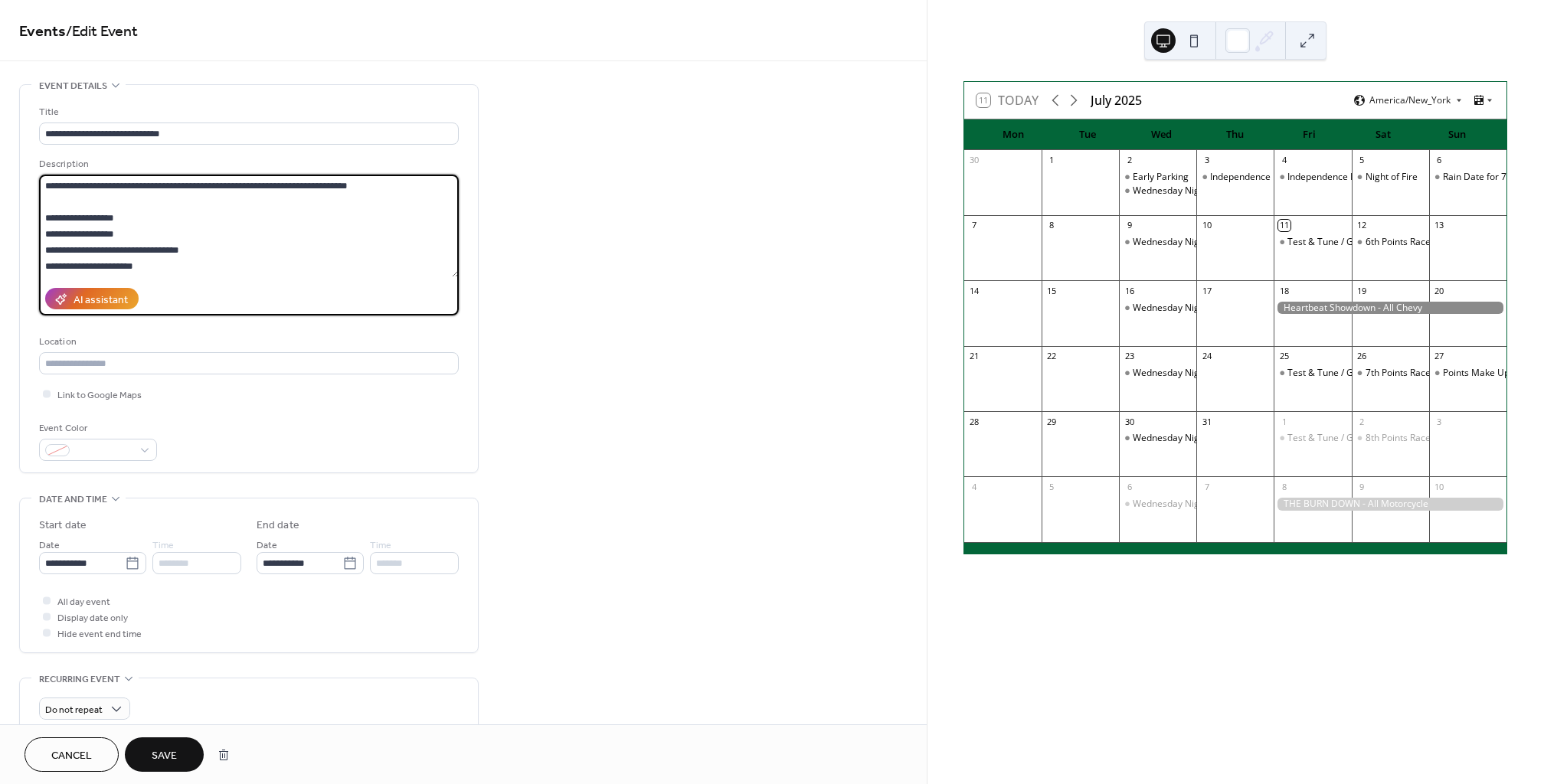 type on "**********" 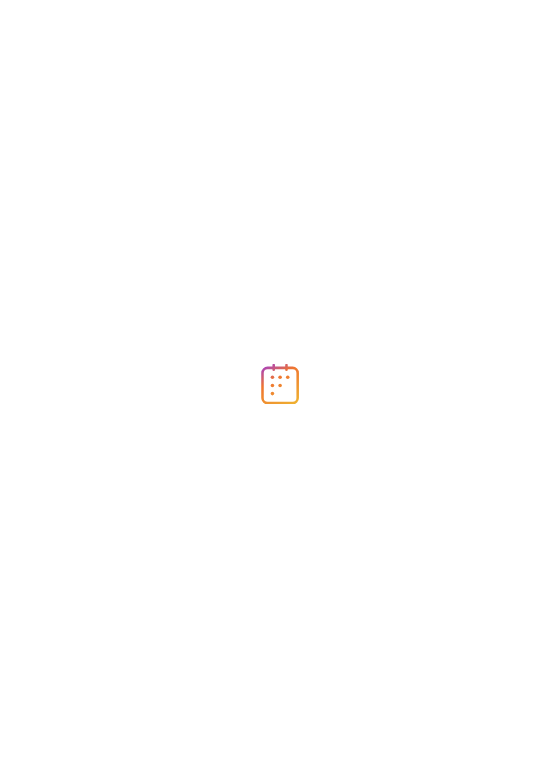 scroll, scrollTop: 0, scrollLeft: 0, axis: both 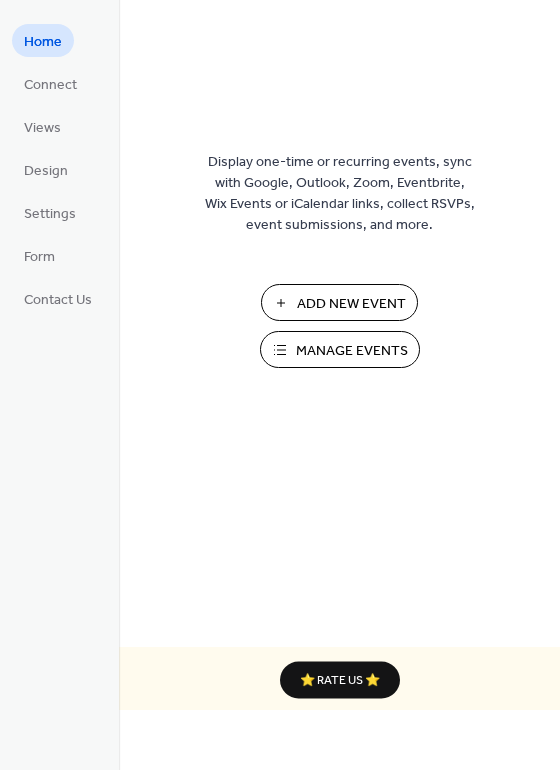 click on "Manage Events" at bounding box center [352, 351] 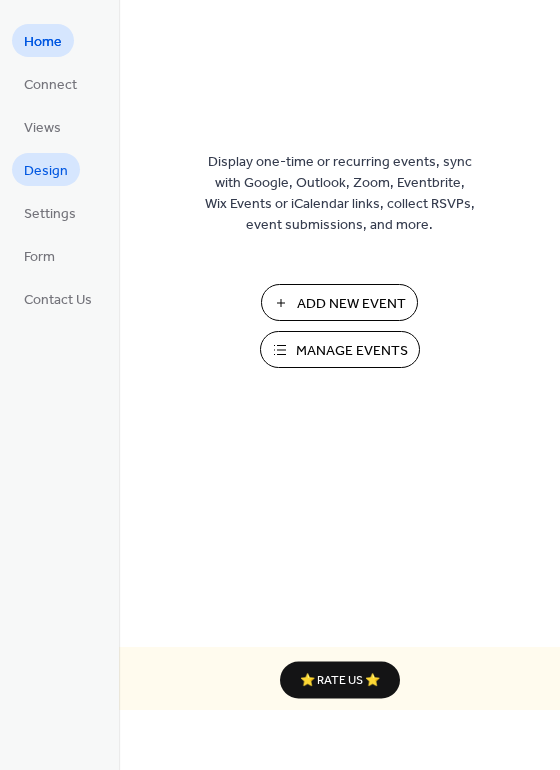 click on "Design" at bounding box center (46, 171) 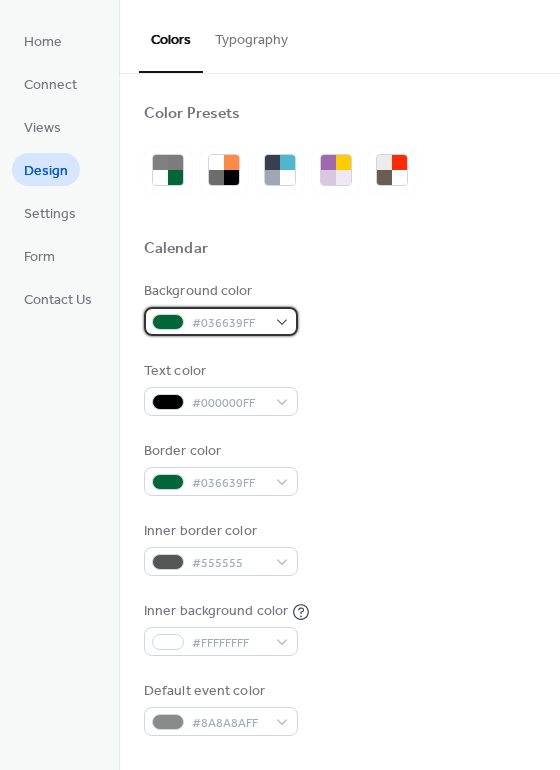 click on "#036639FF" at bounding box center (221, 321) 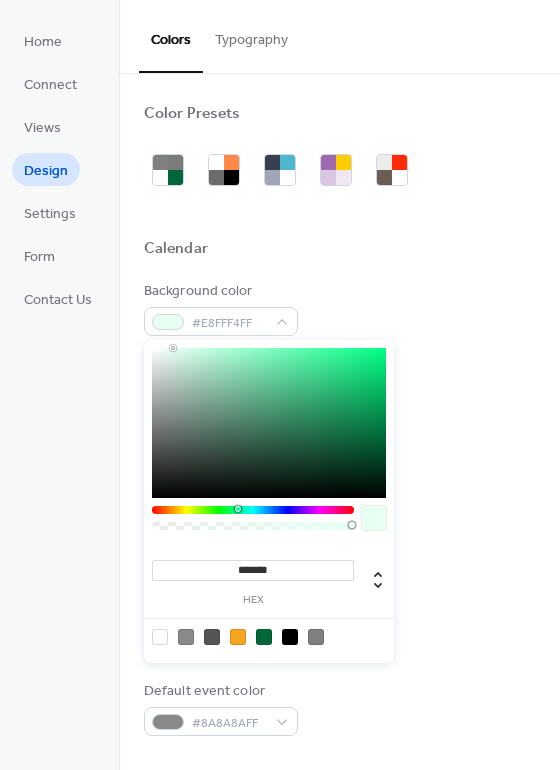 type on "*******" 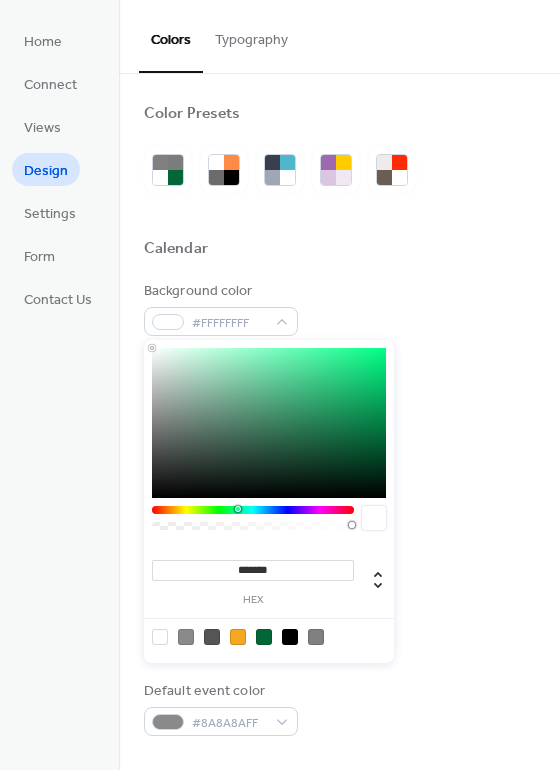 drag, startPoint x: 173, startPoint y: 336, endPoint x: 98, endPoint y: 264, distance: 103.96634 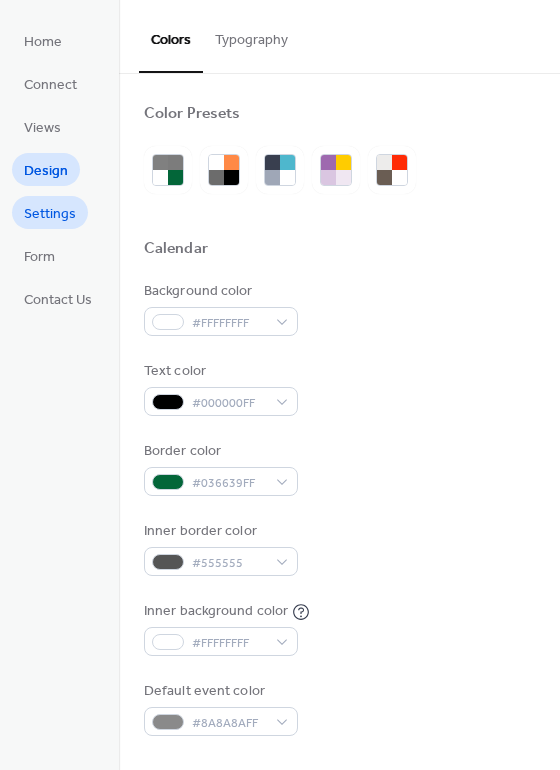 click on "Settings" at bounding box center (50, 214) 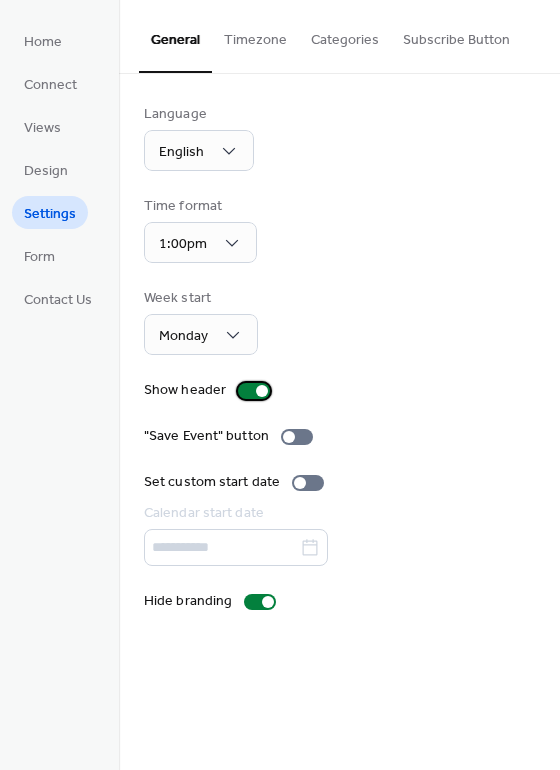 click at bounding box center (254, 391) 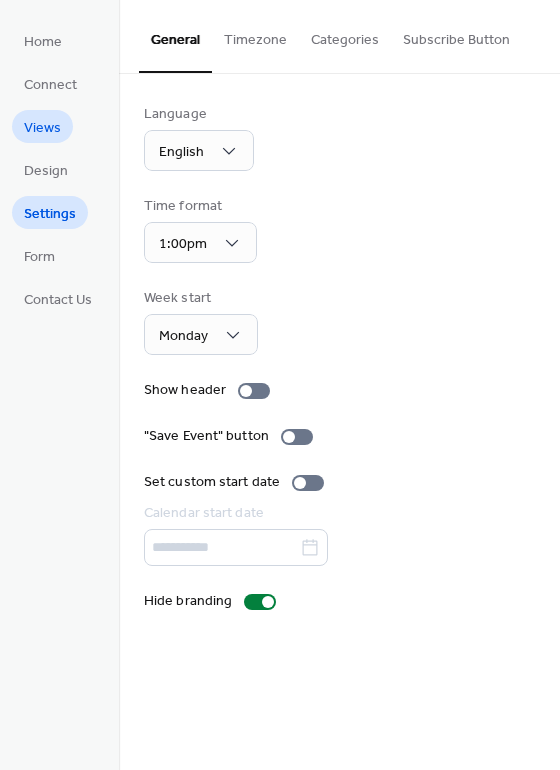 click on "Views" at bounding box center (42, 128) 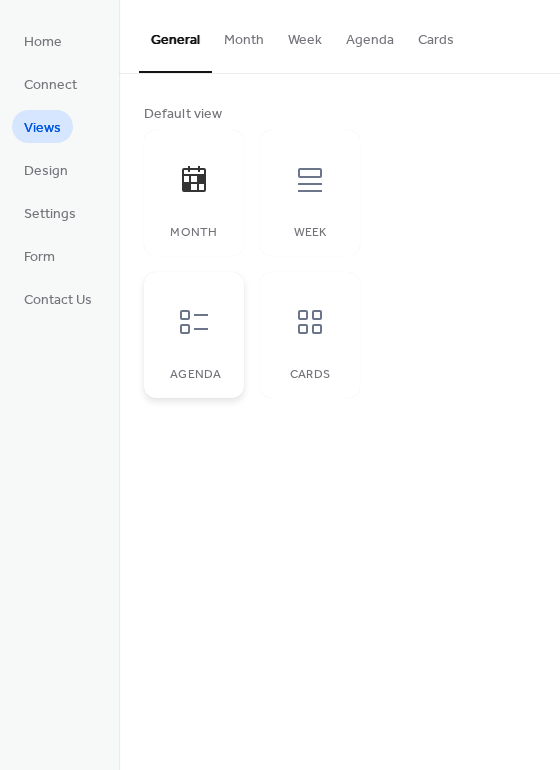 click 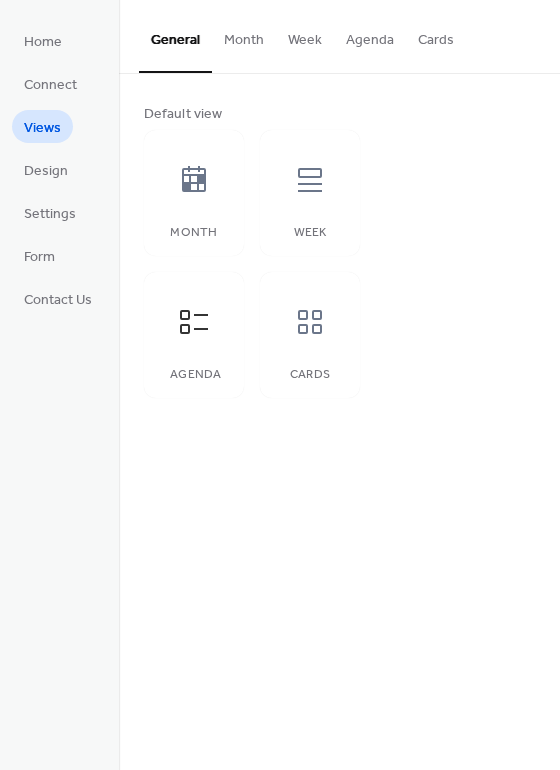 click on "Agenda" at bounding box center [370, 35] 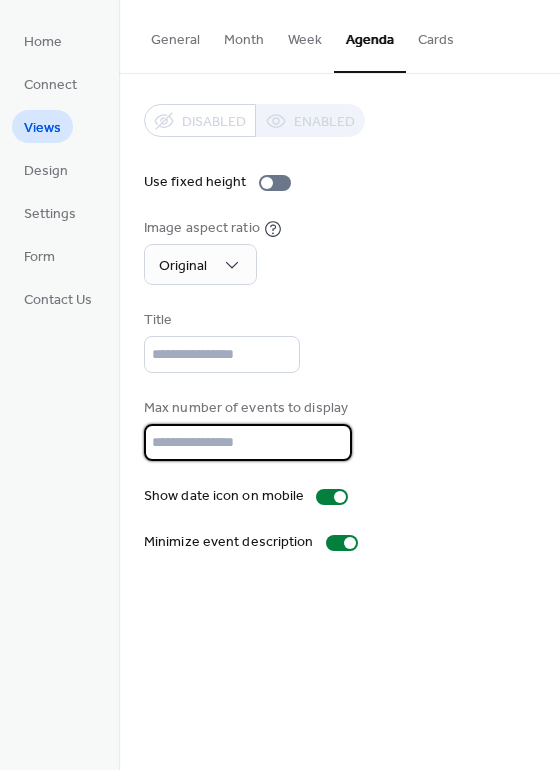 click on "**" at bounding box center (248, 442) 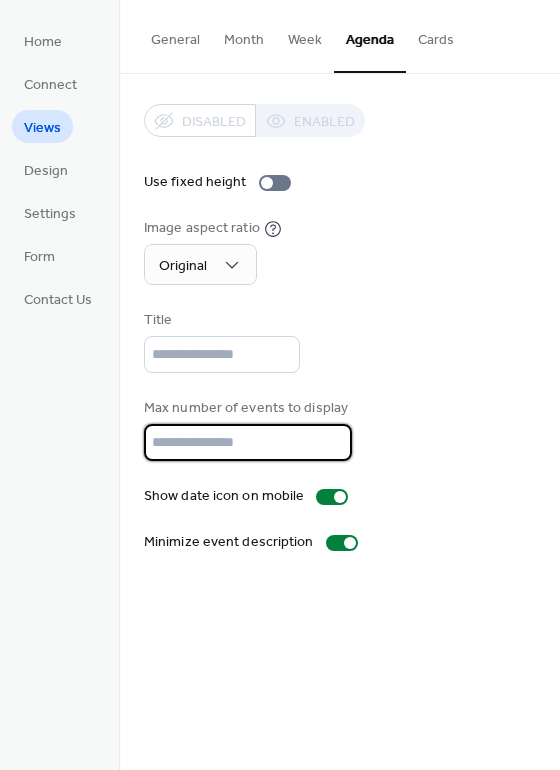 drag, startPoint x: 180, startPoint y: 445, endPoint x: 31, endPoint y: 433, distance: 149.48244 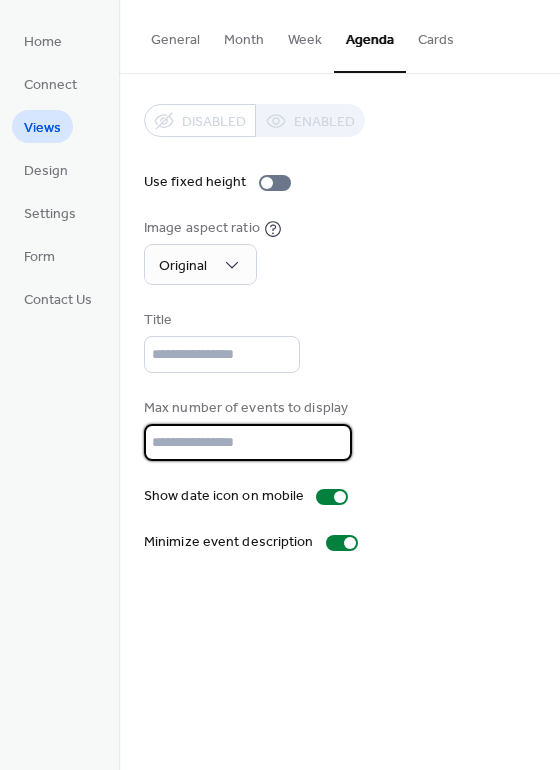 click on "Home Connect Views Design Settings Form Contact Us Views General Month Week Agenda Cards Default view Month Week Agenda Cards Disabled Enabled Show weekends Show events time Round event bars Events display per day * Month Layout ​ Compact More events at a glance. Single-line events, fixed height. ​ Expanded Enhanced readability. Wrapped event titles, flexible height. Disabled Enabled Use fixed height Show weekends Disabled Enabled Use fixed height Image aspect ratio Original Title Max number of events to display ** Show date icon on mobile Minimize event description Disabled Enabled Use fixed height Title Max number of events to display ** Card size Small Default Image ;" at bounding box center (280, 385) 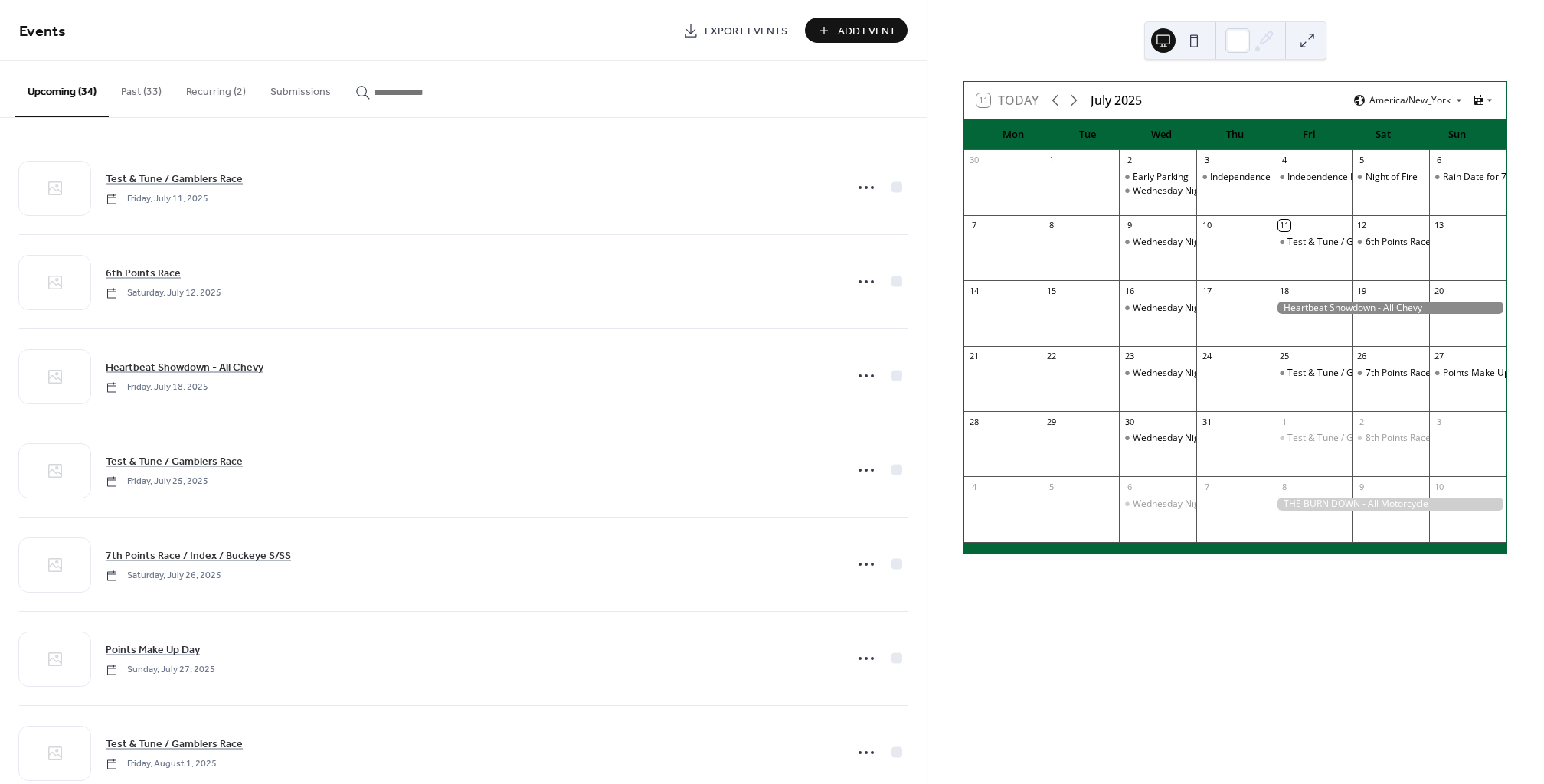 scroll, scrollTop: 0, scrollLeft: 0, axis: both 